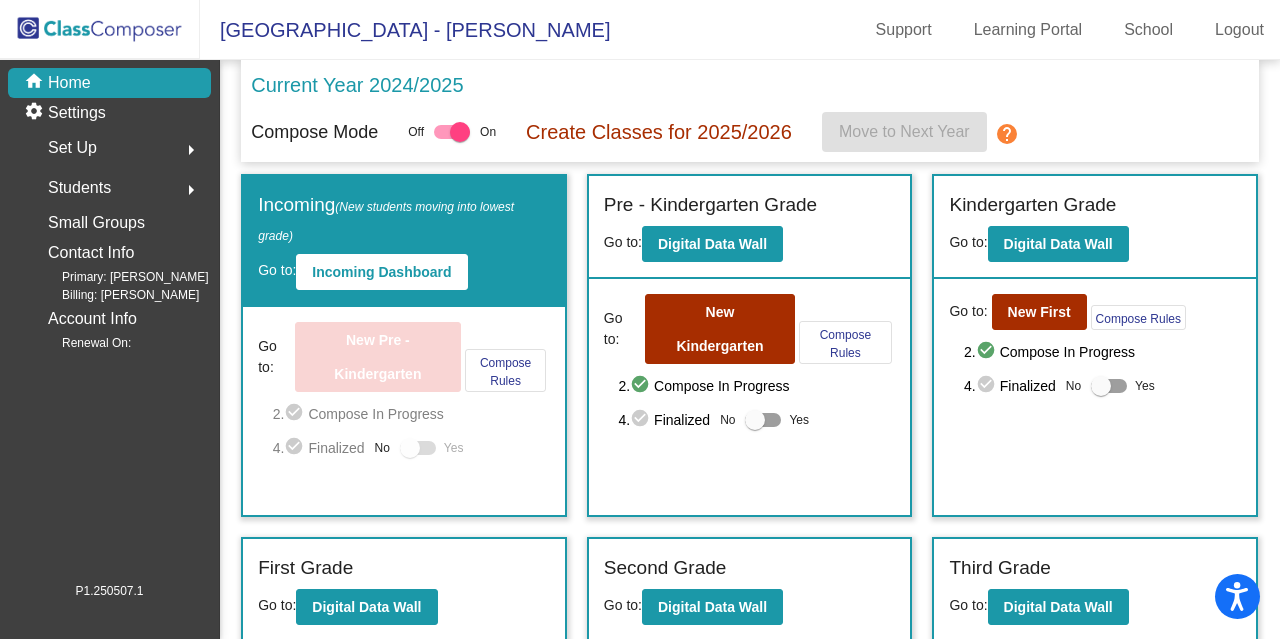 scroll, scrollTop: 0, scrollLeft: 0, axis: both 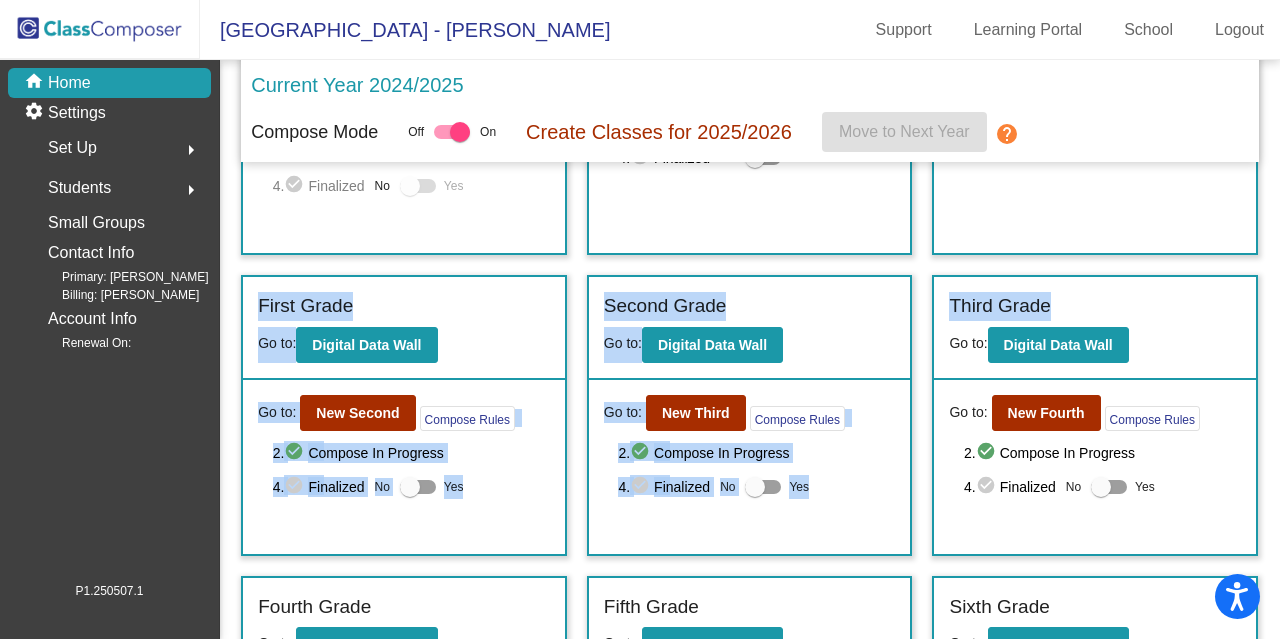 drag, startPoint x: 1268, startPoint y: 266, endPoint x: 1279, endPoint y: 165, distance: 101.597244 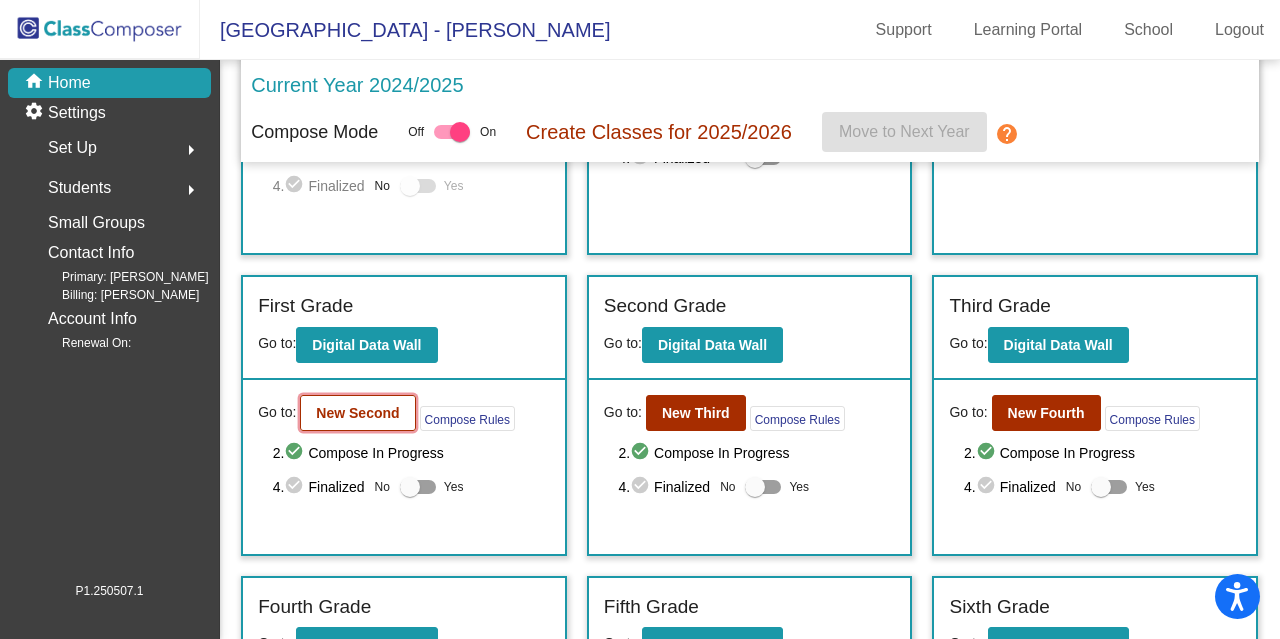 click on "New Second" 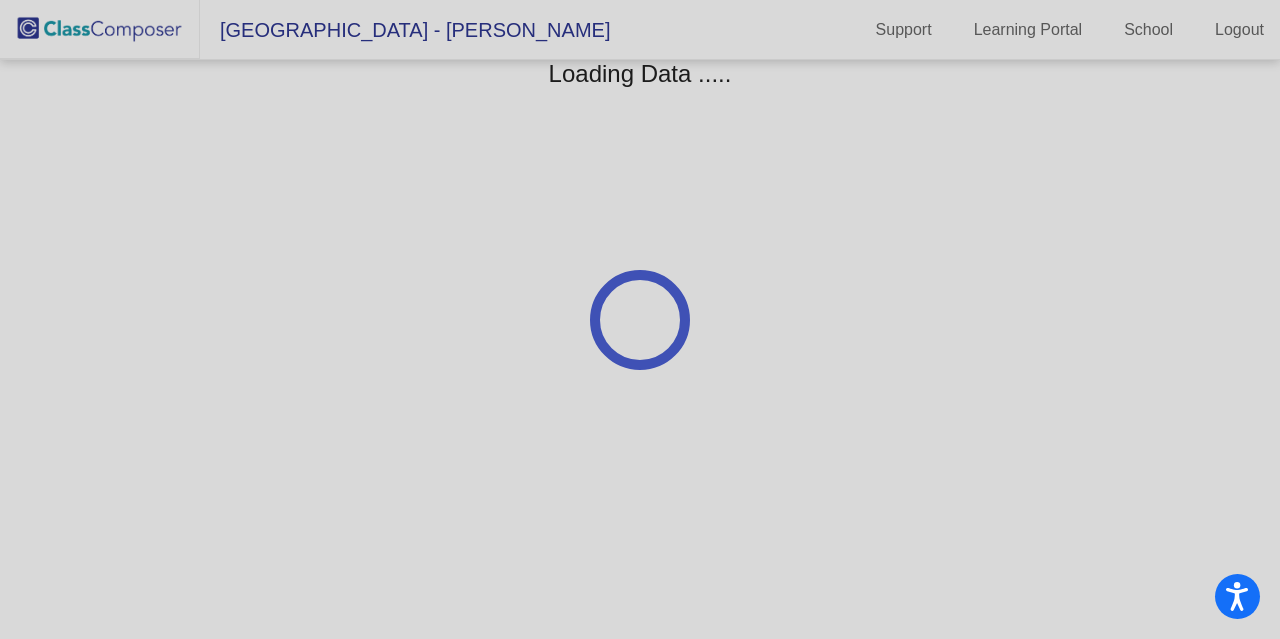 scroll, scrollTop: 0, scrollLeft: 0, axis: both 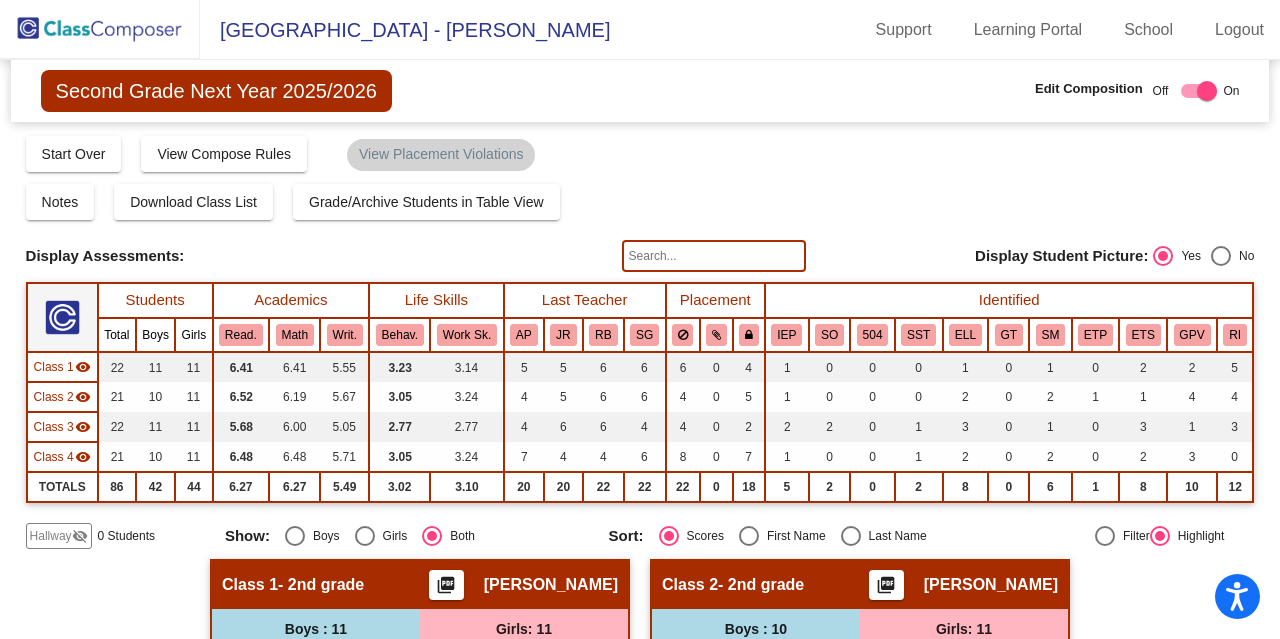 click 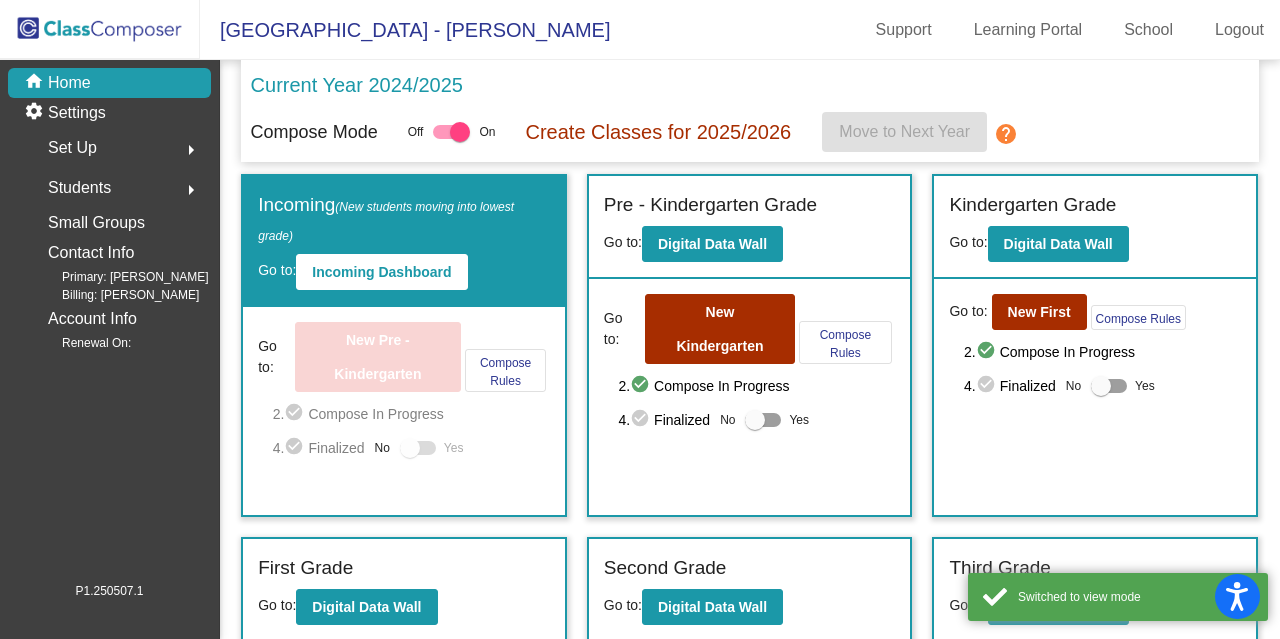 click 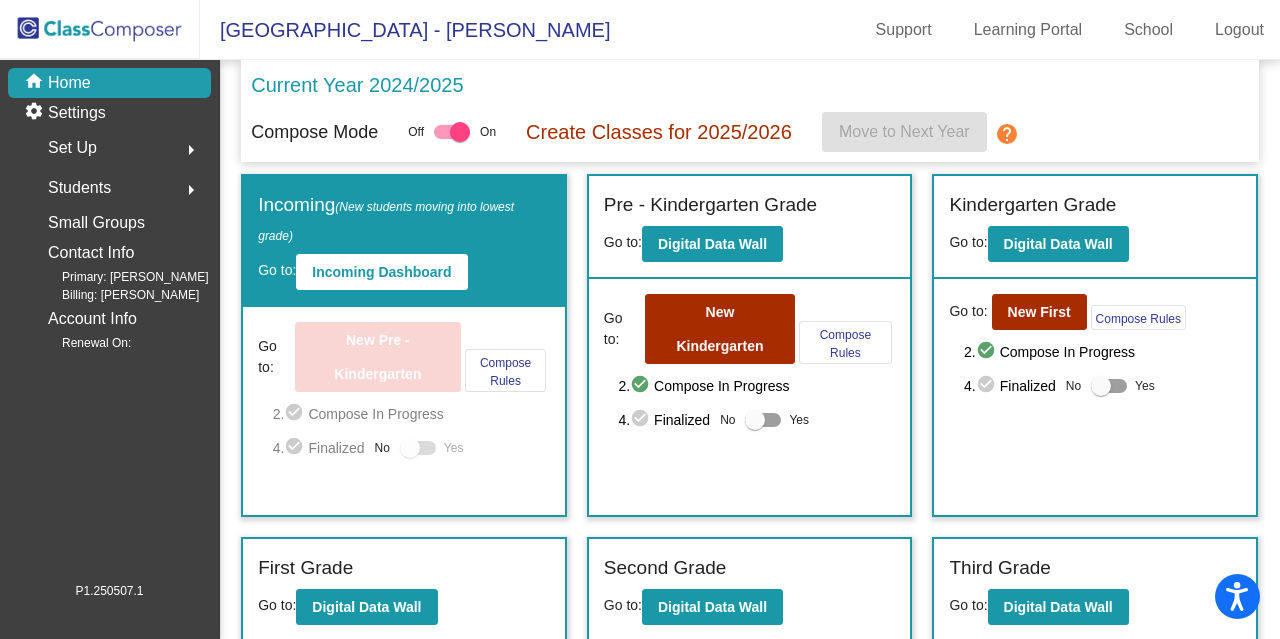 click 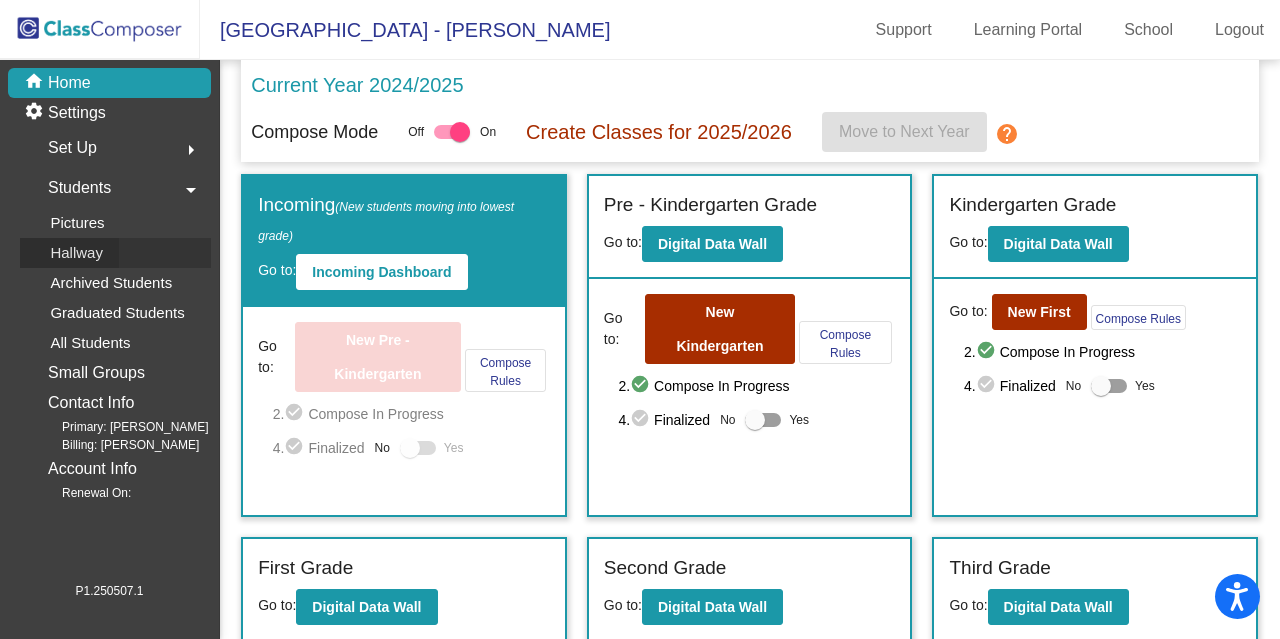 click on "Hallway" 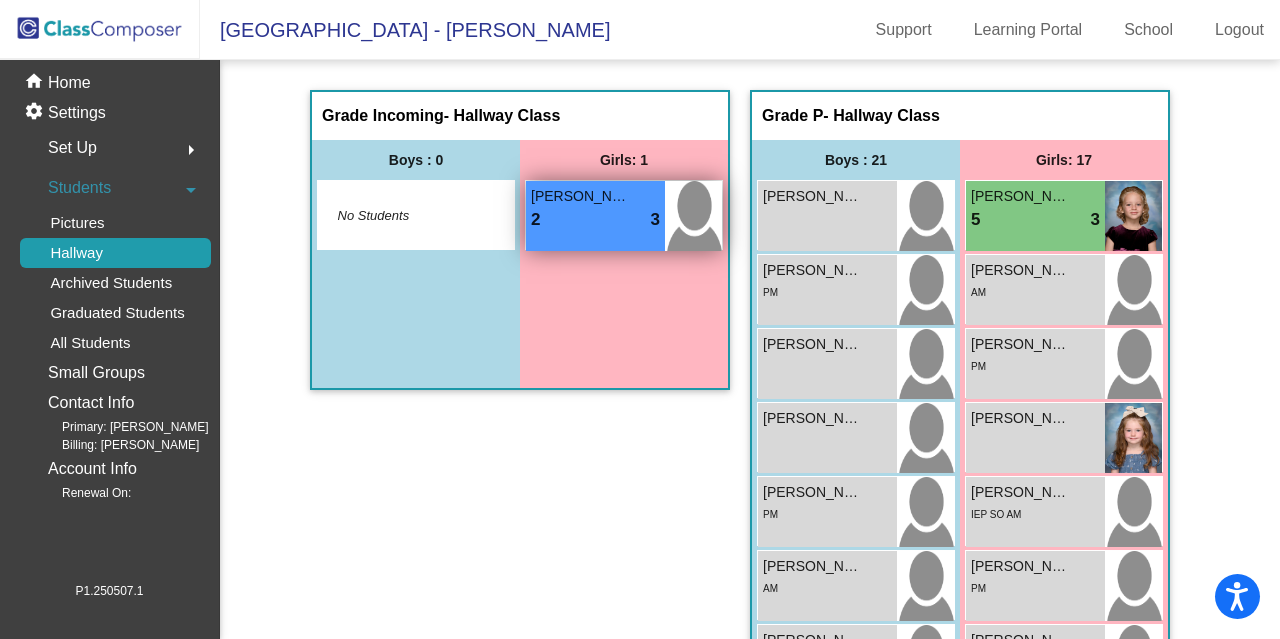 click on "2 lock do_not_disturb_alt 3" at bounding box center (595, 220) 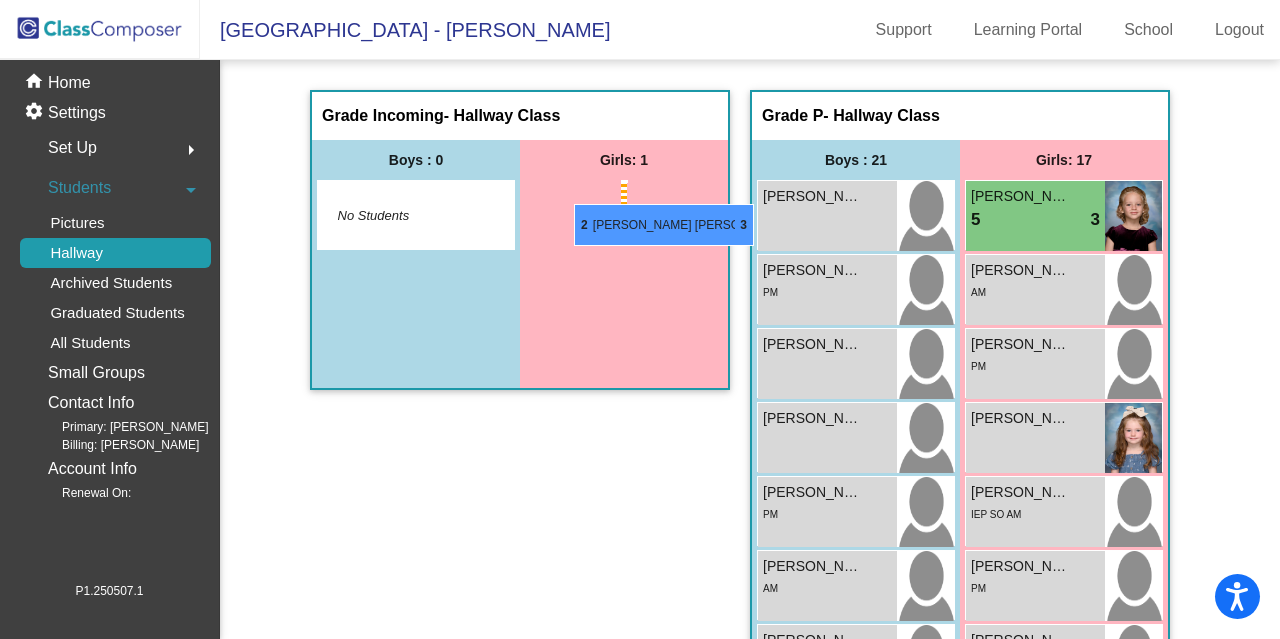 drag, startPoint x: 630, startPoint y: 198, endPoint x: 575, endPoint y: 204, distance: 55.326305 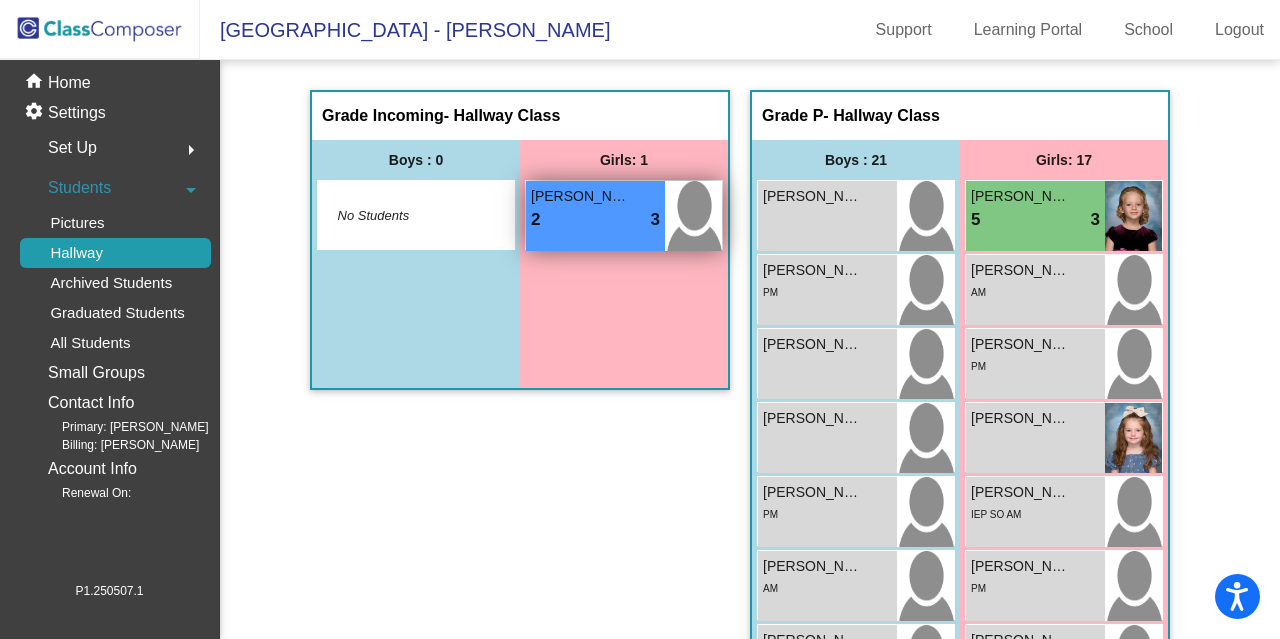 click on "Jaap Kaur Sethi" at bounding box center [581, 196] 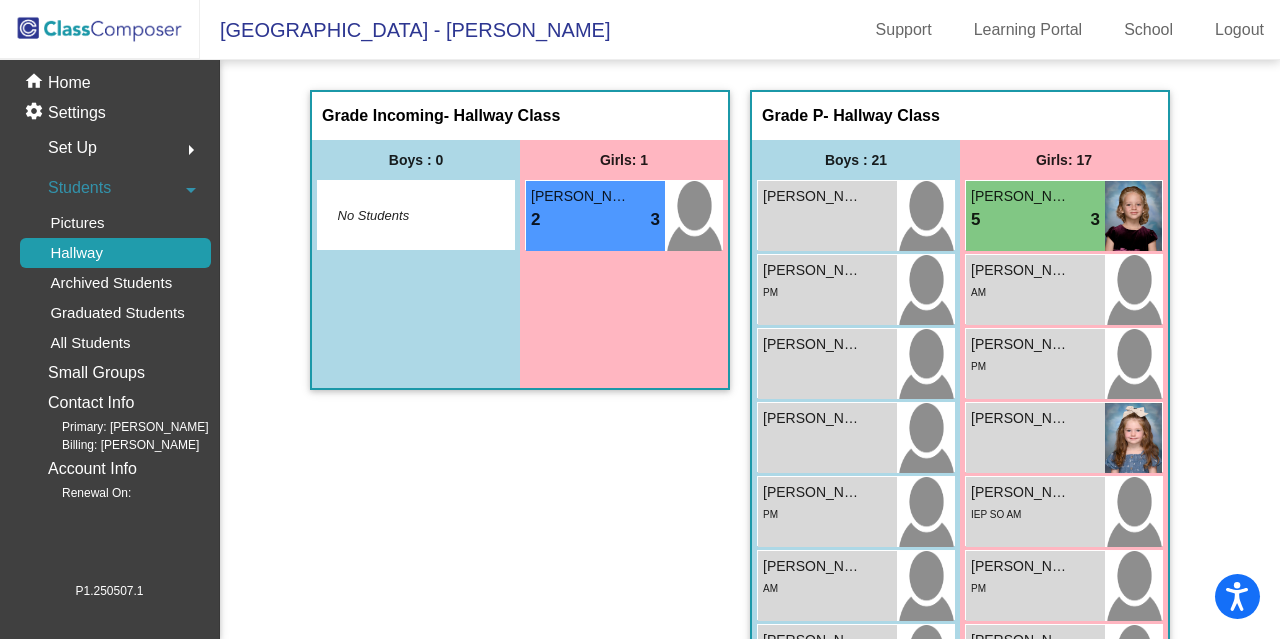 click on "Grade Incoming   - Hallway Class  picture_as_pdf  Add Student  First Name Last Name Student Id  (Recommended)   Boy   Girl   Non Binary Add Close  Boys : 0    No Students   Girls: 1 Jaap Kaur Sethi 2 lock do_not_disturb_alt 3 Grade P   - Hallway Class  picture_as_pdf  Add Student  First Name Last Name Student Id  (Recommended)   Boy   Girl   Non Binary Add Close  Boys : 21  Aiden Pierce lock do_not_disturb_alt Andre Hudes lock do_not_disturb_alt PM Anthony  Nguyen lock do_not_disturb_alt Arden Choi lock do_not_disturb_alt Bennett Ohanian lock do_not_disturb_alt PM Cato Lester-Johns lock do_not_disturb_alt AM Dimitri Ghazikhanian lock do_not_disturb_alt AM Ellis Carter lock do_not_disturb_alt AM Gracen Redfield lock do_not_disturb_alt AM Jonathan Kang lock do_not_disturb_alt PM Joseph Truong-Cao lock do_not_disturb_alt AM Joshua Park lock do_not_disturb_alt AM Julian Gomes lock do_not_disturb_alt AM Luke McGuinness lock do_not_disturb_alt AM Mason Lee lock do_not_disturb_alt AM Nathan Shwartz lock AM PM" 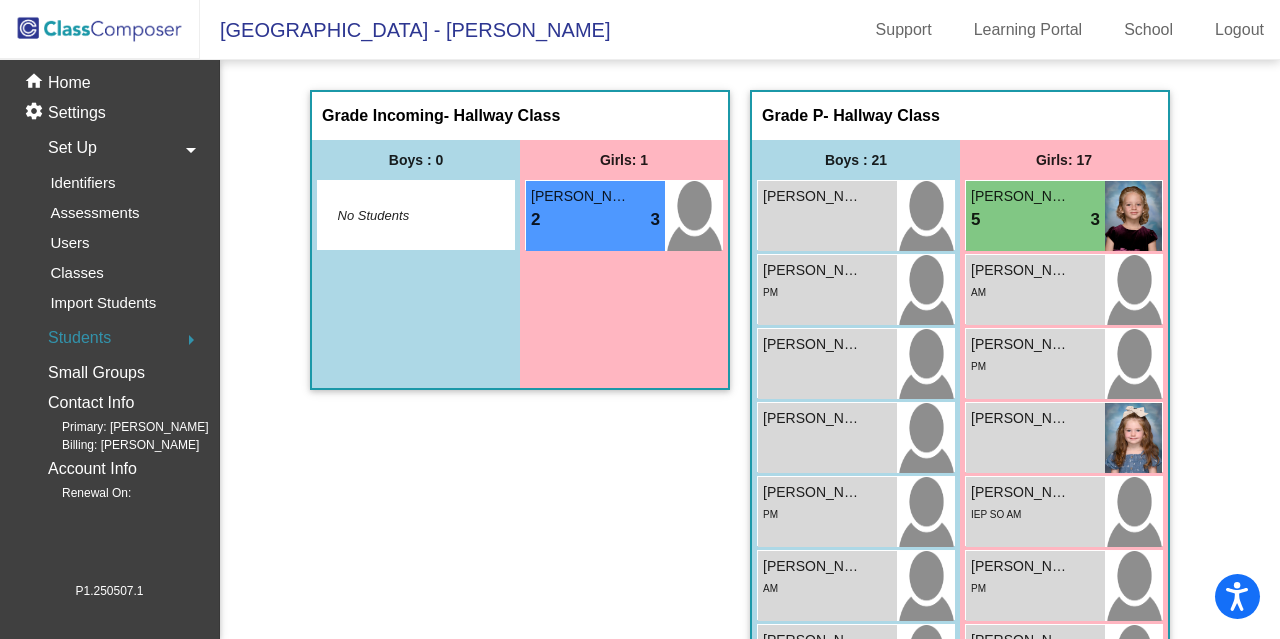 click on "Students  arrow_right" 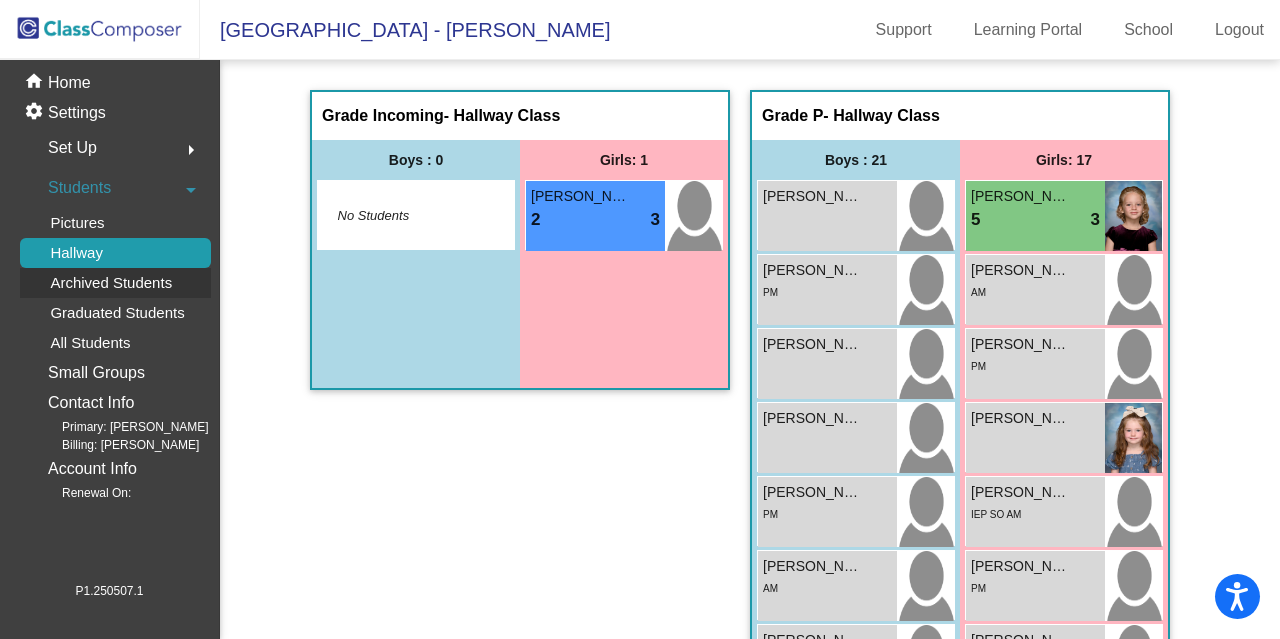 click on "Archived Students" 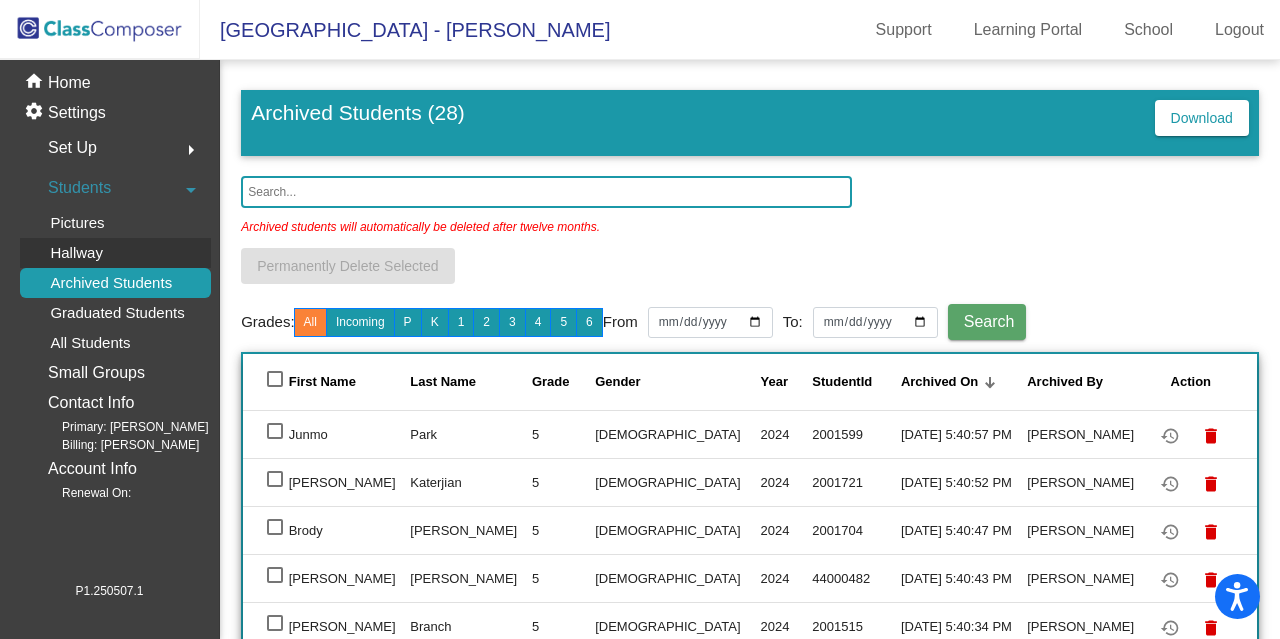 click on "Hallway" 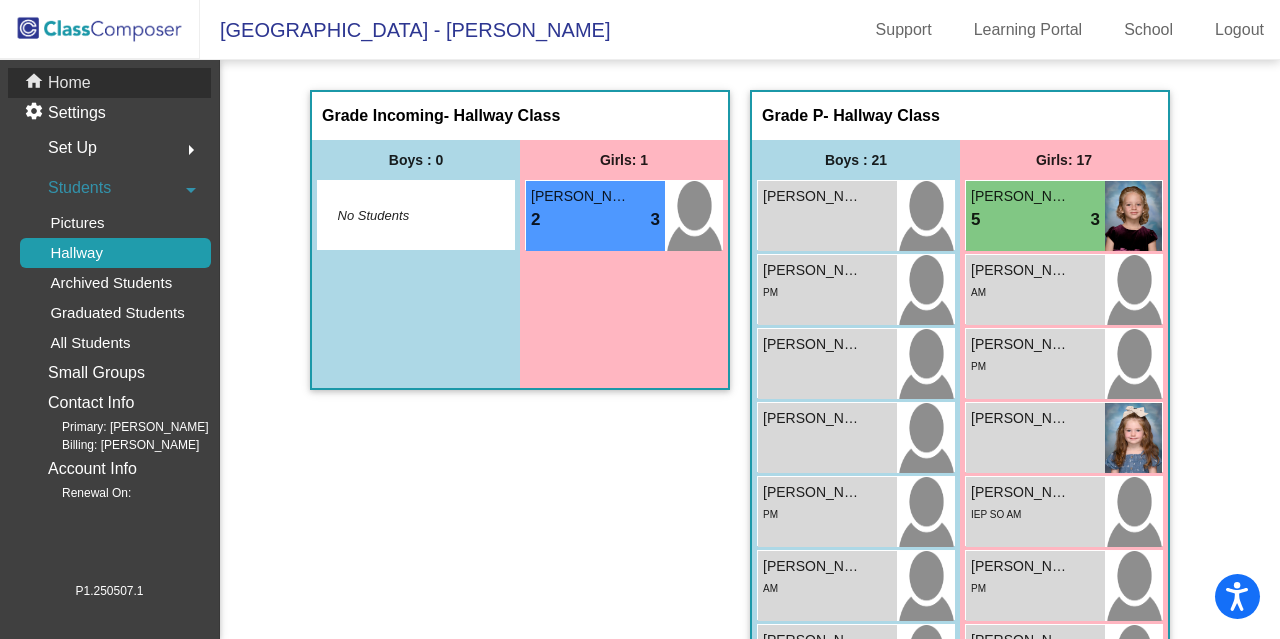 click on "Home" 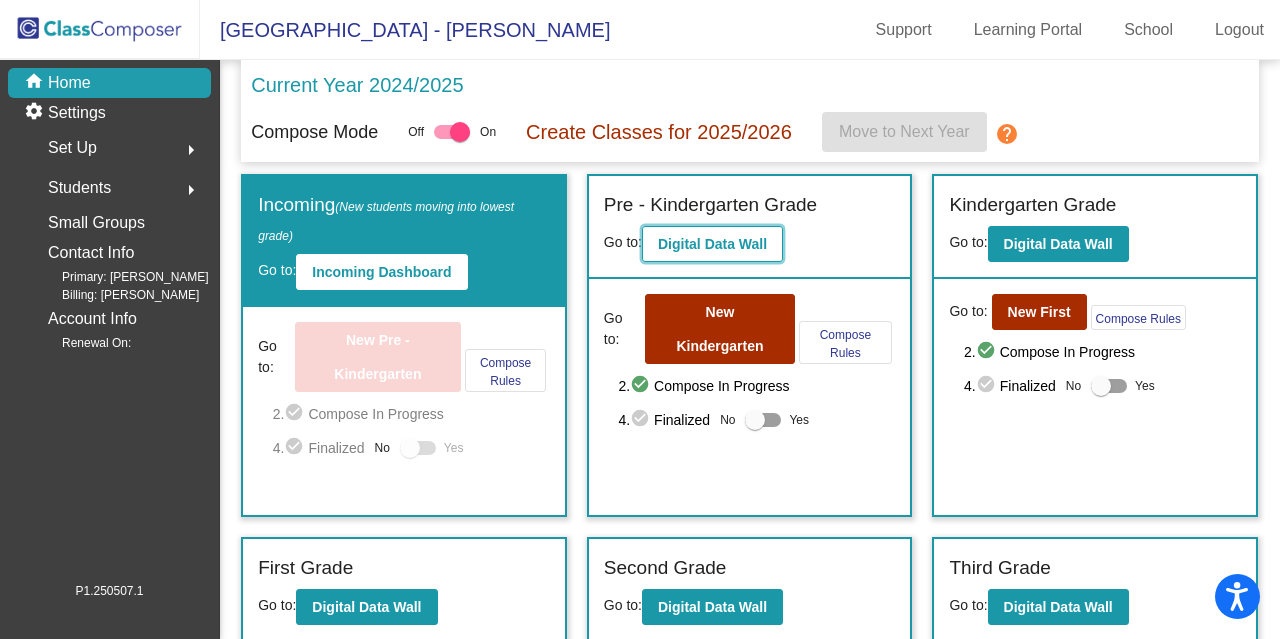 click on "Digital Data Wall" 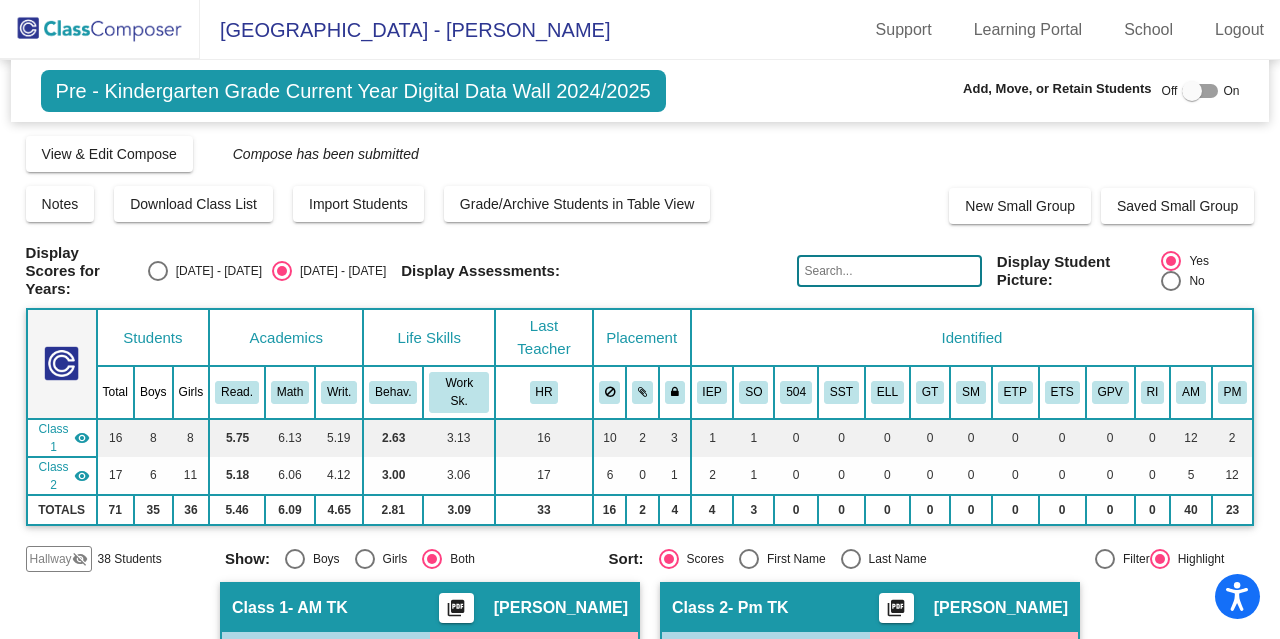 click on "Hallway   - Hallway Class  picture_as_pdf  Add Student  First Name Last Name Student Id  (Recommended)   Boy   Girl   Non Binary Add Close  Boys : 21  Aiden Pierce lock do_not_disturb_alt Andre Hudes lock do_not_disturb_alt PM Anthony  Nguyen lock do_not_disturb_alt Arden Choi lock do_not_disturb_alt Bennett Ohanian lock do_not_disturb_alt PM Cato Lester-Johns lock do_not_disturb_alt AM Dimitri Ghazikhanian lock do_not_disturb_alt AM Ellis Carter lock do_not_disturb_alt AM Gracen Redfield lock do_not_disturb_alt AM Jonathan Kang lock do_not_disturb_alt PM Joseph Truong-Cao lock do_not_disturb_alt AM Joshua Park lock do_not_disturb_alt AM Julian Gomes lock do_not_disturb_alt AM Luke McGuinness lock do_not_disturb_alt AM Mason Lee lock do_not_disturb_alt AM Nathan Shwartz lock do_not_disturb_alt AM Sebastian Kye lock do_not_disturb_alt PM Thiago De Leon lock do_not_disturb_alt PM Walter Grace lock do_not_disturb_alt AM Zachary Hwu lock do_not_disturb_alt AM Zachery Chan lock do_not_disturb_alt AM Girls: 17 5" 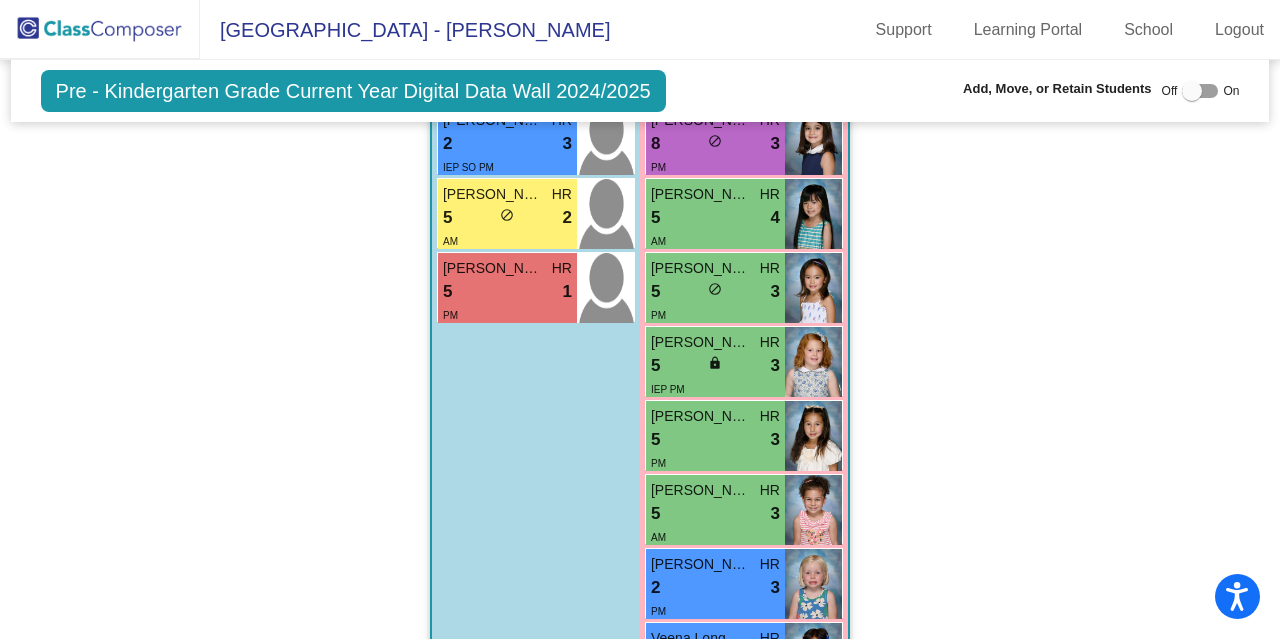 scroll, scrollTop: 2465, scrollLeft: 0, axis: vertical 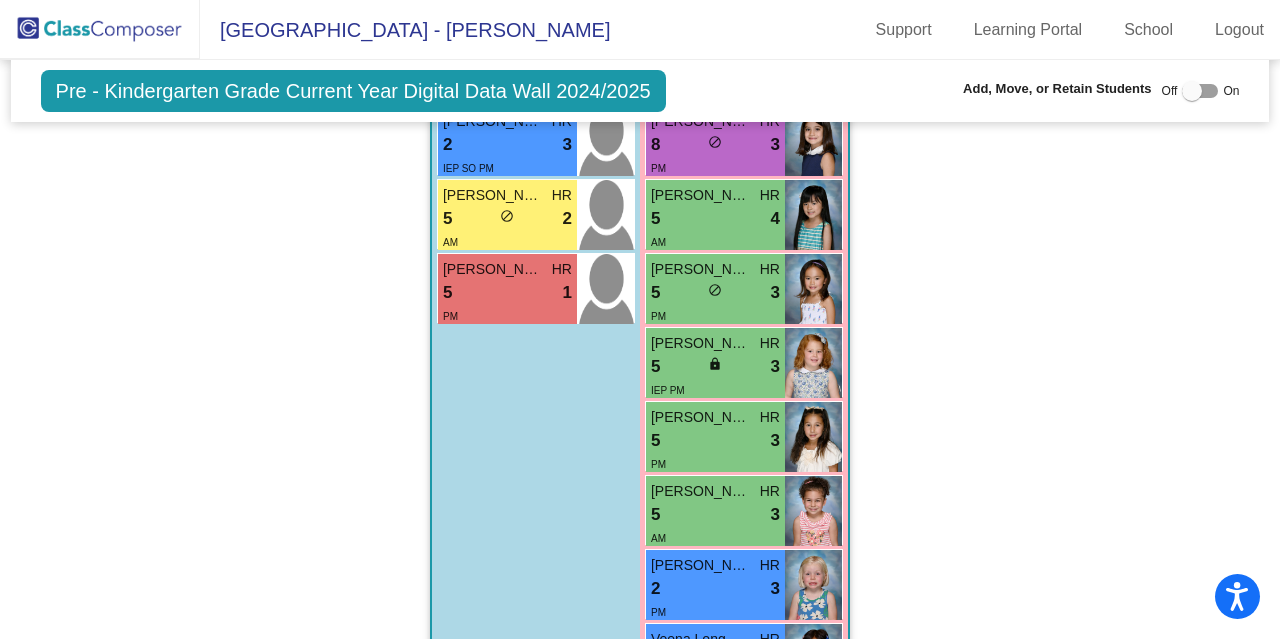 click 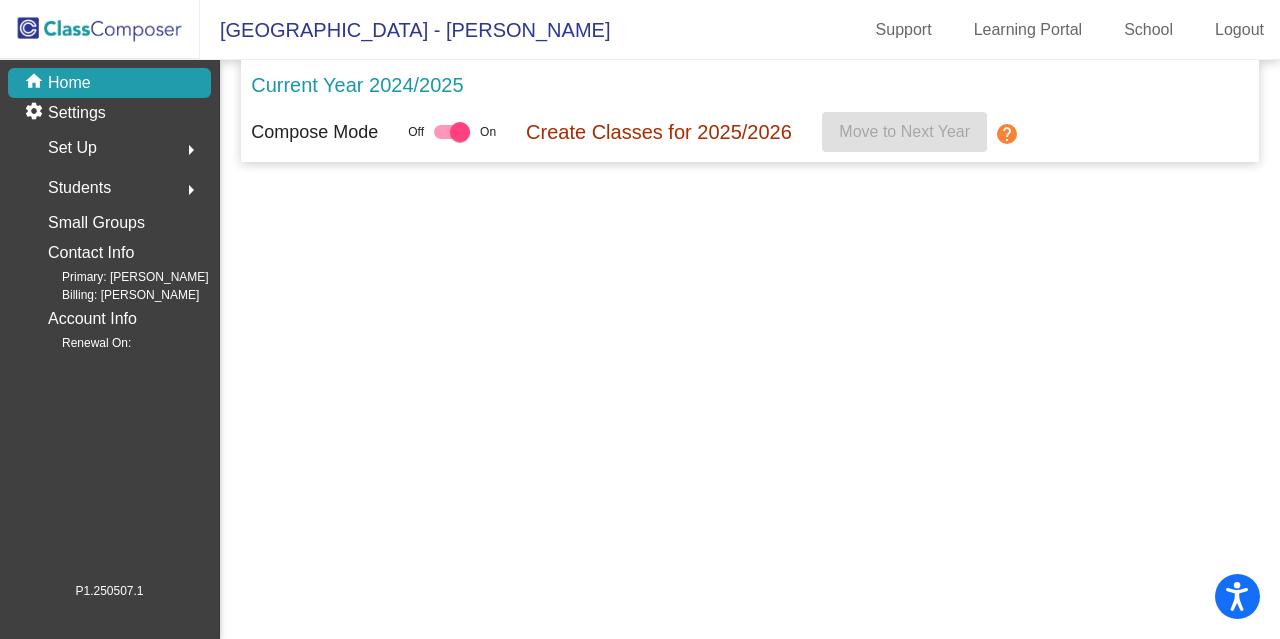 scroll, scrollTop: 0, scrollLeft: 0, axis: both 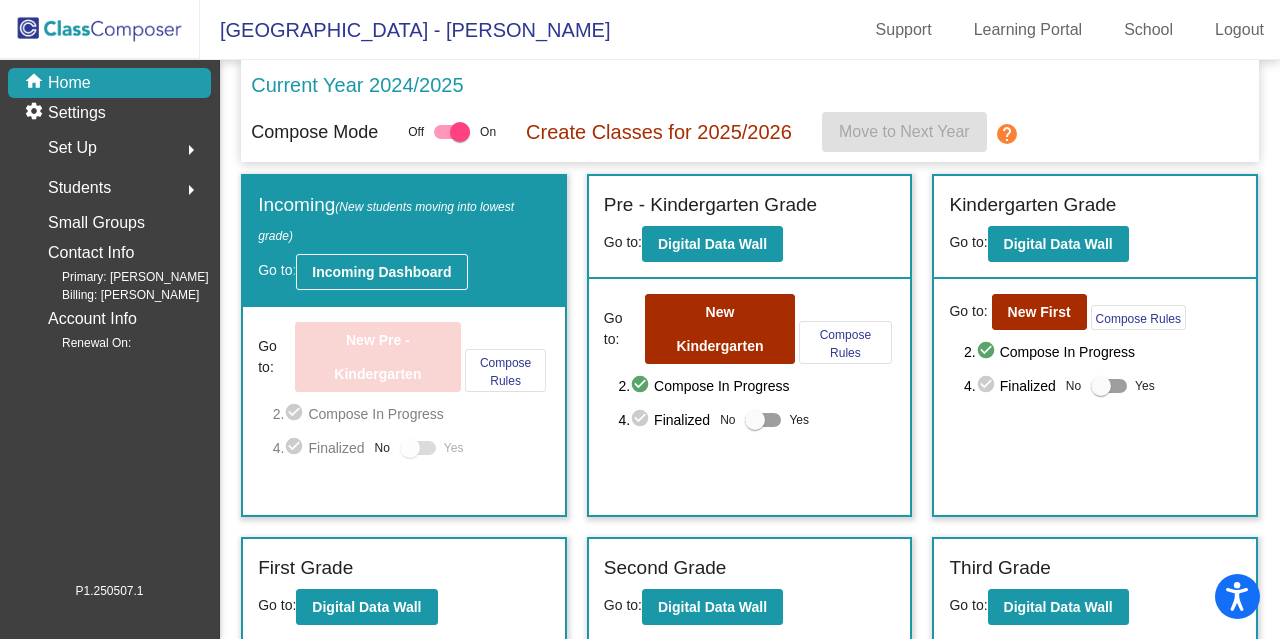 click on "Incoming Dashboard" 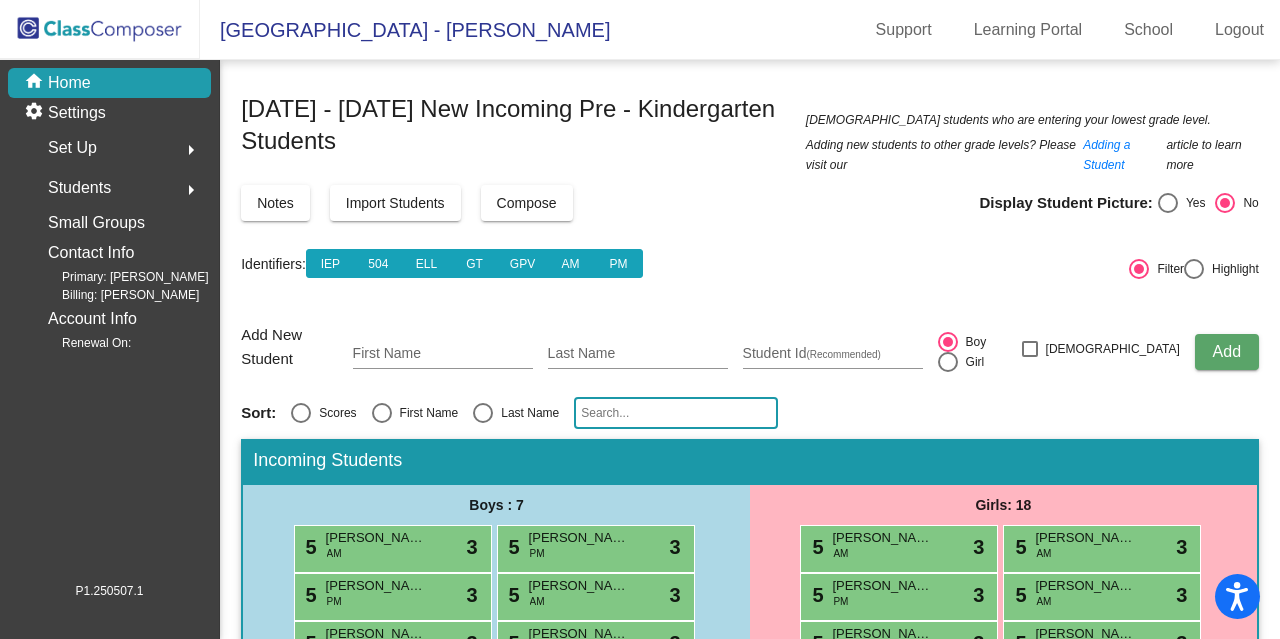 drag, startPoint x: 1269, startPoint y: 158, endPoint x: 1279, endPoint y: 305, distance: 147.33974 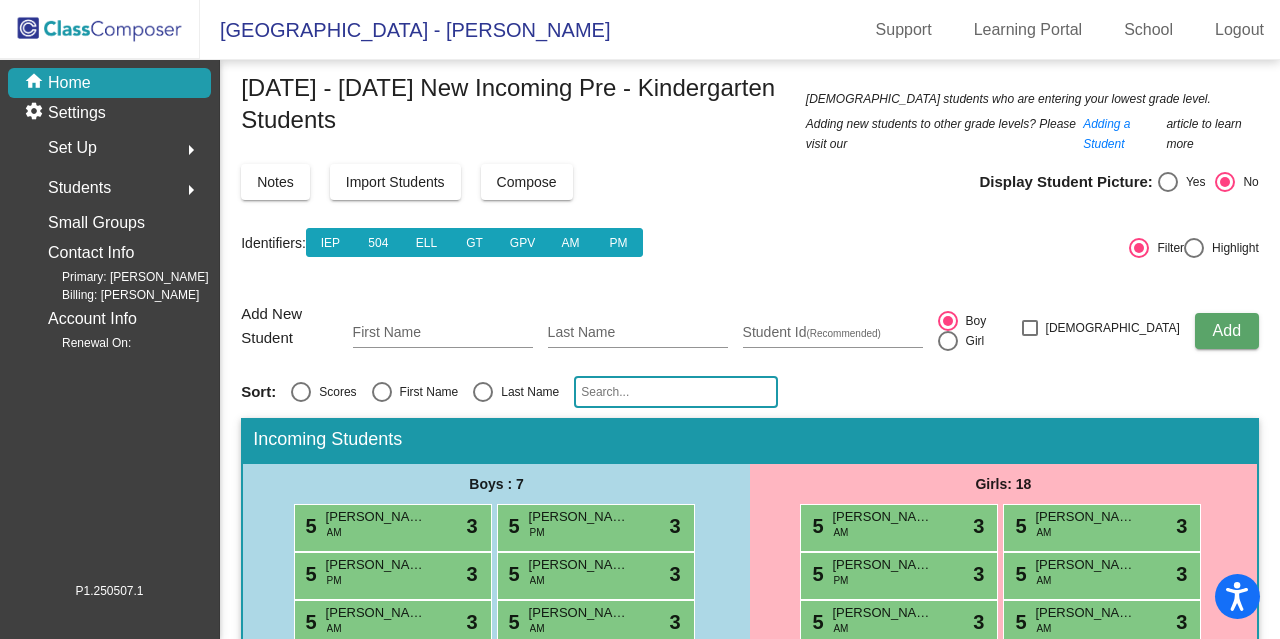 scroll, scrollTop: 0, scrollLeft: 0, axis: both 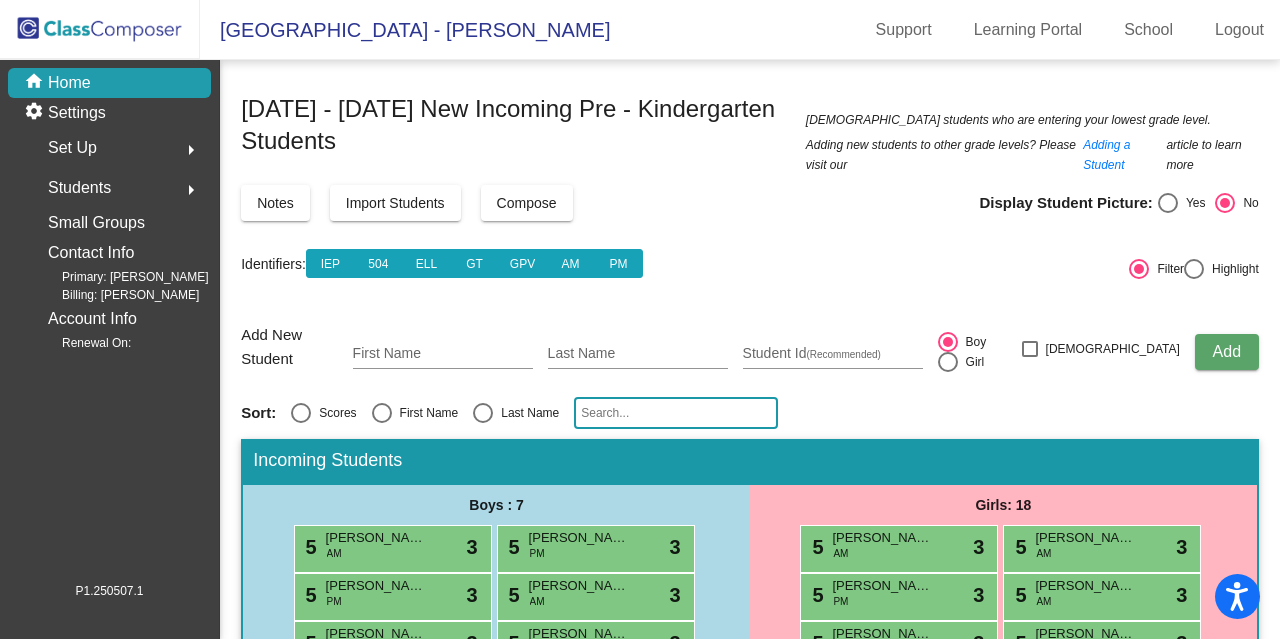 click on "Identifiers:  IEP 504 ELL GT GPV AM PM" 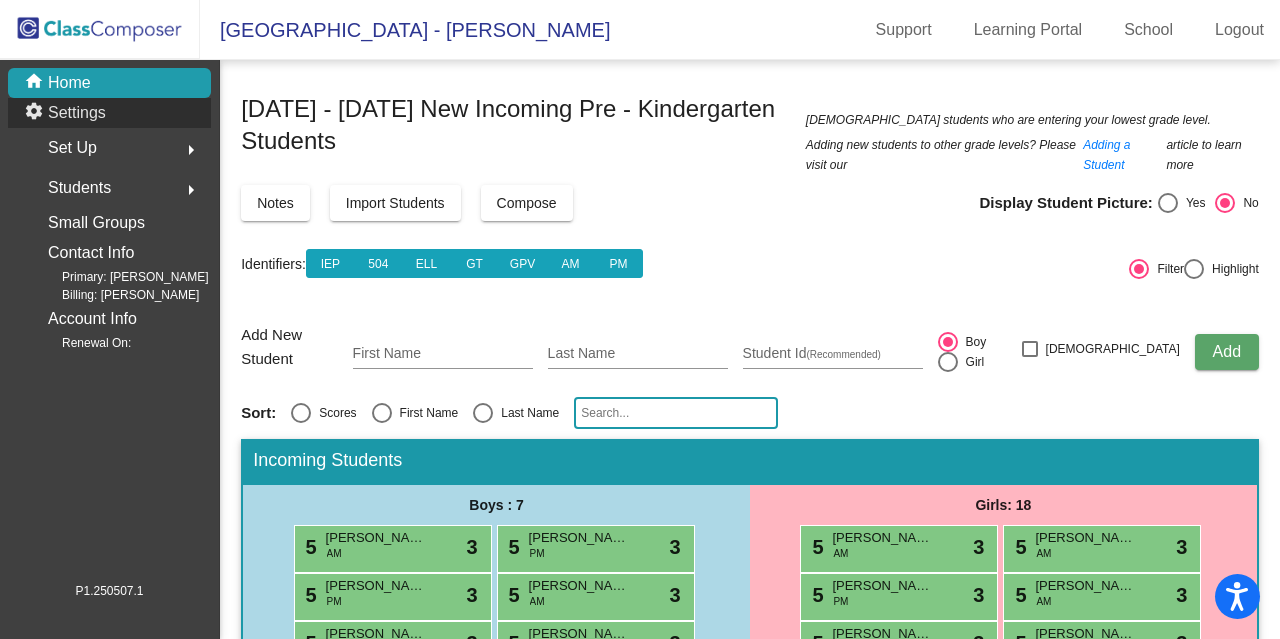 click on "settings Settings" 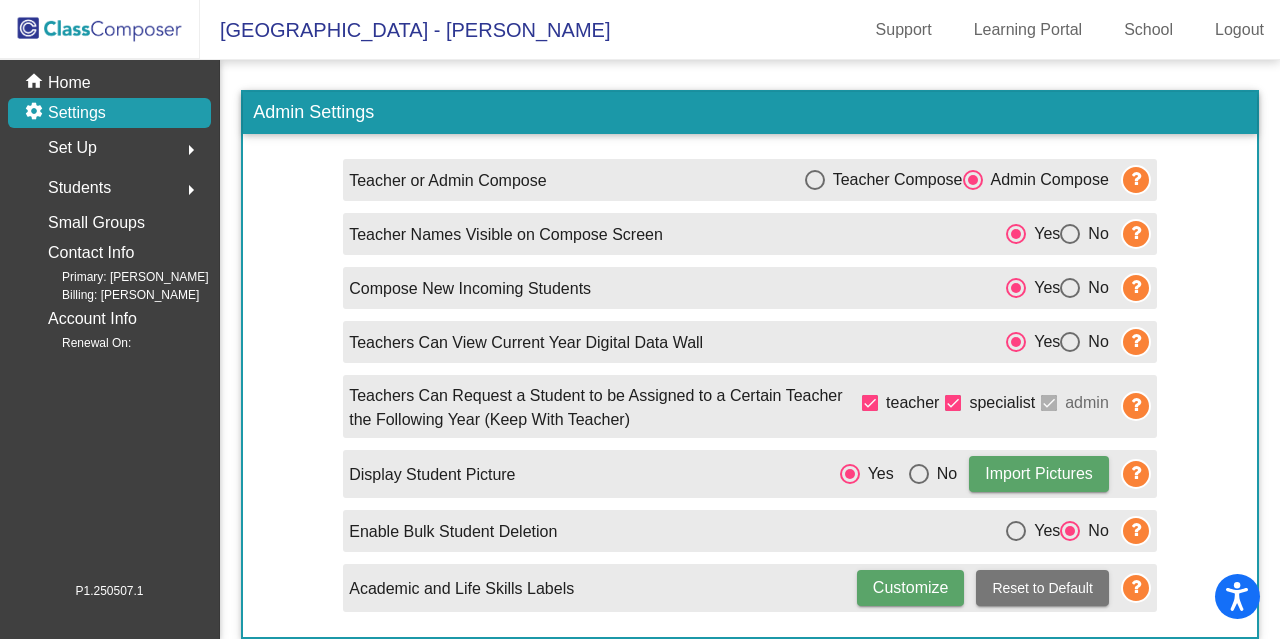 click on "Students" 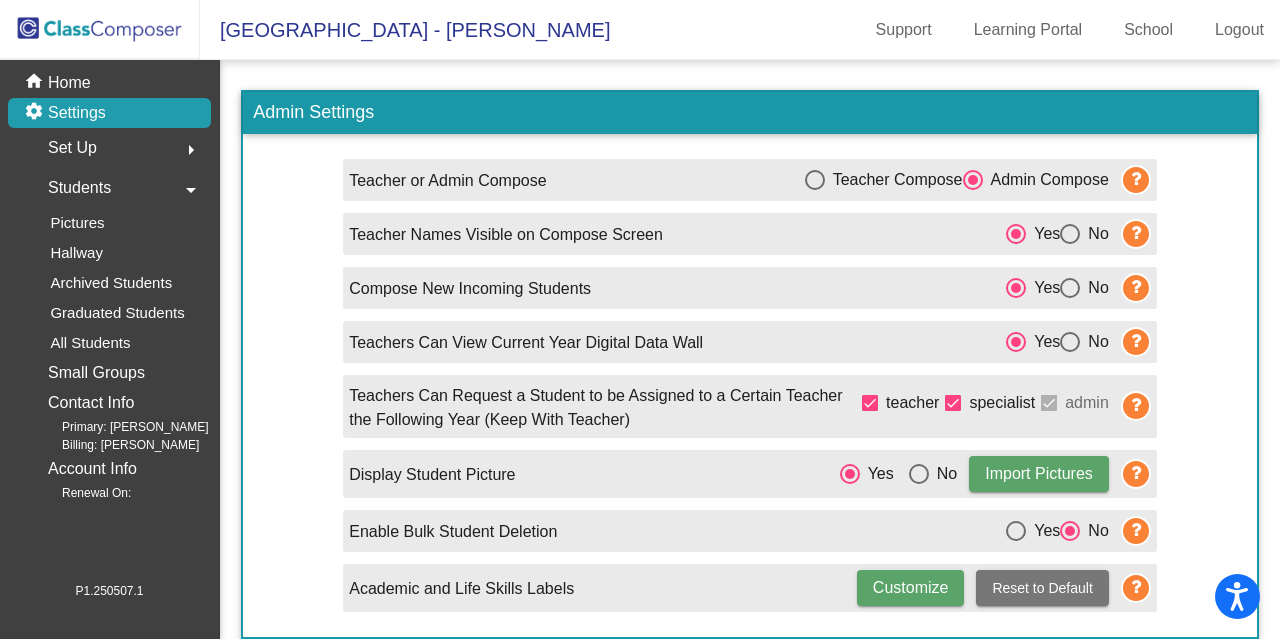 click on "Students" 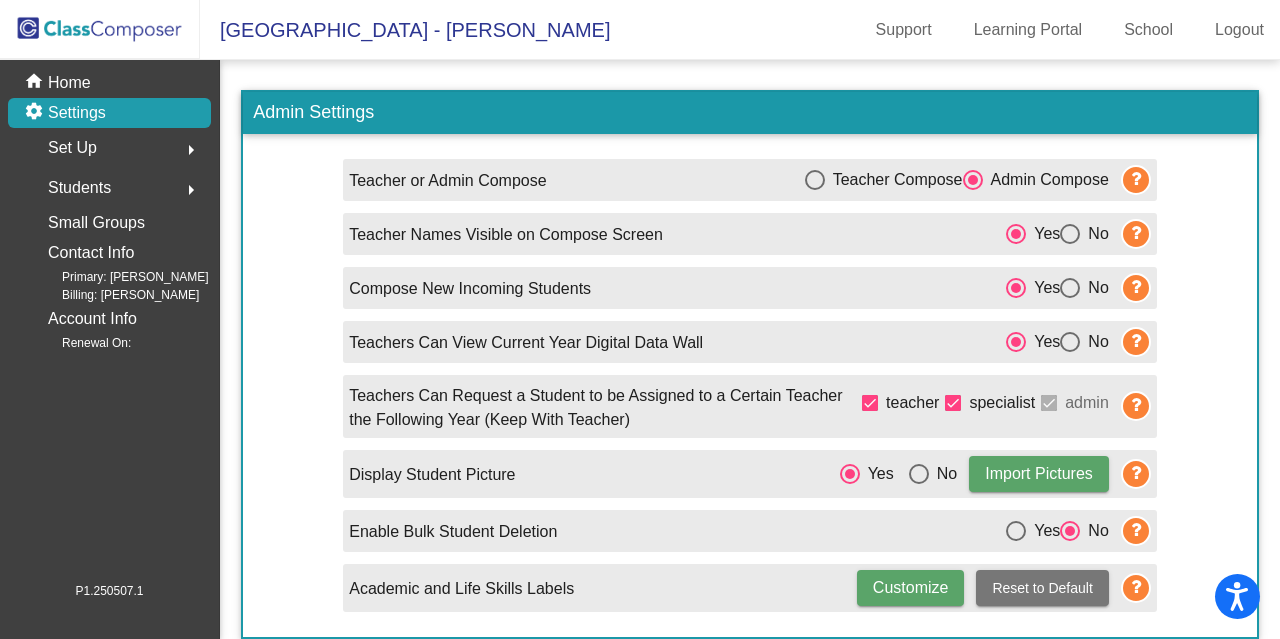 click on "Students" 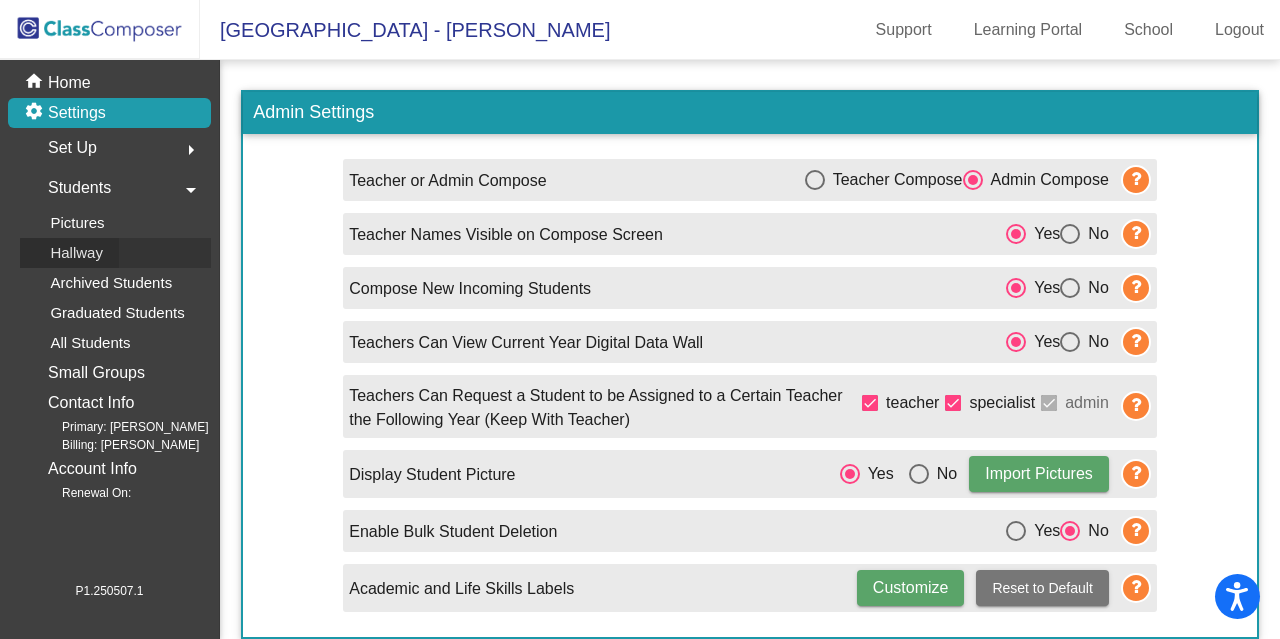 click on "Hallway" 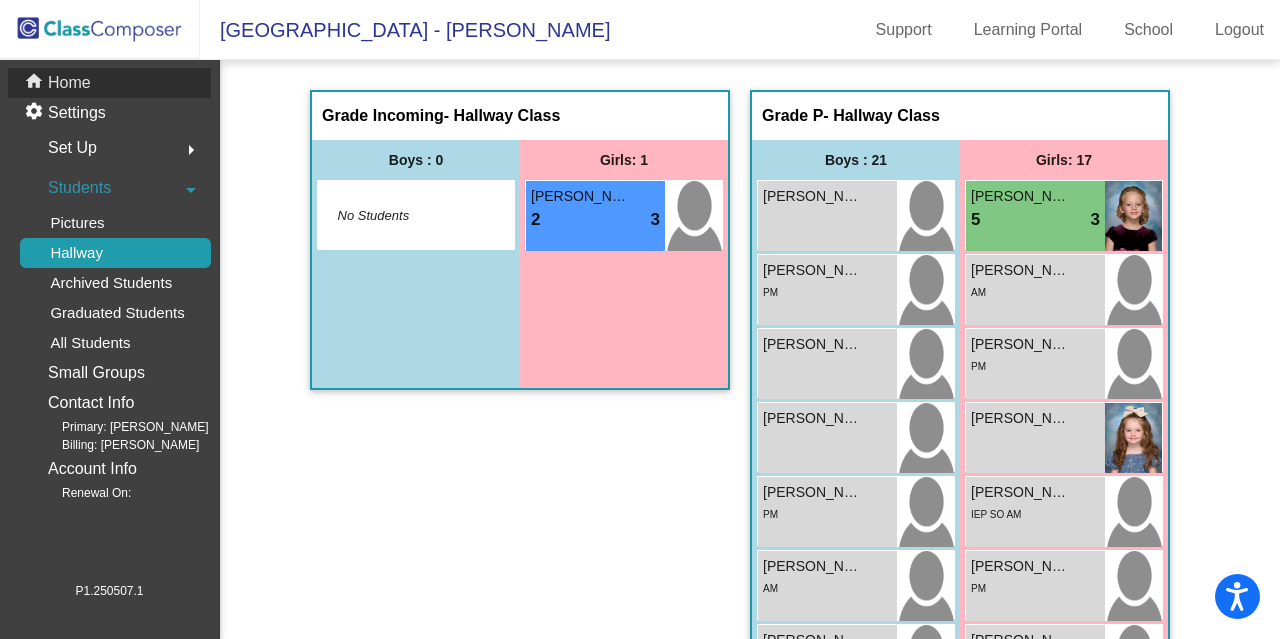 click on "Home" 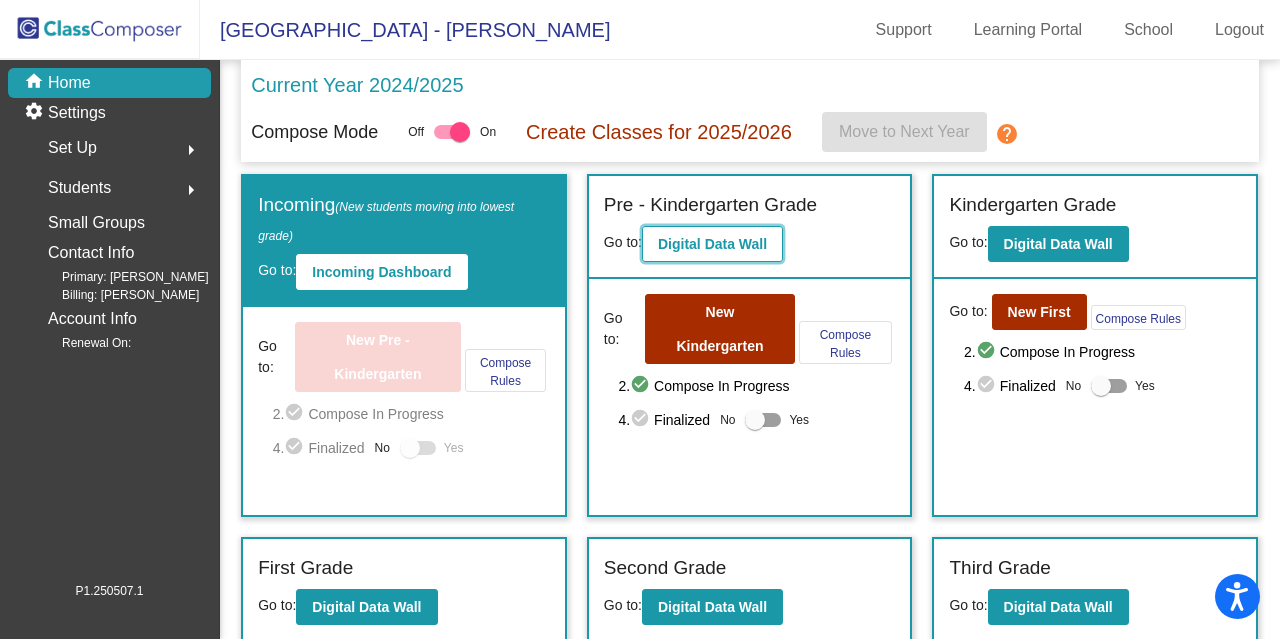click on "Digital Data Wall" 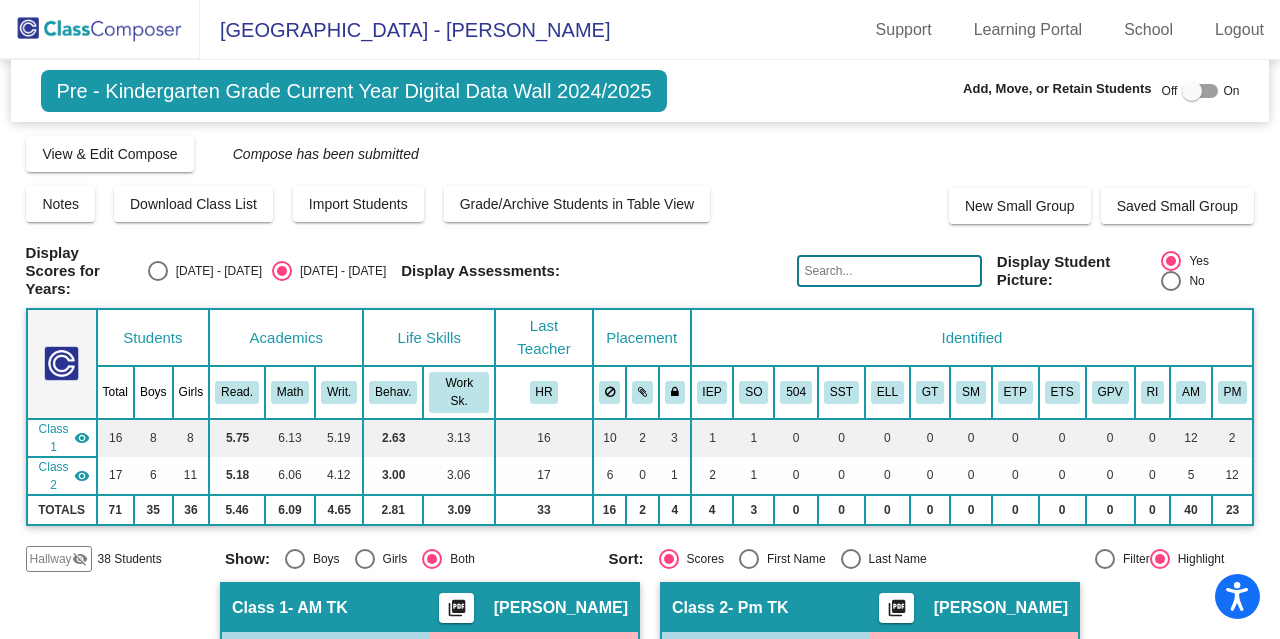click on "Hallway" 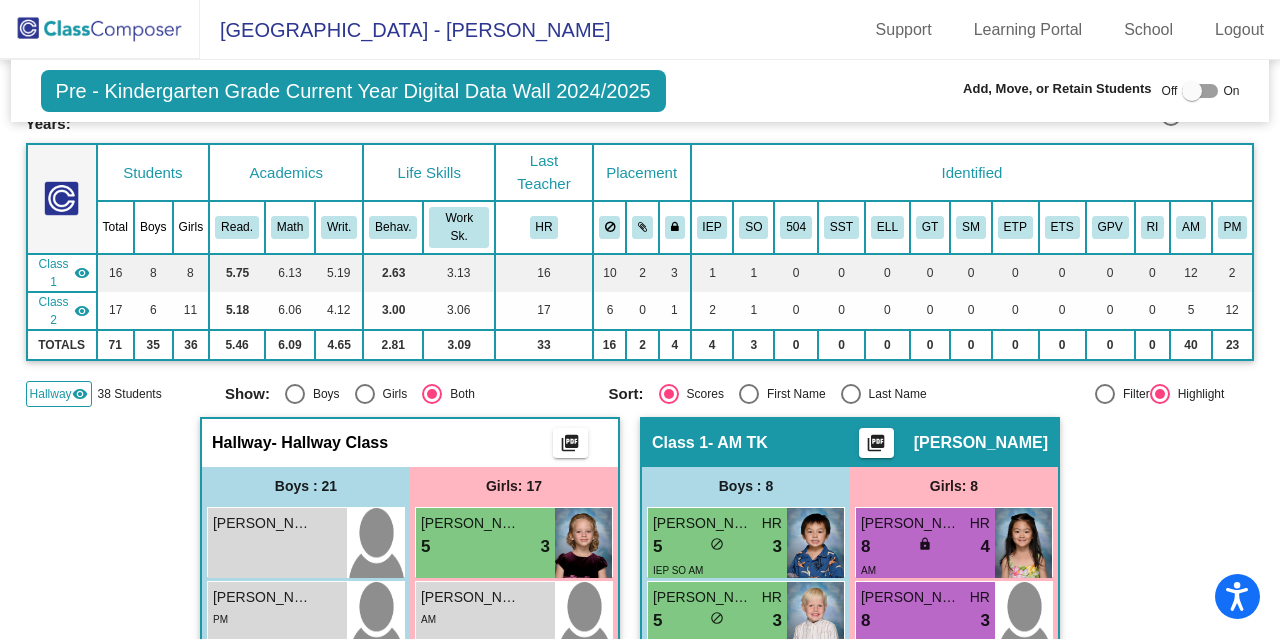 scroll, scrollTop: 0, scrollLeft: 0, axis: both 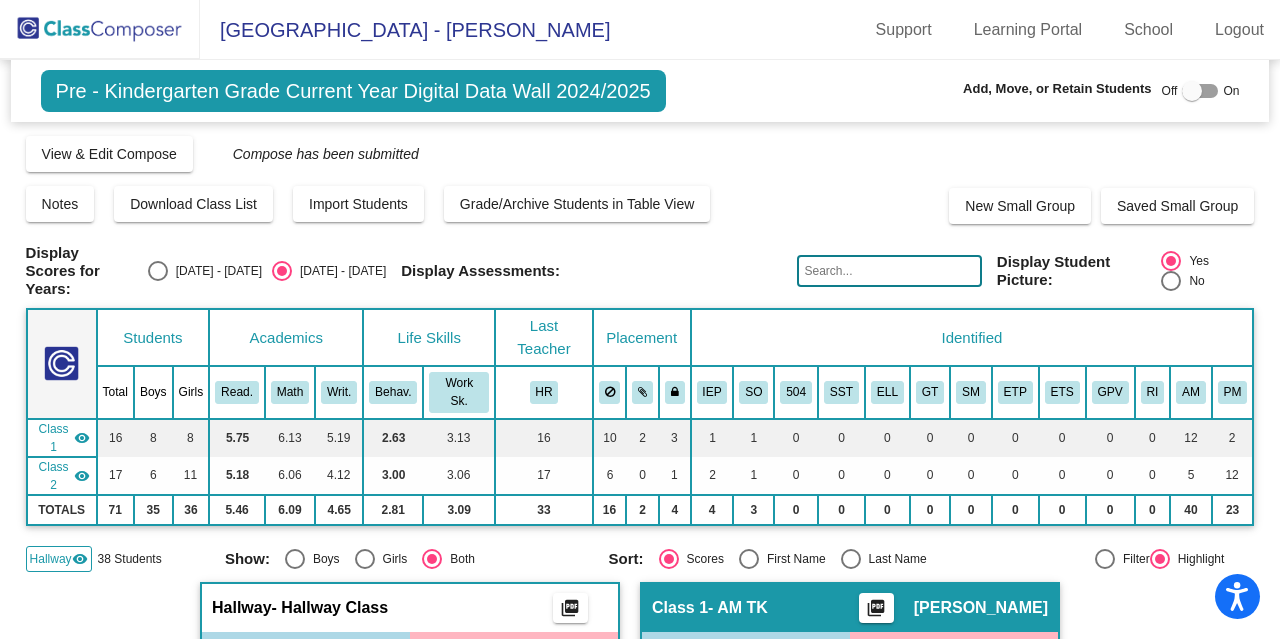 click 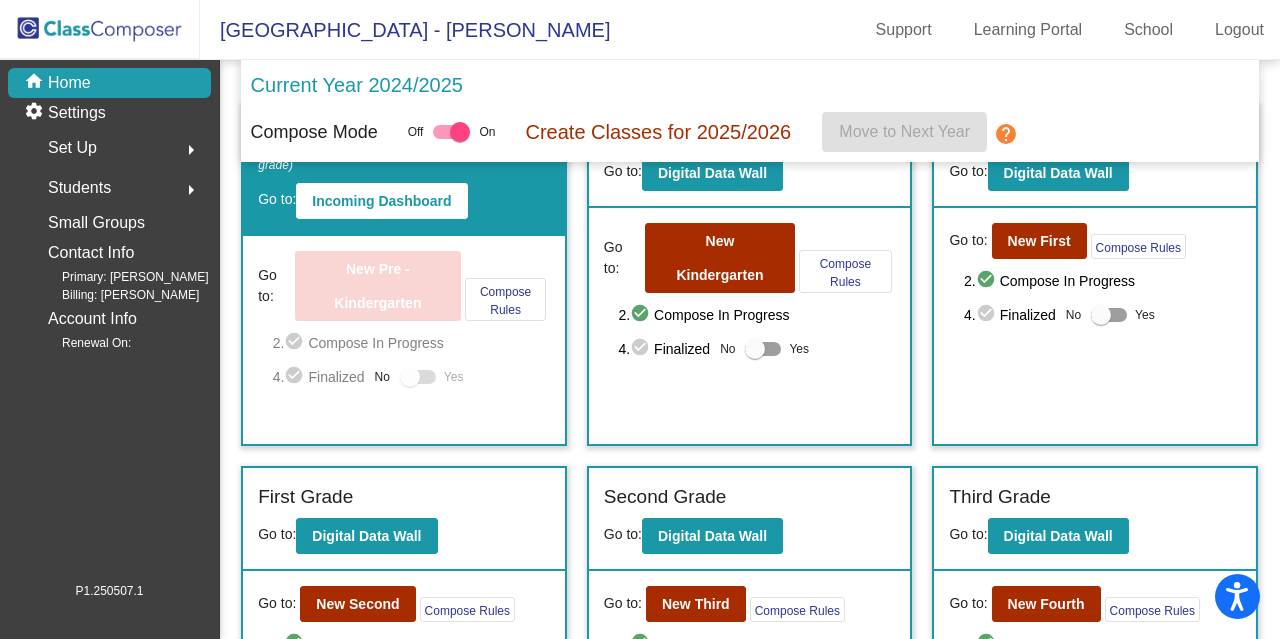 scroll, scrollTop: 70, scrollLeft: 0, axis: vertical 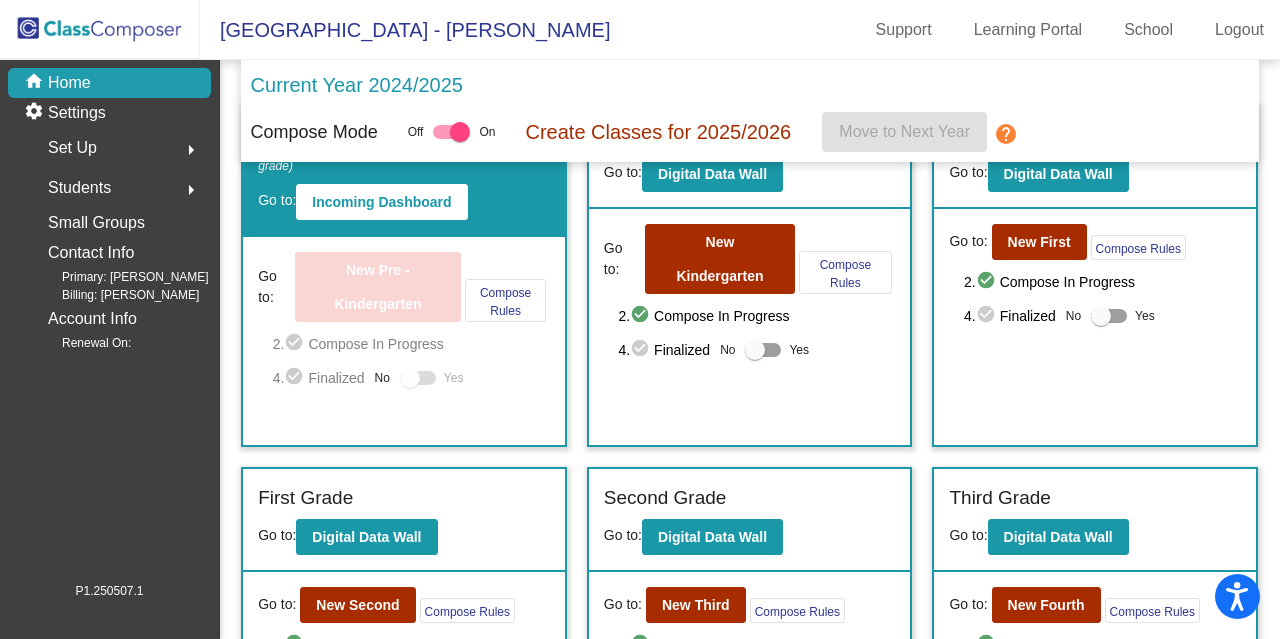 click on "Students  arrow_right" 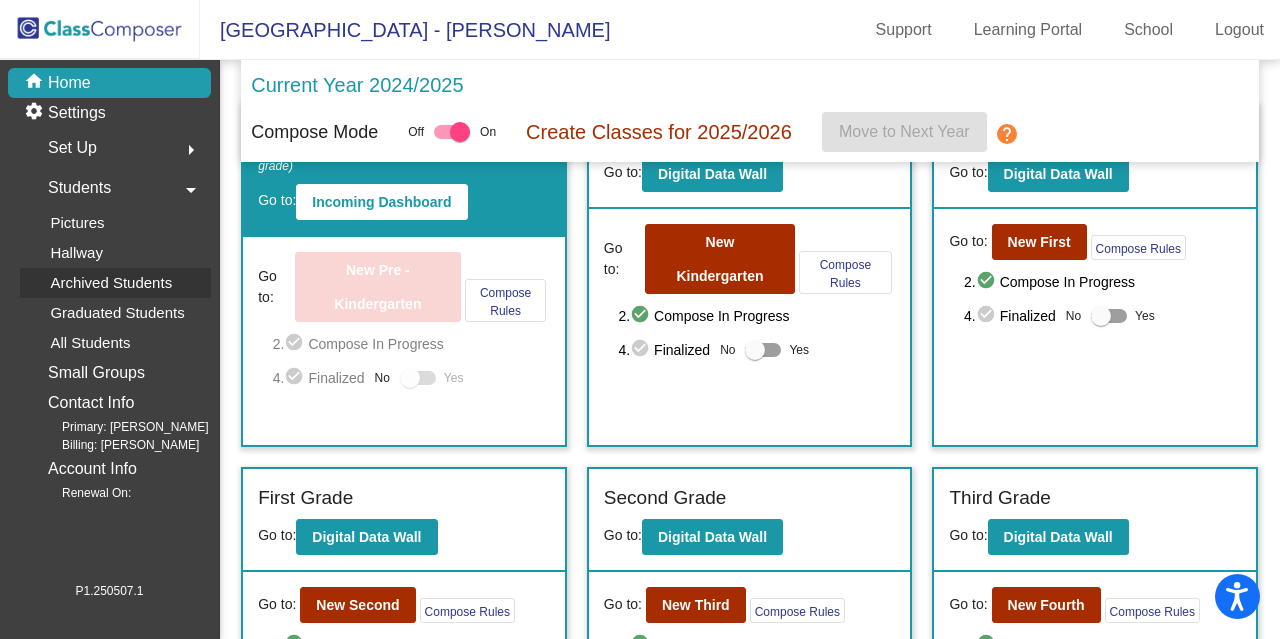 click on "Archived Students" 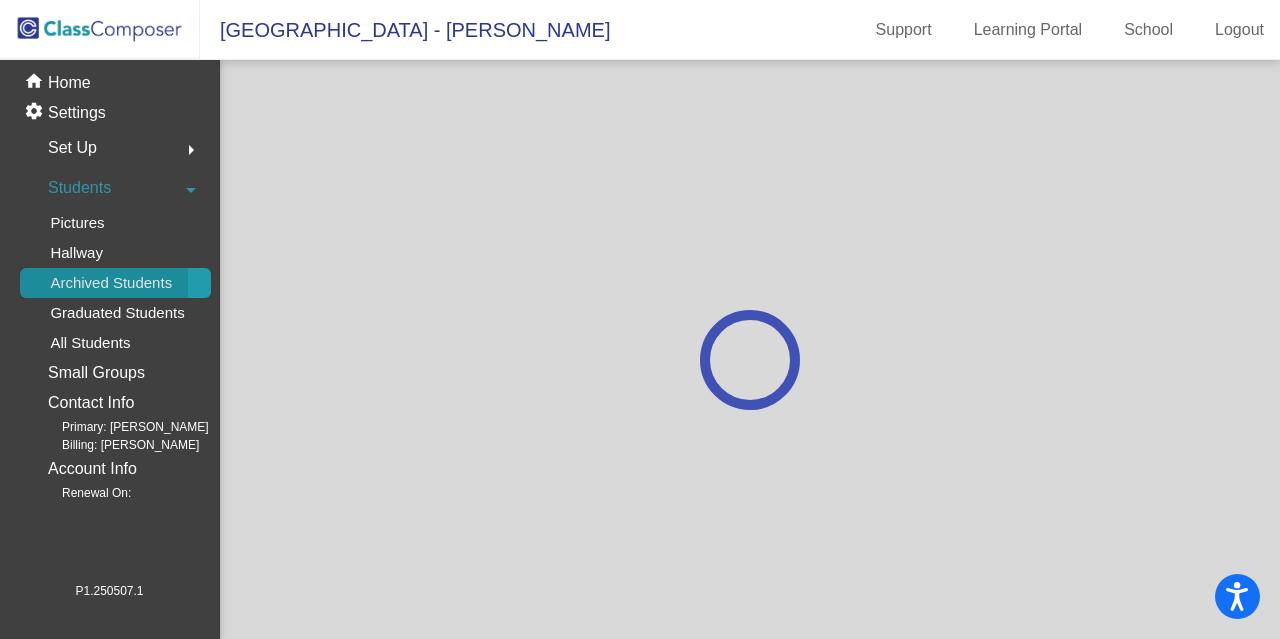 scroll, scrollTop: 0, scrollLeft: 0, axis: both 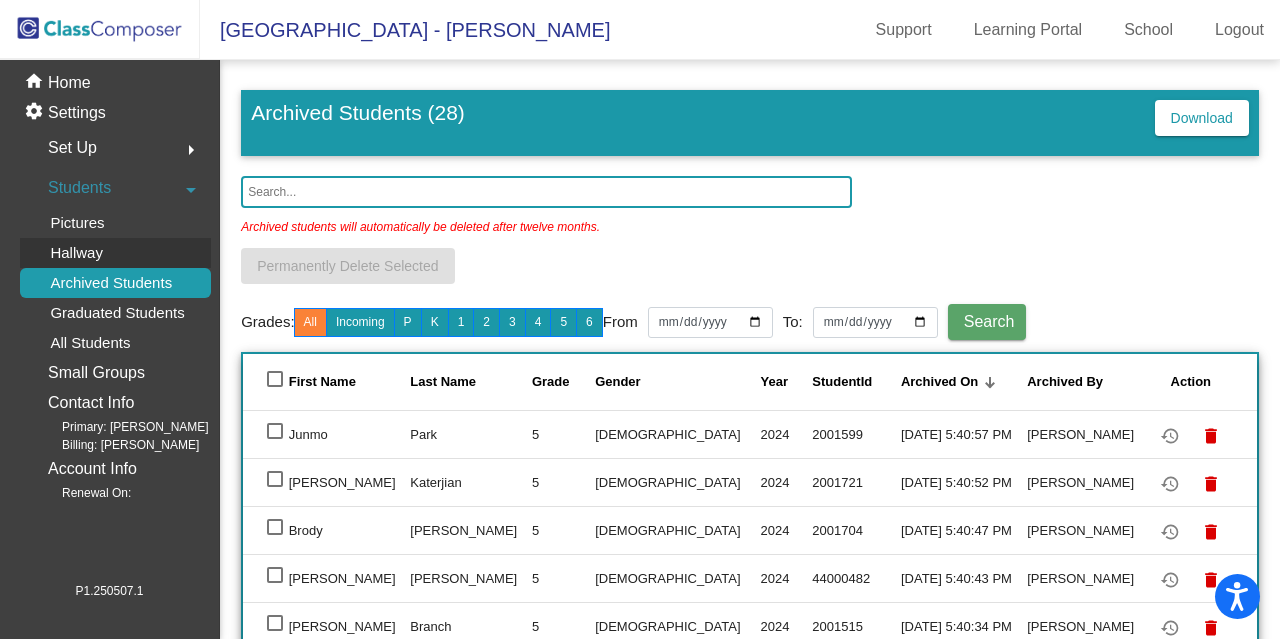 click on "Hallway" 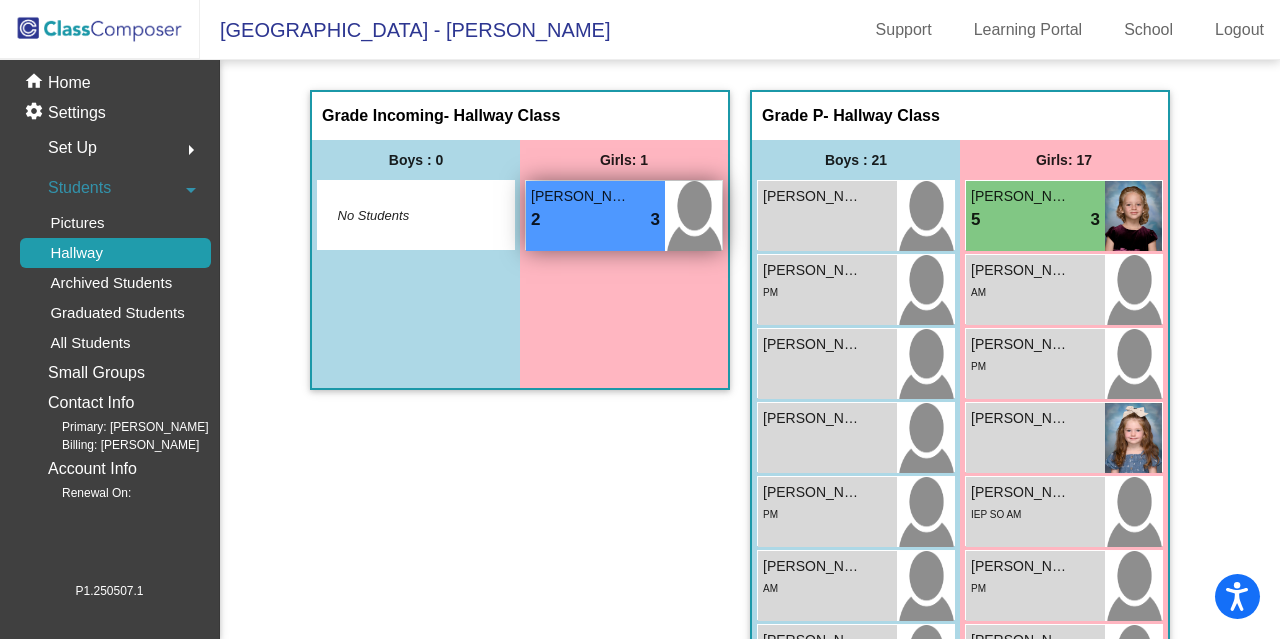 click at bounding box center [693, 216] 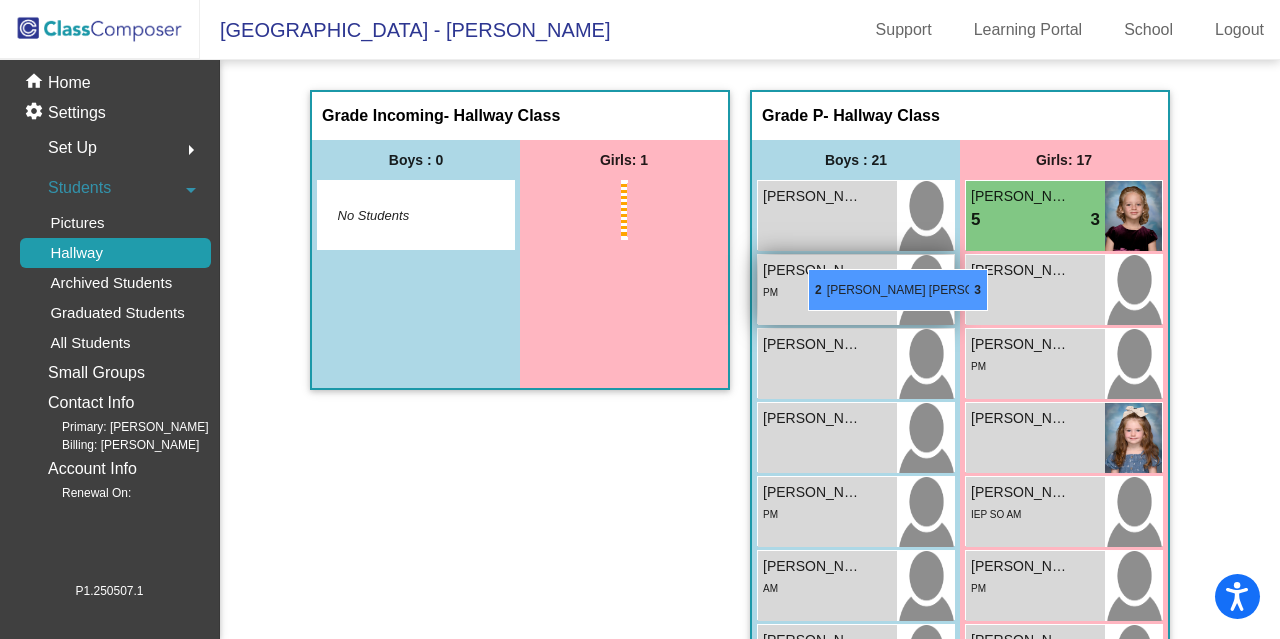 drag, startPoint x: 587, startPoint y: 213, endPoint x: 808, endPoint y: 269, distance: 227.98465 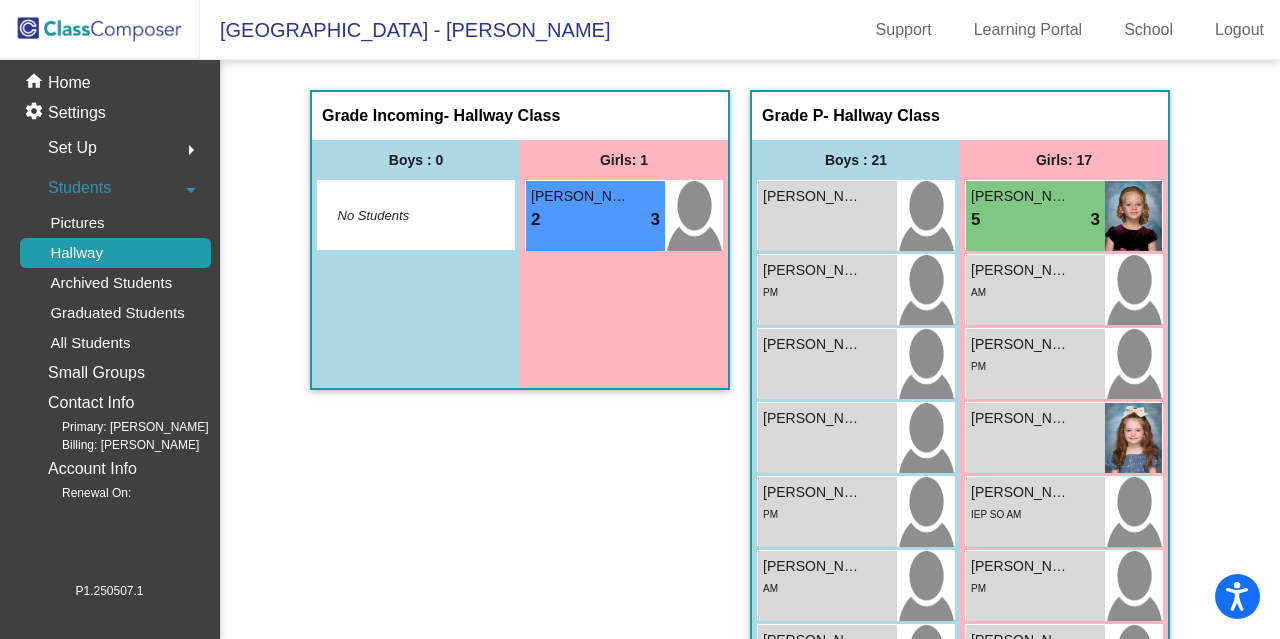 click 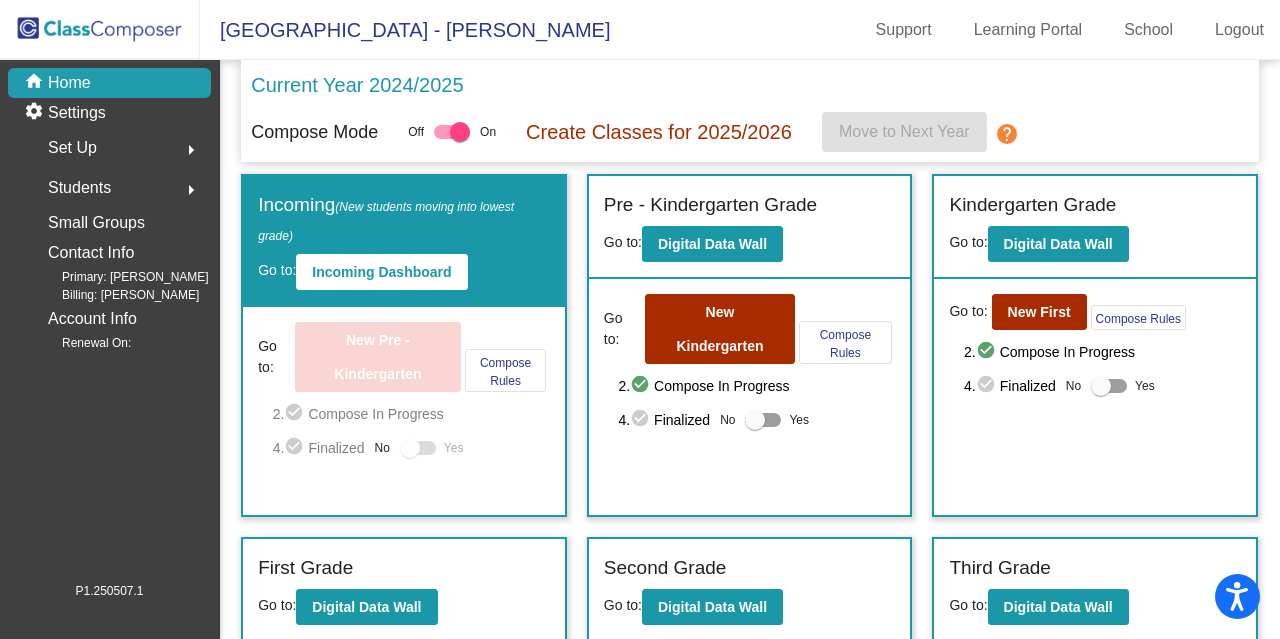 click on "Students  arrow_right" 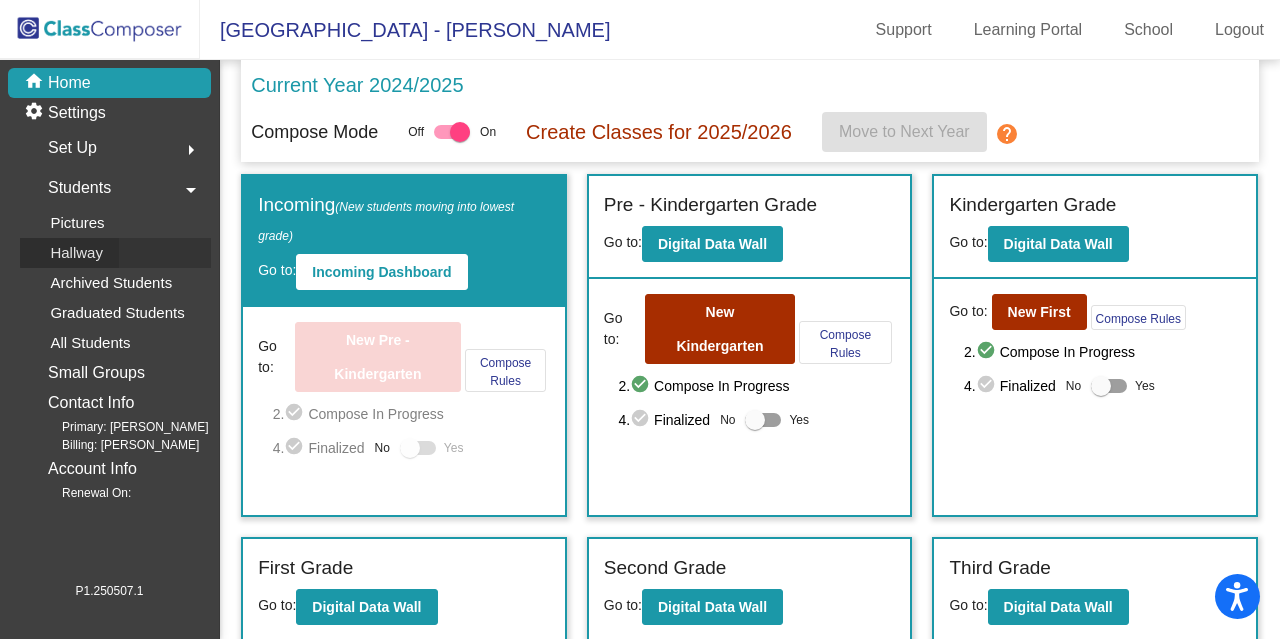 click on "Hallway" 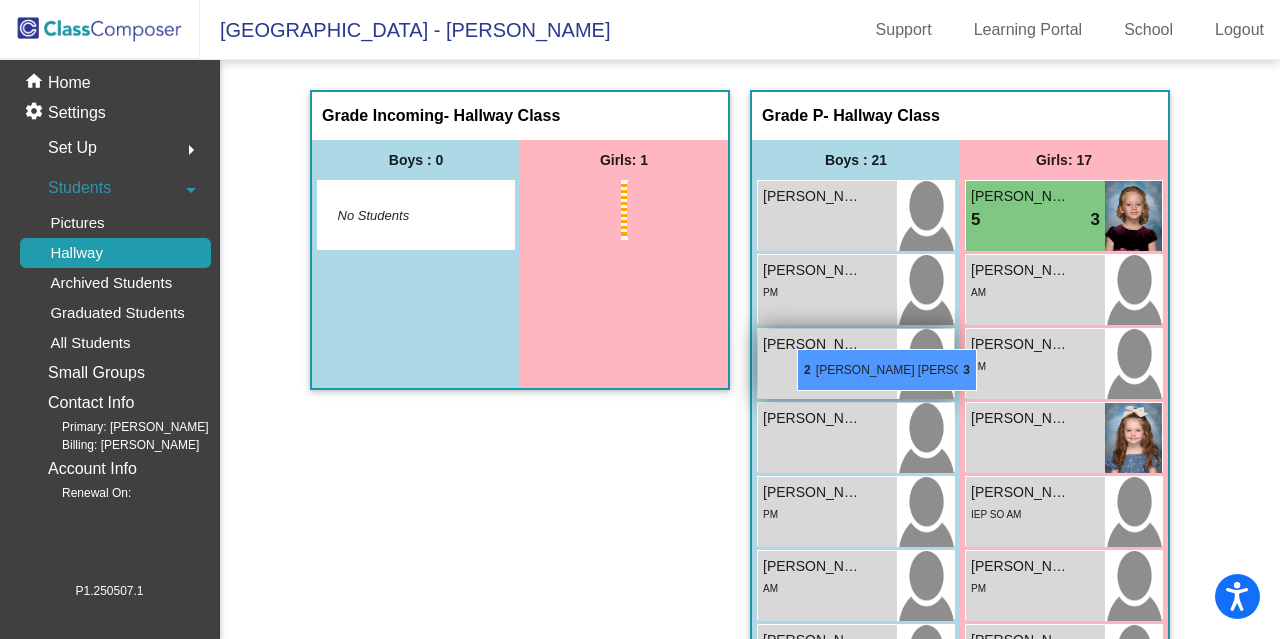drag, startPoint x: 598, startPoint y: 197, endPoint x: 797, endPoint y: 349, distance: 250.40967 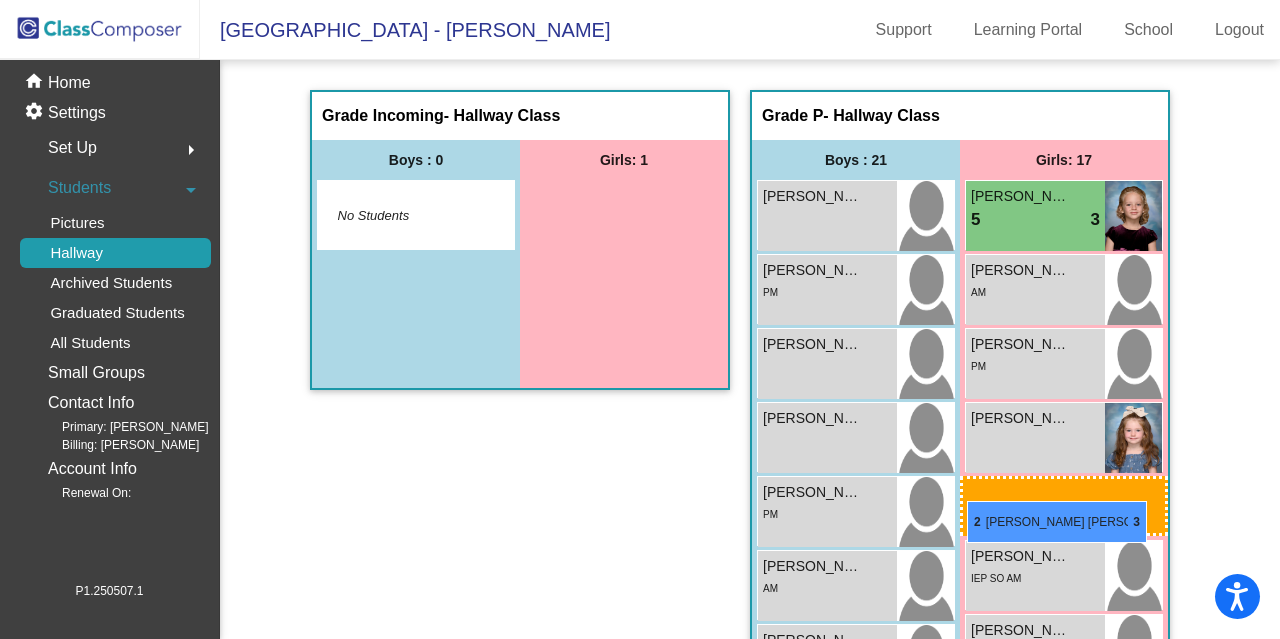 drag, startPoint x: 614, startPoint y: 218, endPoint x: 967, endPoint y: 501, distance: 452.43564 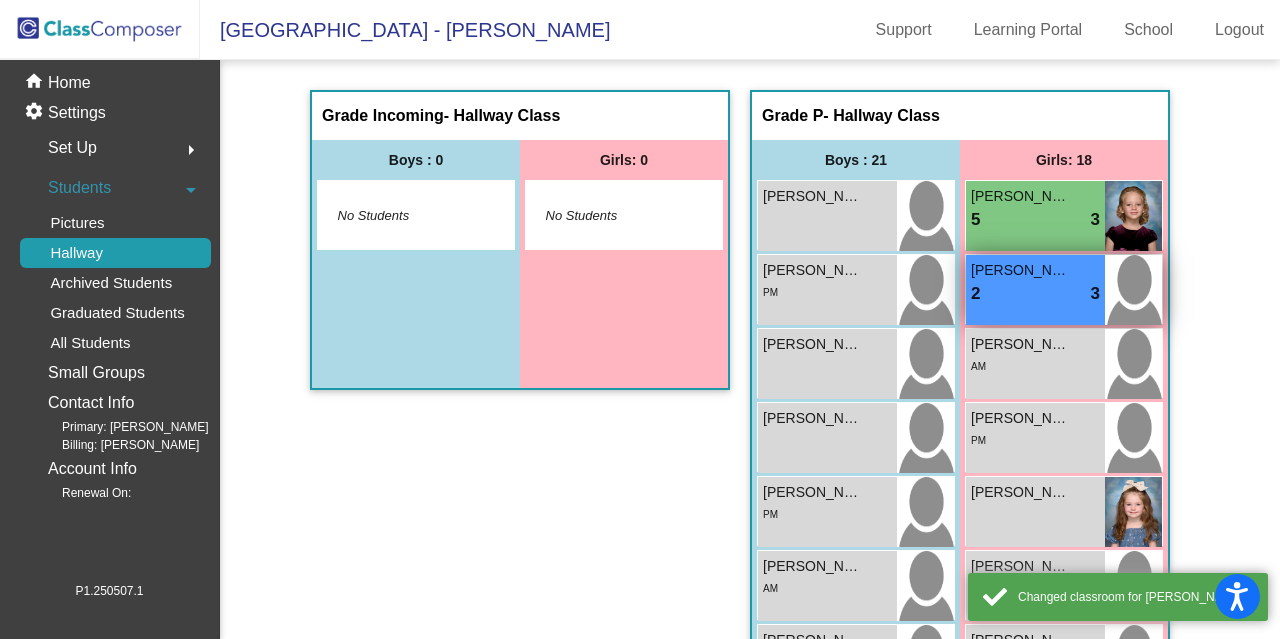 click on "2 lock do_not_disturb_alt 3" at bounding box center (1035, 294) 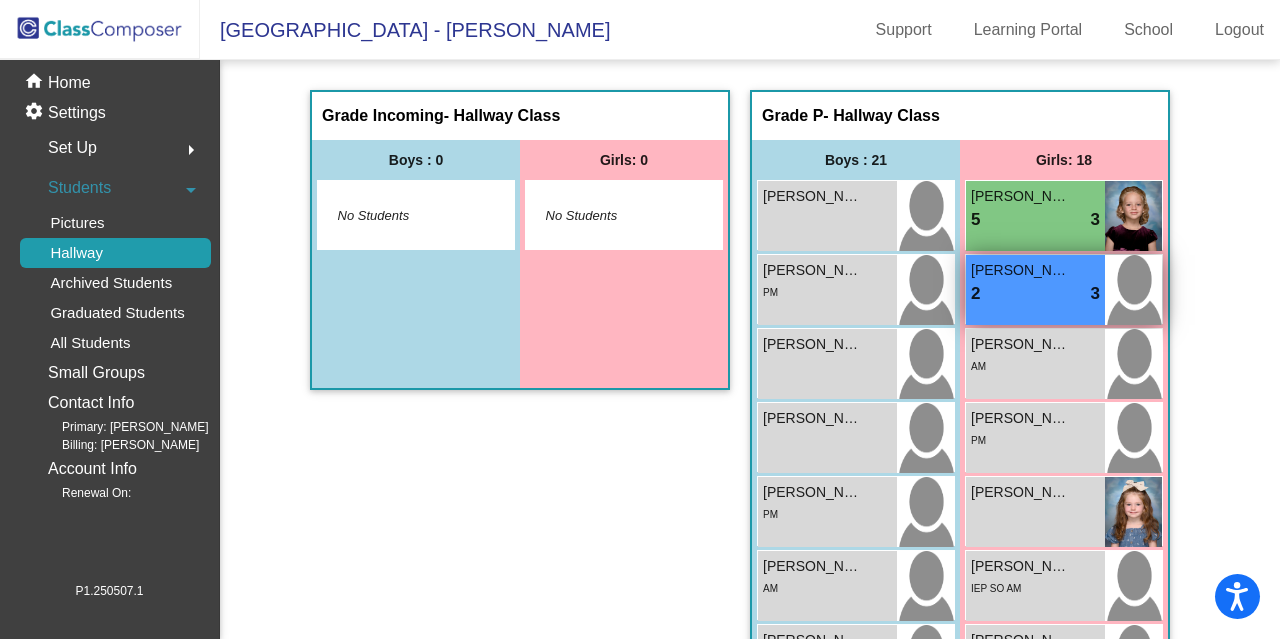 click on "2 lock do_not_disturb_alt 3" at bounding box center [1035, 294] 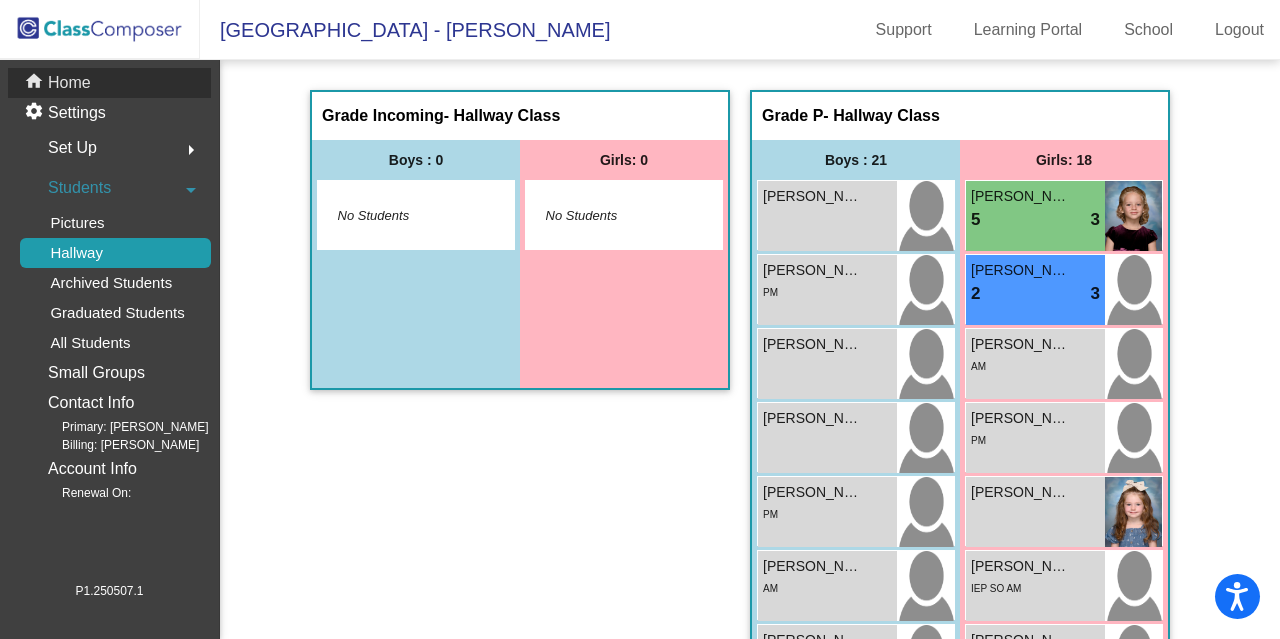 click on "home Home" 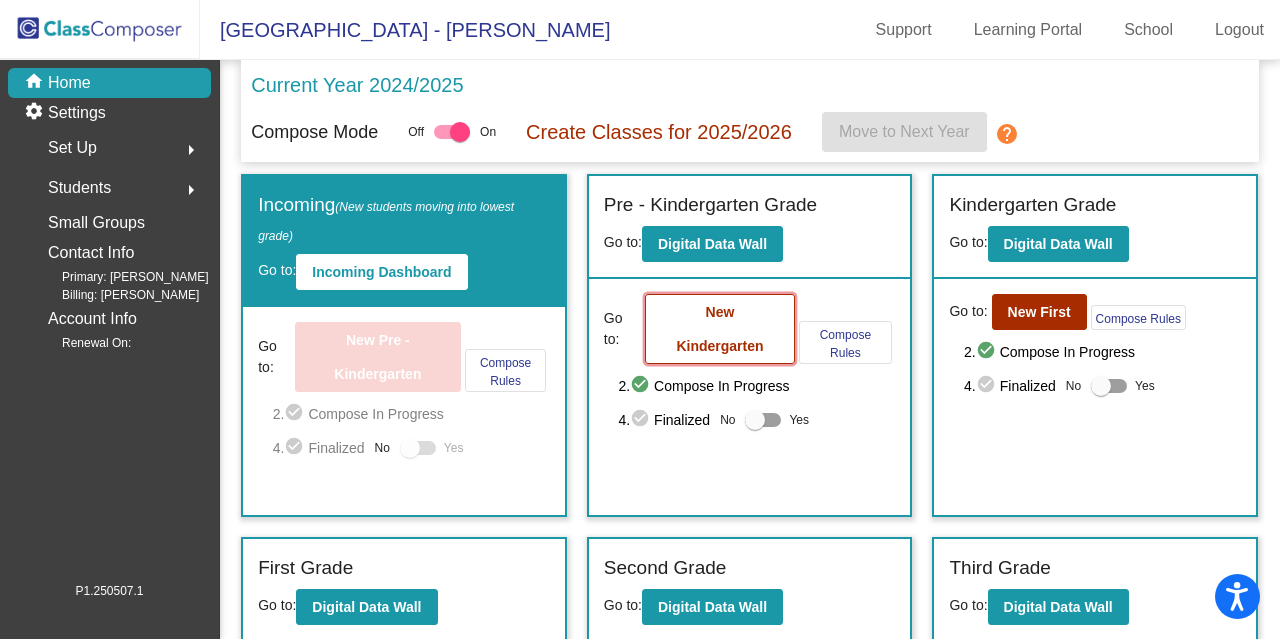 click on "New Kindergarten" 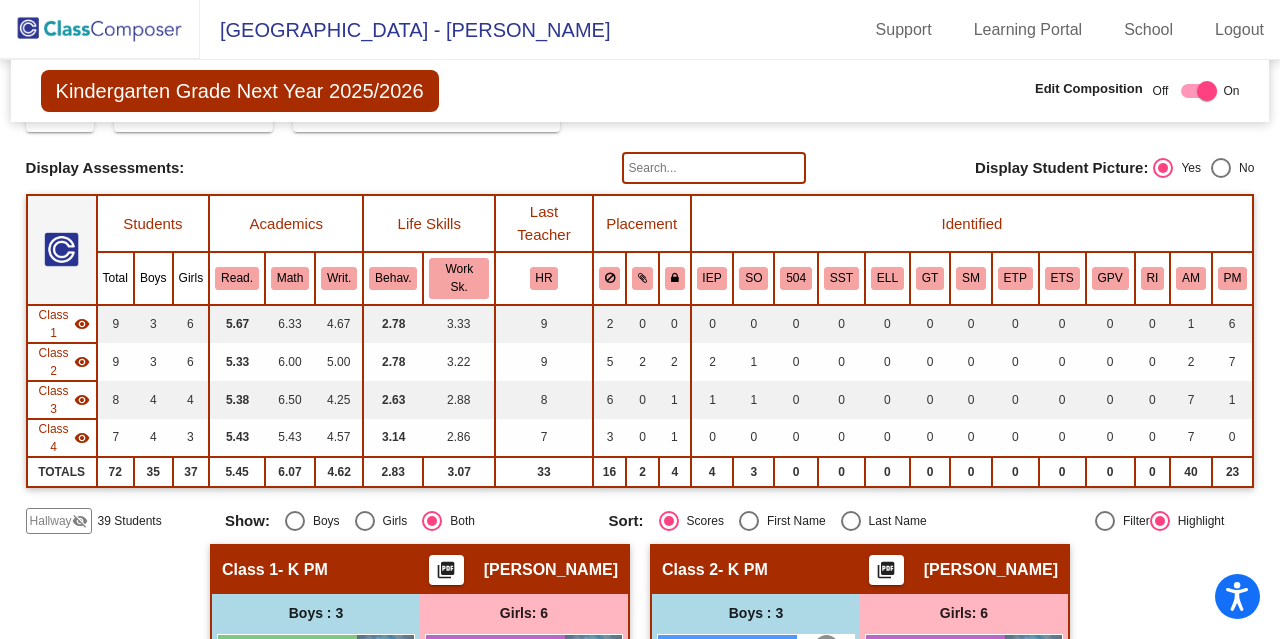 scroll, scrollTop: 62, scrollLeft: 0, axis: vertical 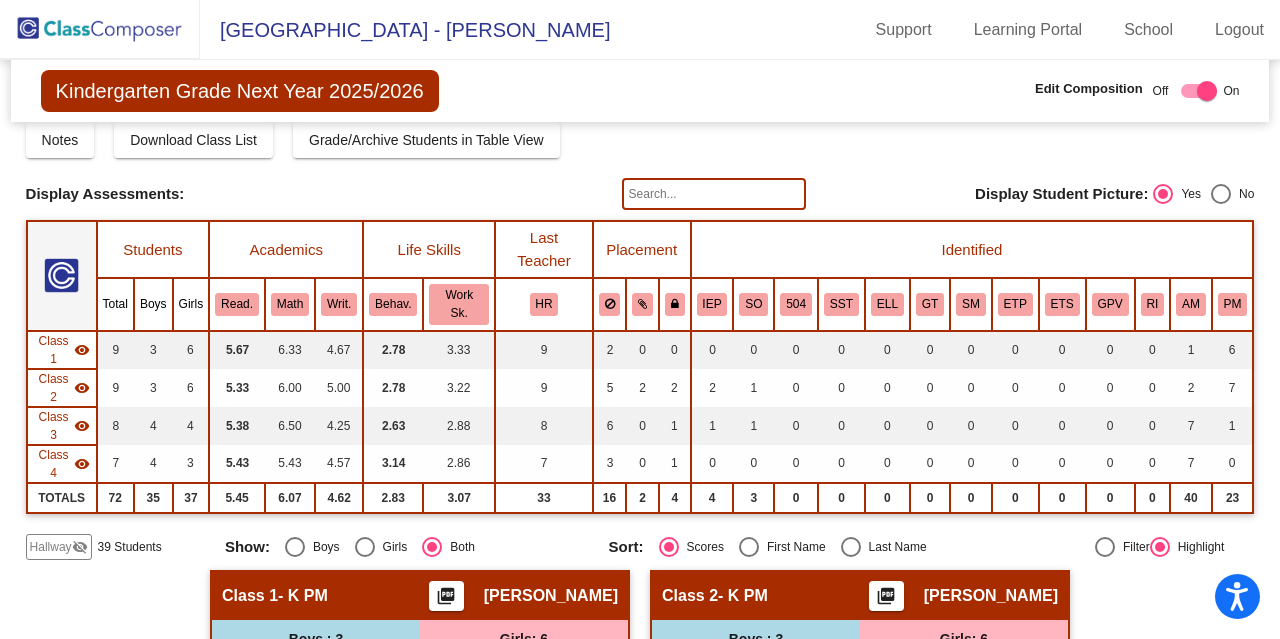 click on "Hallway" 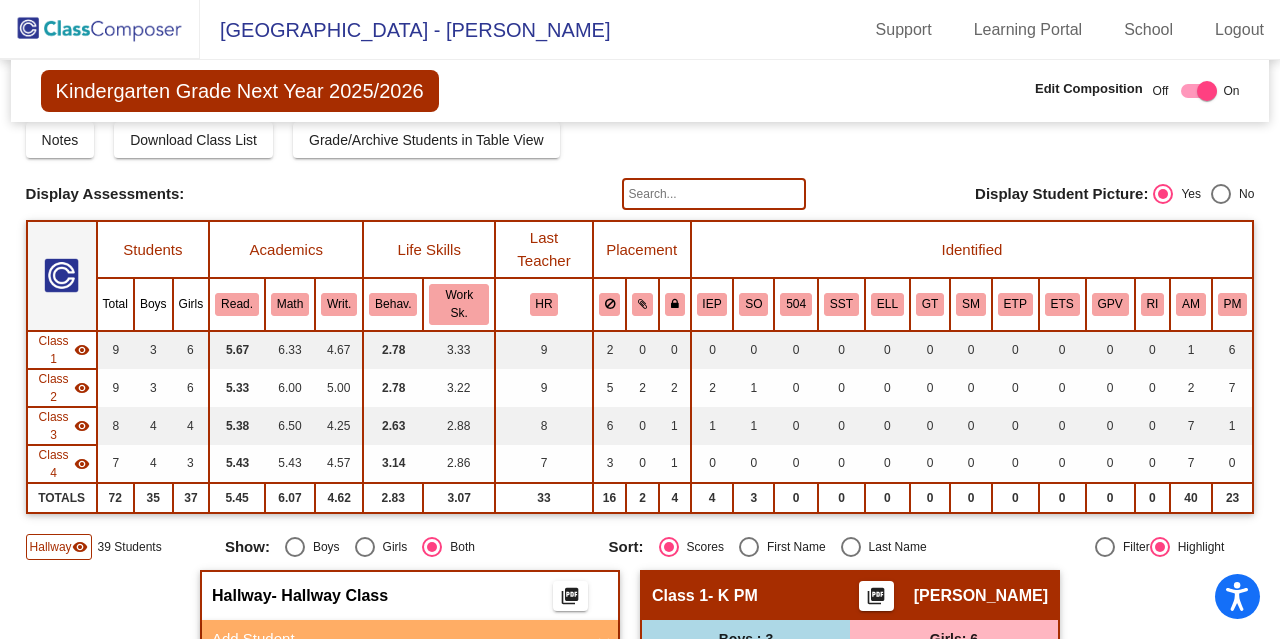 scroll, scrollTop: 415, scrollLeft: 0, axis: vertical 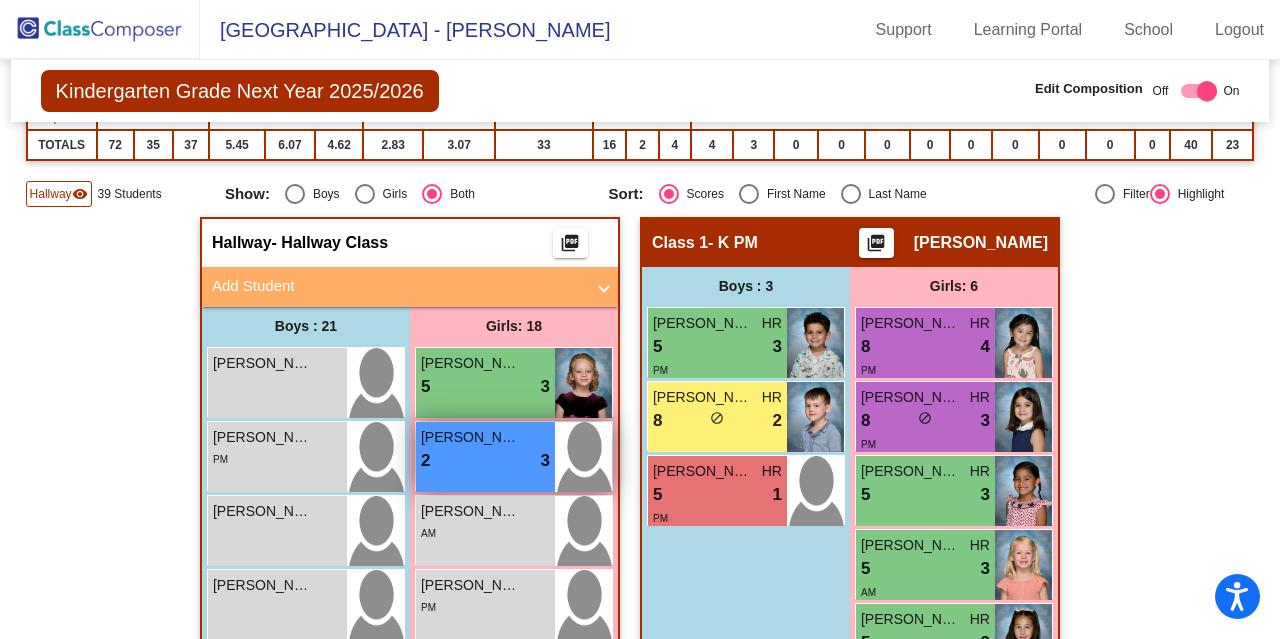 click on "2 lock do_not_disturb_alt 3" at bounding box center [485, 461] 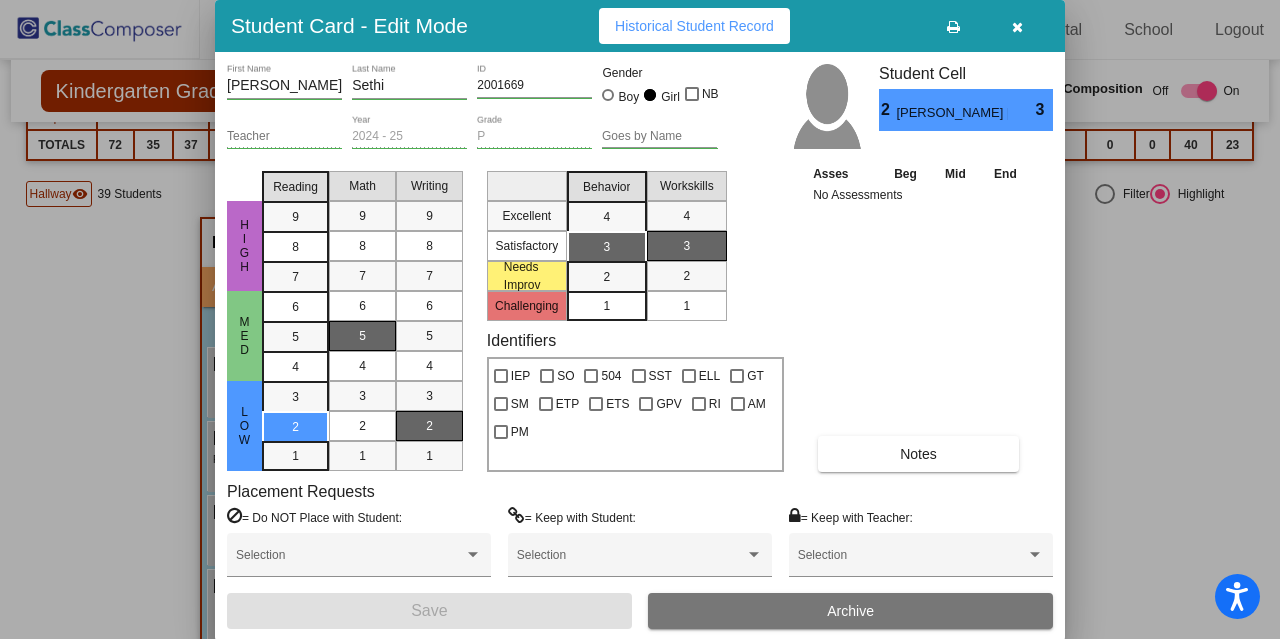 click on "Archive" at bounding box center (850, 611) 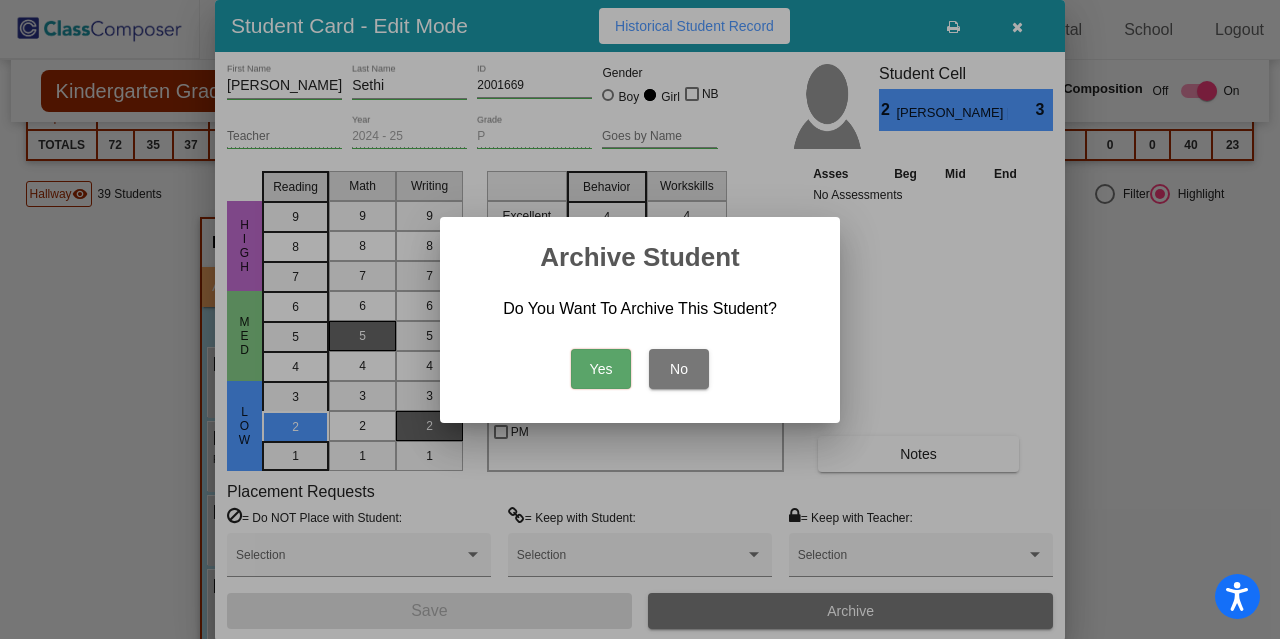 click on "Yes" at bounding box center [601, 369] 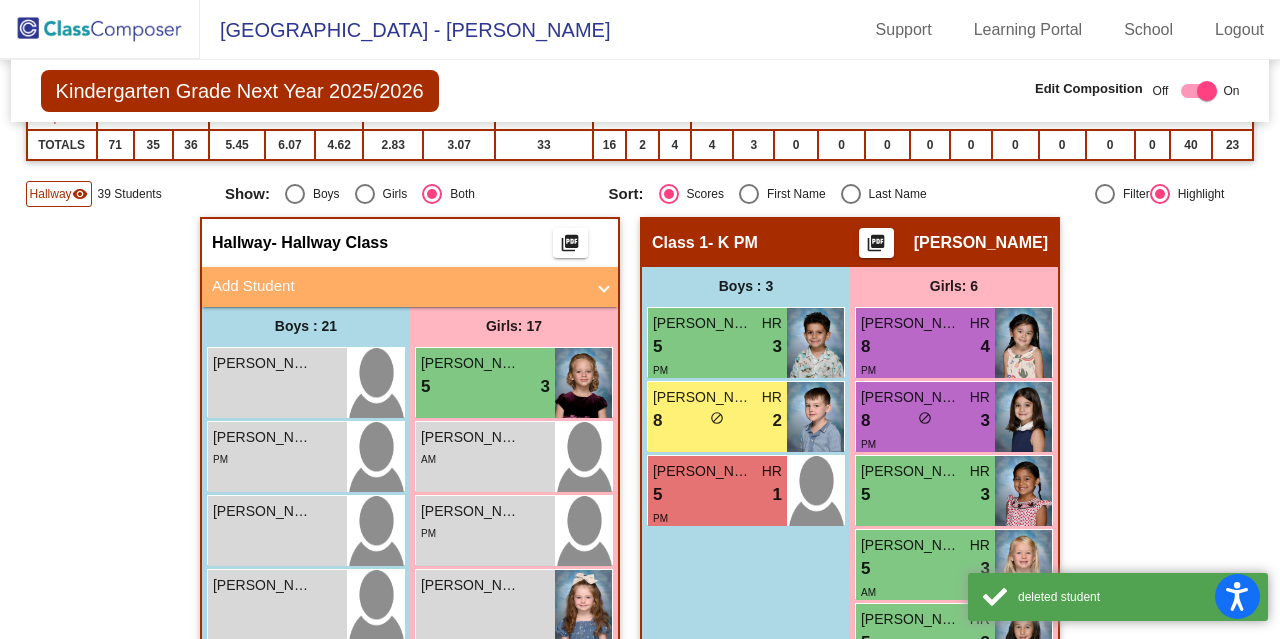 click 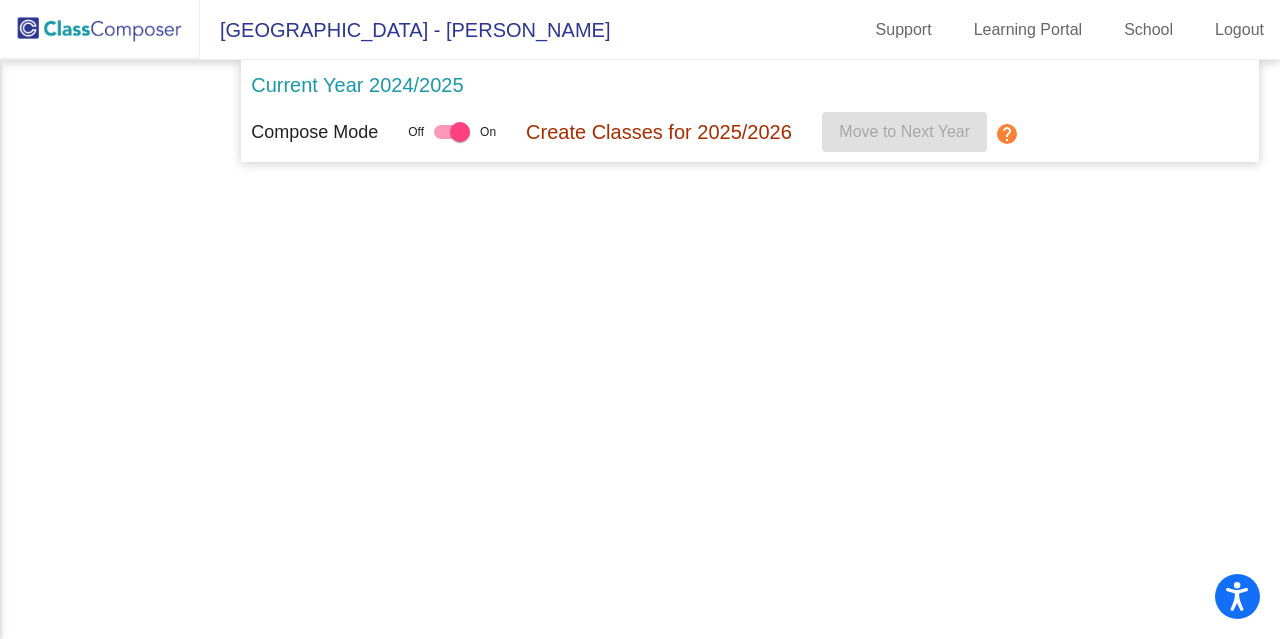 scroll, scrollTop: 0, scrollLeft: 0, axis: both 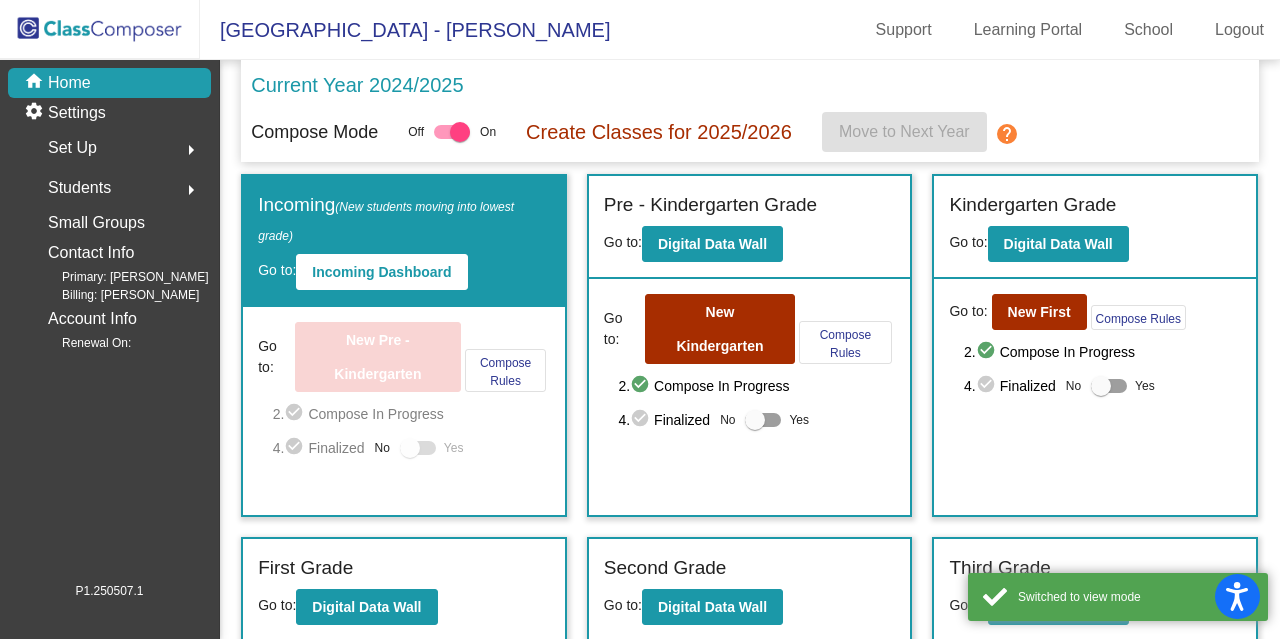 click on "Students" 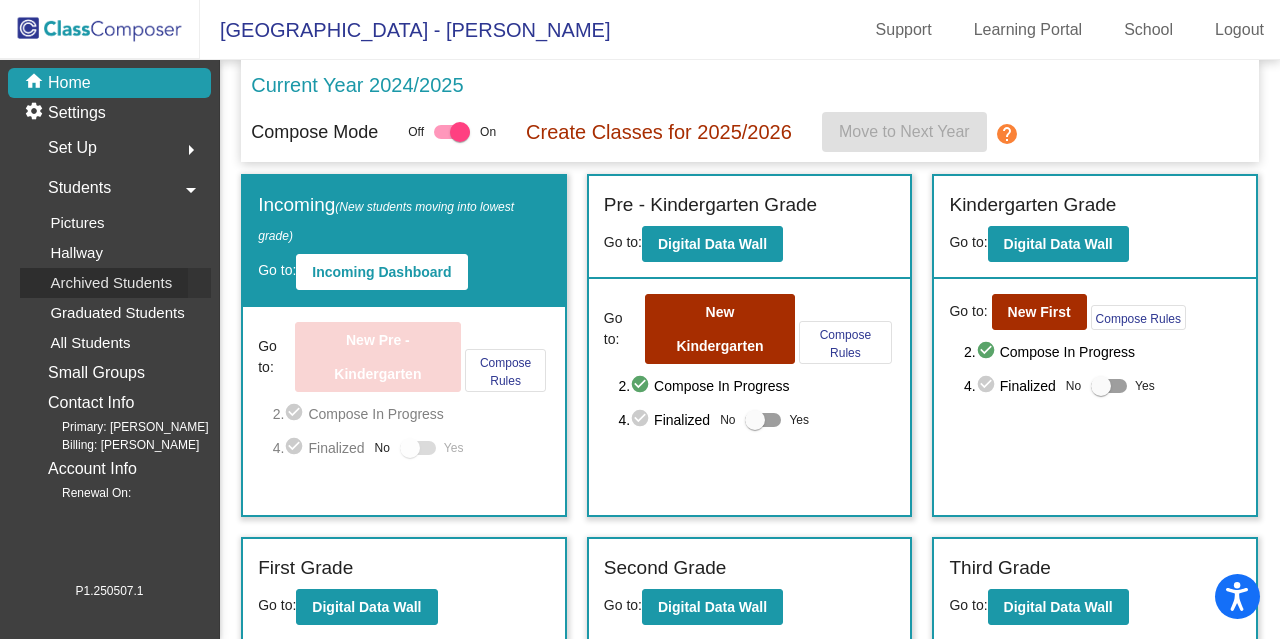 click on "Archived Students" 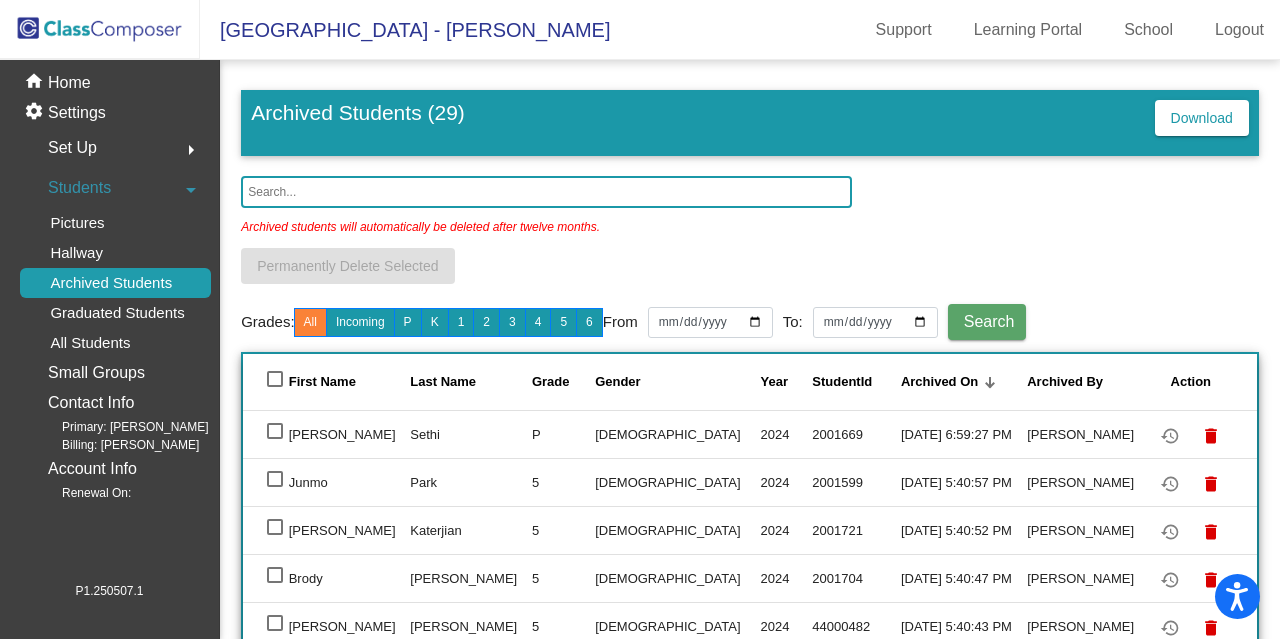 click on "2001669" 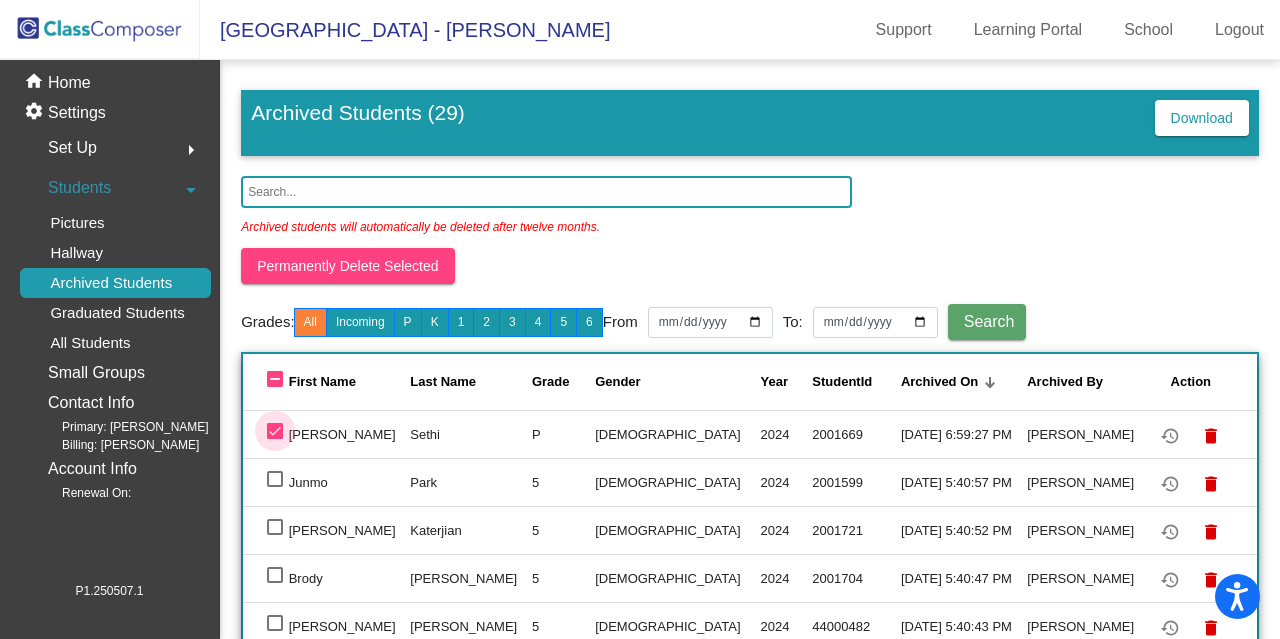 click at bounding box center [275, 431] 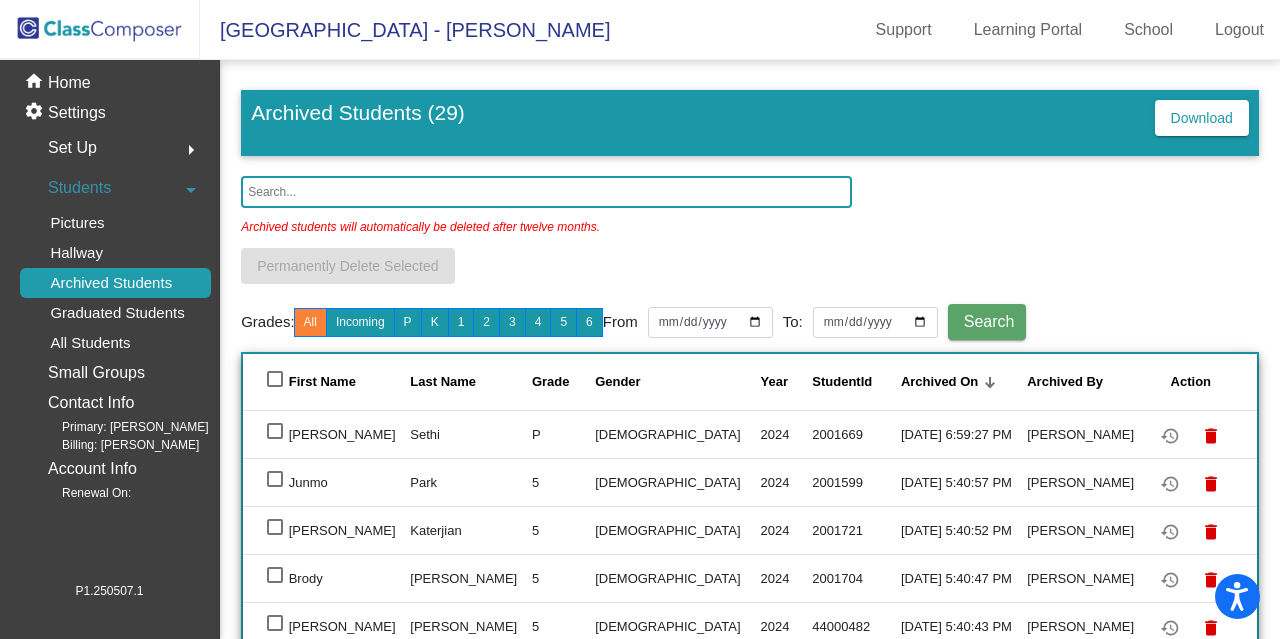 click 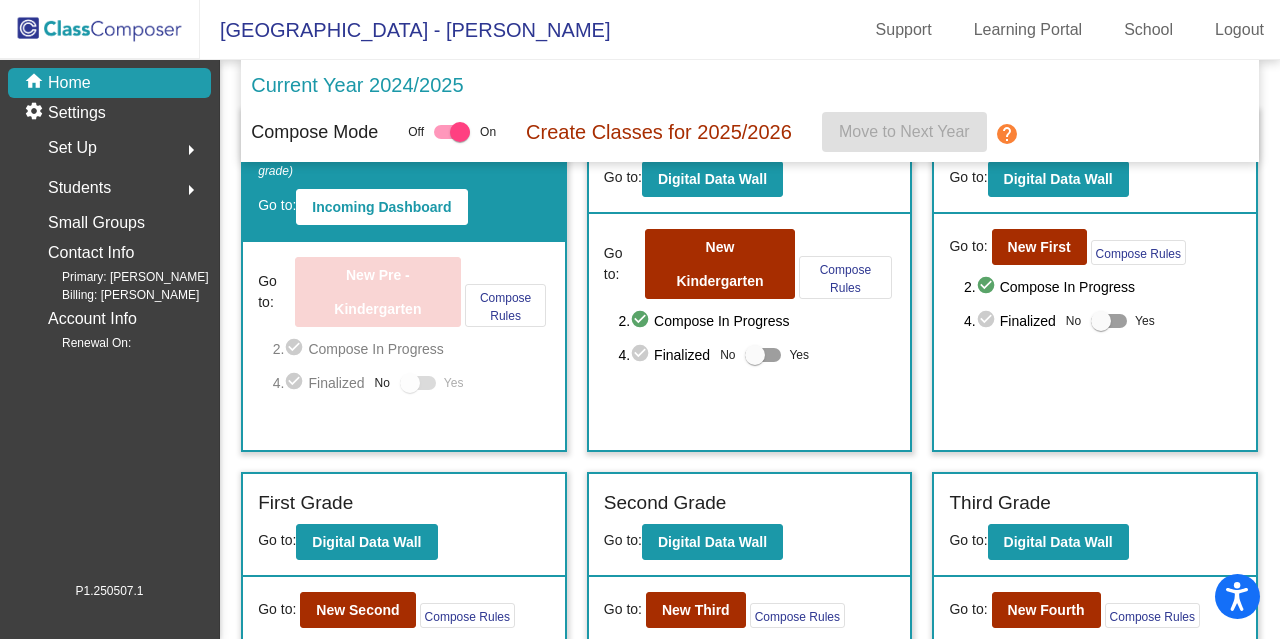 scroll, scrollTop: 0, scrollLeft: 0, axis: both 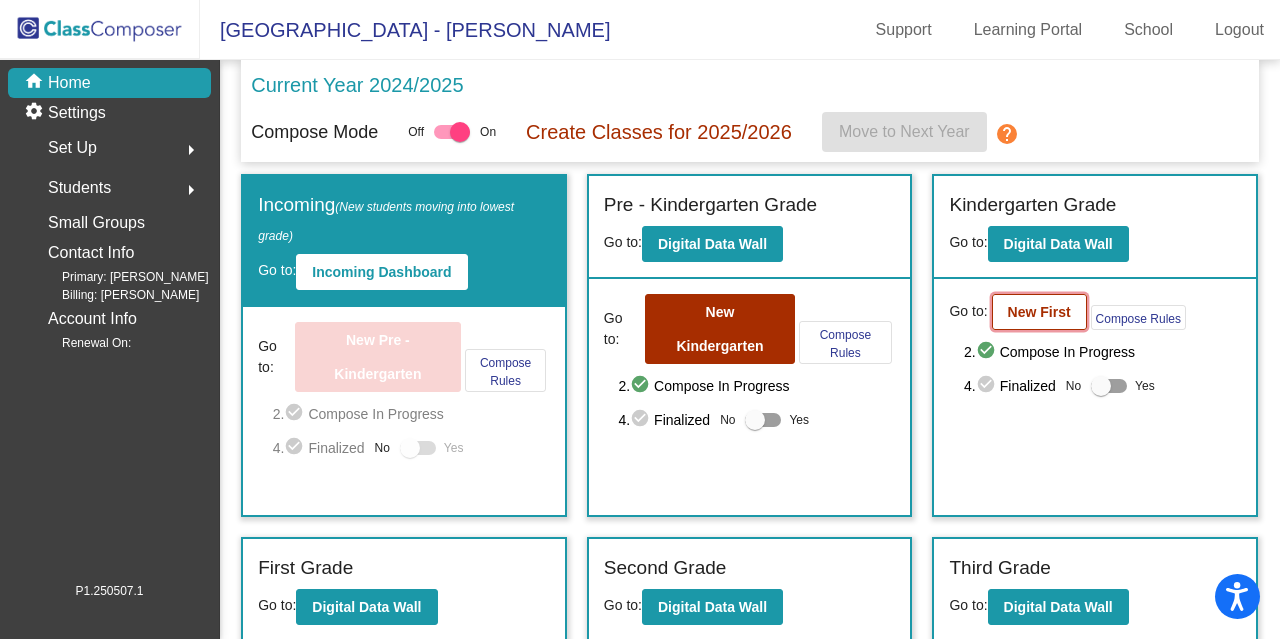 click on "New First" 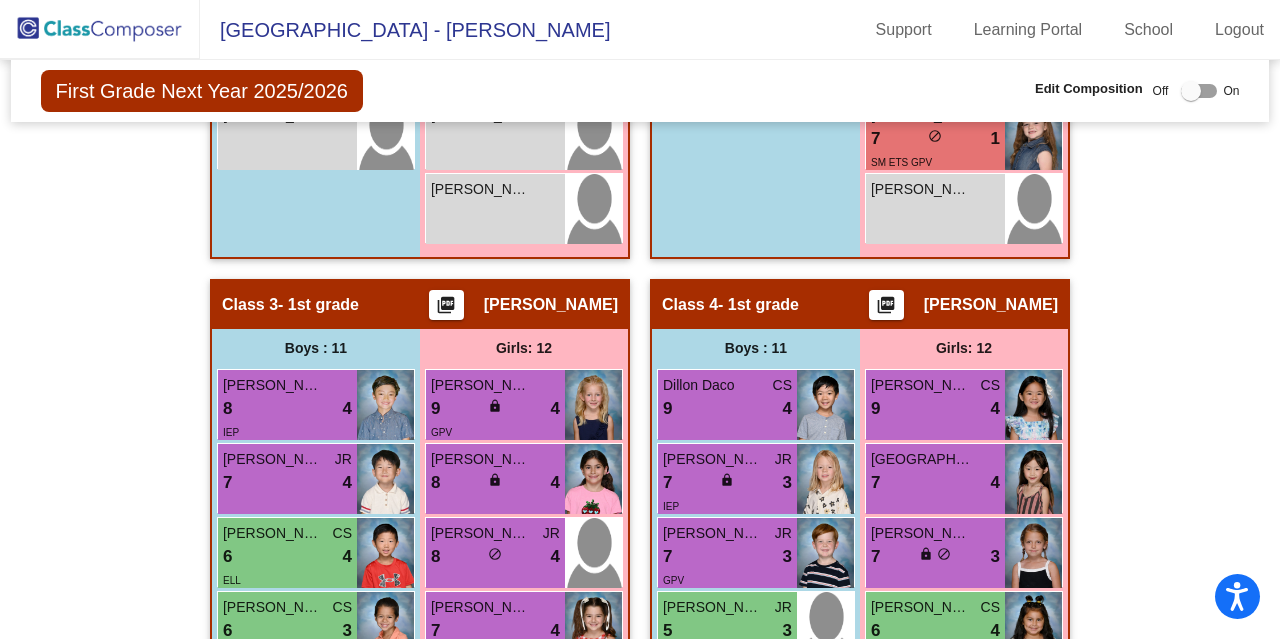 scroll, scrollTop: 1358, scrollLeft: 0, axis: vertical 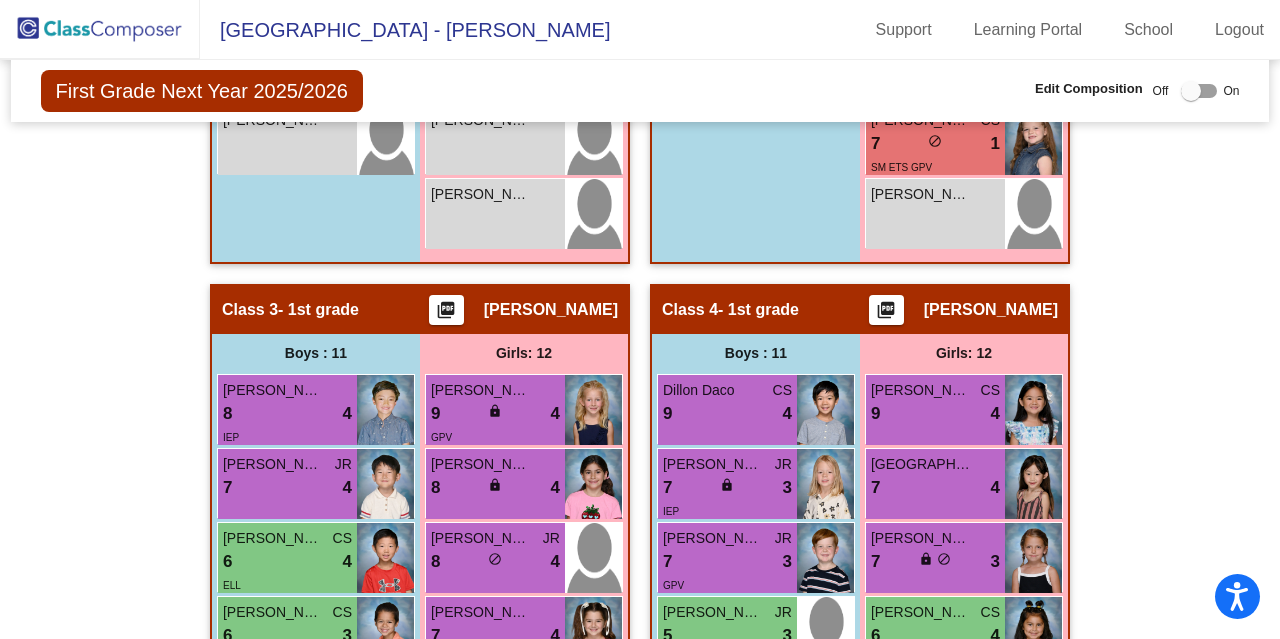 click on "Hallway   - Hallway Class  picture_as_pdf  Add Student  First Name Last Name Student Id  (Recommended)   Boy   Girl   Non Binary Add Close  Boys : 0    No Students   Girls: 0   No Students   Class 1   - 1st grade  picture_as_pdf Alison Parra  Add Student  First Name Last Name Student Id  (Recommended)   Boy   Girl   Non Binary Add Close  Boys : 11  Charlie Cosgrove JR 9 lock do_not_disturb_alt 4 GPV Declan Kim JR 9 lock do_not_disturb_alt 3 ETS Luca Caligiuri CS 7 lock do_not_disturb_alt 4 Quinn Boss JR 6 lock do_not_disturb_alt 3 GPV Felix Pereira JR 6 lock do_not_disturb_alt 3 Dean Hopkins CS 3 lock do_not_disturb_alt 4 Caleb Chiang JR 3 lock do_not_disturb_alt 3 Carson Conzonire CS 3 lock do_not_disturb_alt 3 IEP Braden Djukich 6 lock do_not_disturb_alt 1 ETP Faiz Khan lock do_not_disturb_alt IEP SO Walter McIntyre lock do_not_disturb_alt Girls: 12 Eliza Bernard CS 7 lock do_not_disturb_alt 4 Yara Sophia Arens 7 lock do_not_disturb_alt 3 Beatrice Russell JR 7 lock do_not_disturb_alt 3 SM Lia Chon 5 4" 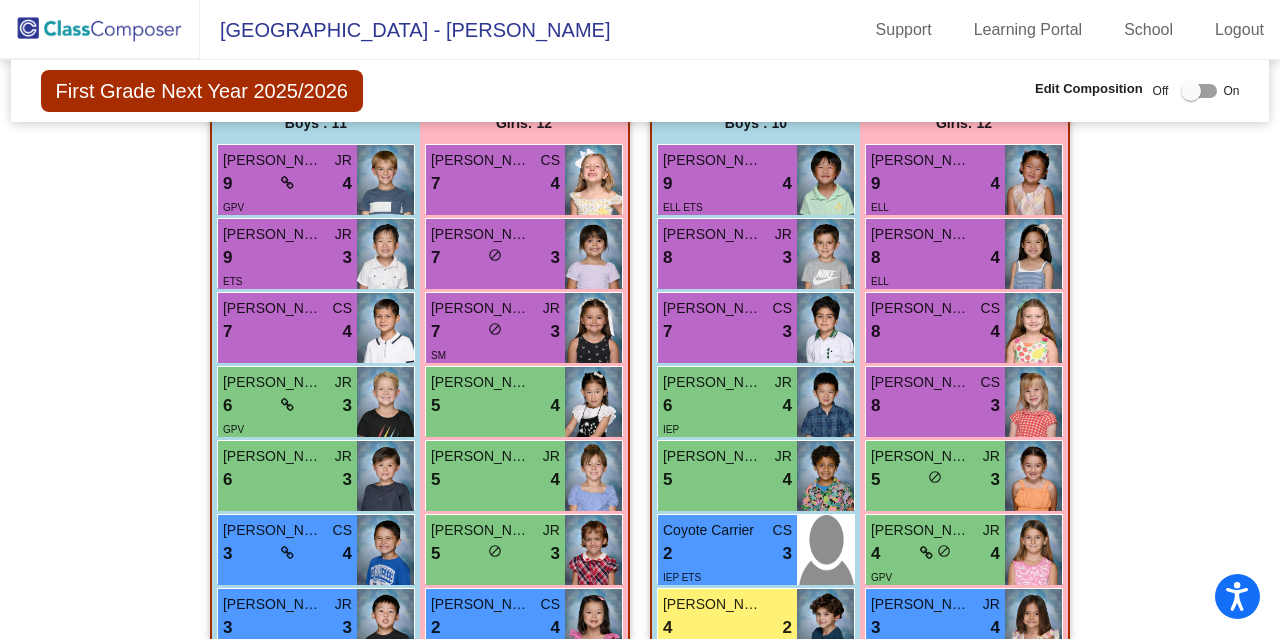 scroll, scrollTop: 0, scrollLeft: 0, axis: both 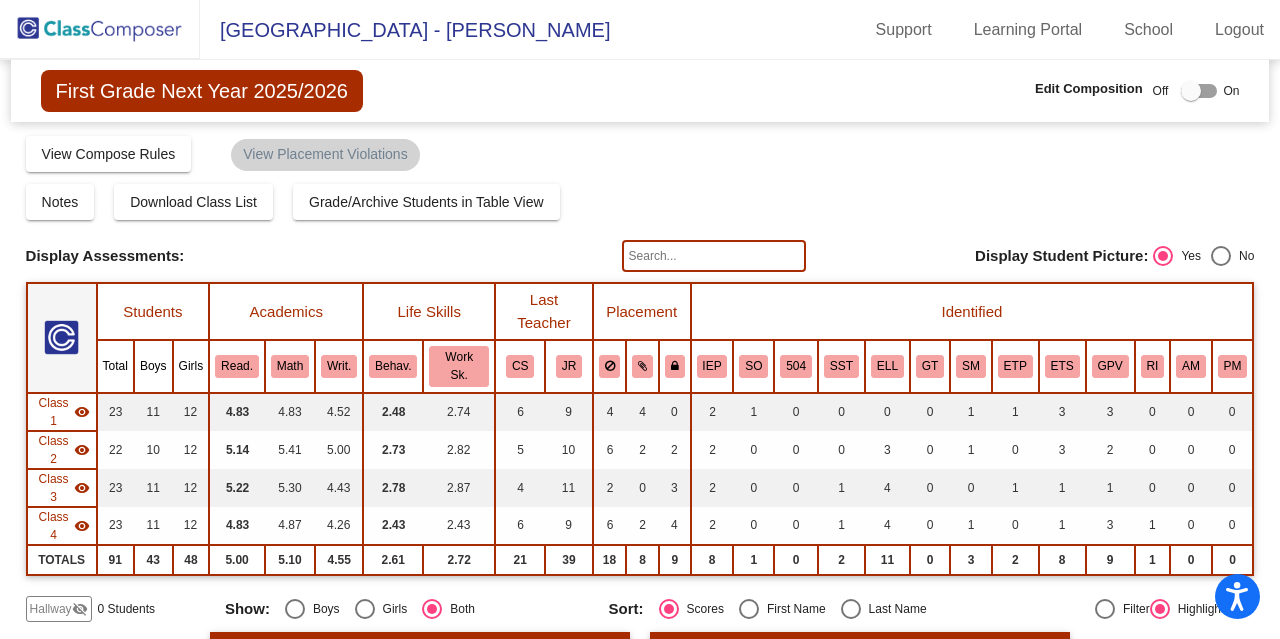 click 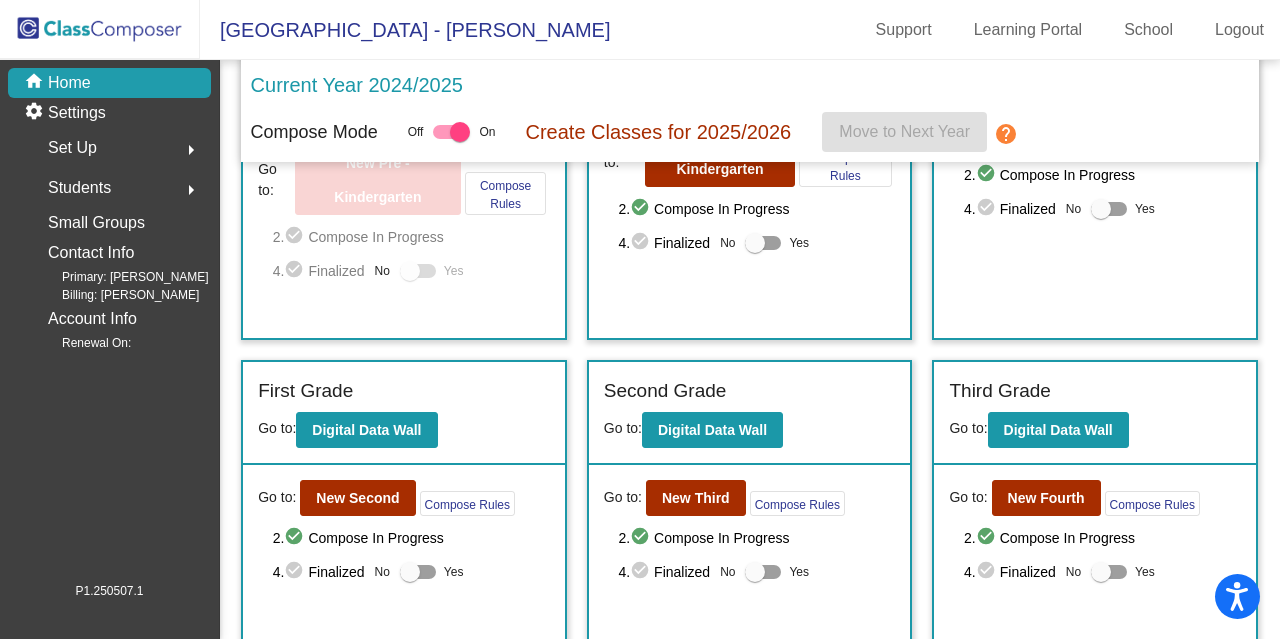 scroll, scrollTop: 255, scrollLeft: 0, axis: vertical 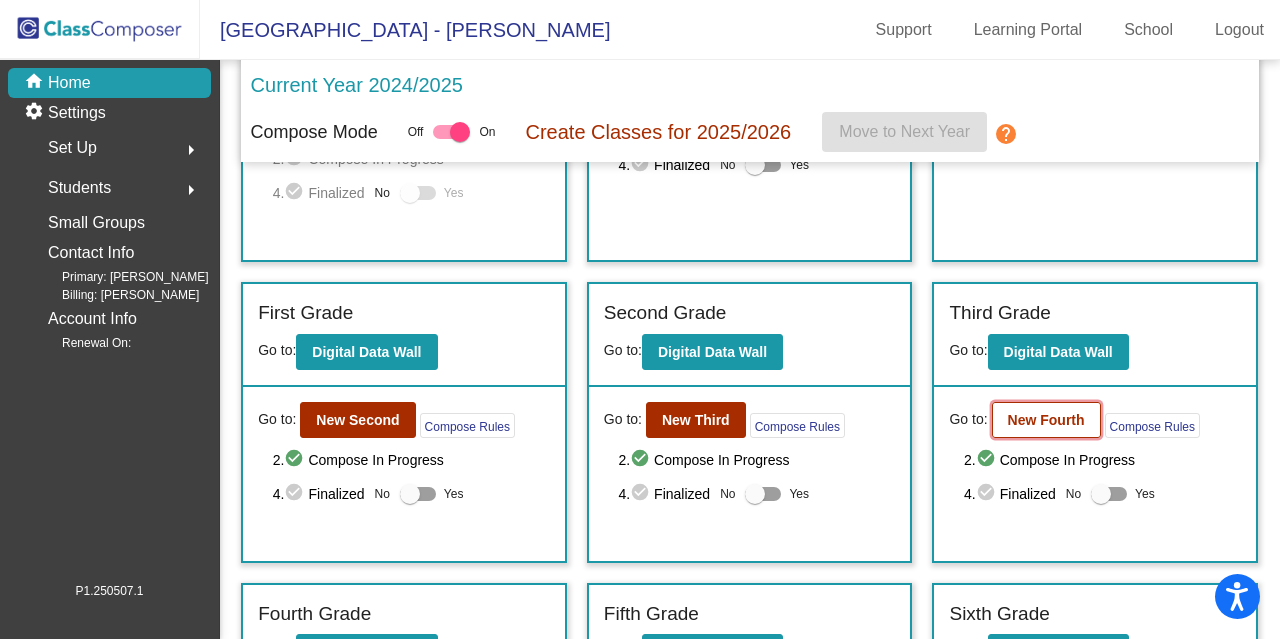 click on "New Fourth" 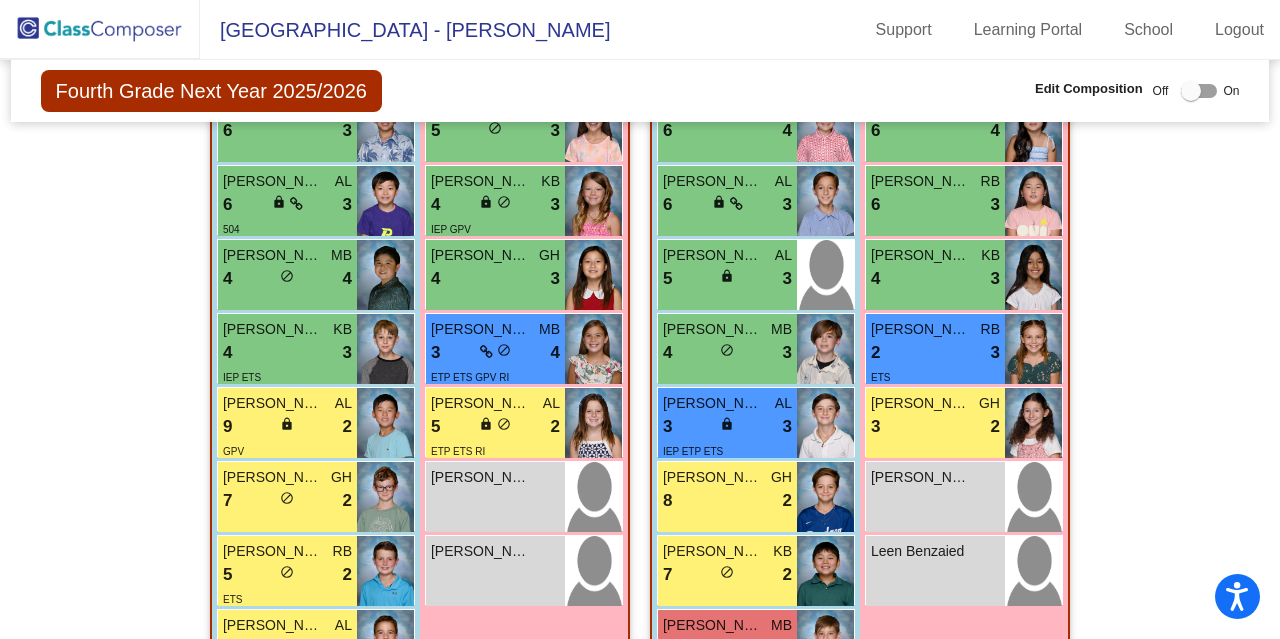 scroll, scrollTop: 979, scrollLeft: 0, axis: vertical 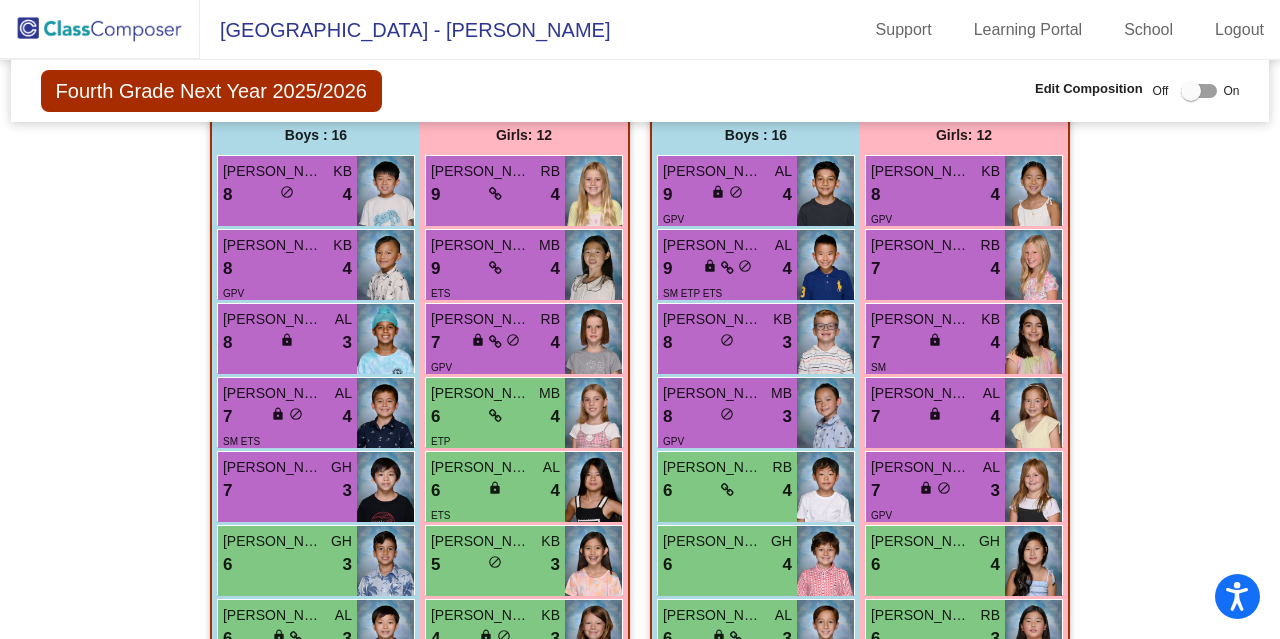 click on "Hallway   - Hallway Class  picture_as_pdf  Add Student  First Name Last Name Student Id  (Recommended)   Boy   Girl   Non Binary Add Close  Boys : 0    No Students   Girls: 0   No Students   Class 1   - 4th grade  picture_as_pdf Danna Lesko  Add Student  First Name Last Name Student Id  (Recommended)   Boy   Girl   Non Binary Add Close  Boys : 16  Jay Sok KB 8 lock do_not_disturb_alt 4 Jaxon Seth KB 8 lock do_not_disturb_alt 4 GPV Bibek Malik AL 8 lock do_not_disturb_alt 3 Cameron Humphreys AL 7 lock do_not_disturb_alt 4 SM ETS Avery Chan GH 7 lock do_not_disturb_alt 3 Tyler Stubbs GH 6 lock do_not_disturb_alt 3 Noah Wong AL 6 lock do_not_disturb_alt 3 504 William Yim MB 4 lock do_not_disturb_alt 4 James Contes KB 4 lock do_not_disturb_alt 3 IEP ETS Brandon Lee AL 9 lock do_not_disturb_alt 2 GPV Reem Schattner GH 7 lock do_not_disturb_alt 2 Wesley Gaudino RB 5 lock do_not_disturb_alt 2 ETS Carter Farrel AL 3 lock do_not_disturb_alt 2 SST ETS RI Cooper Cosgrove AL 8 lock do_not_disturb_alt 1 ETP ETS GPV" 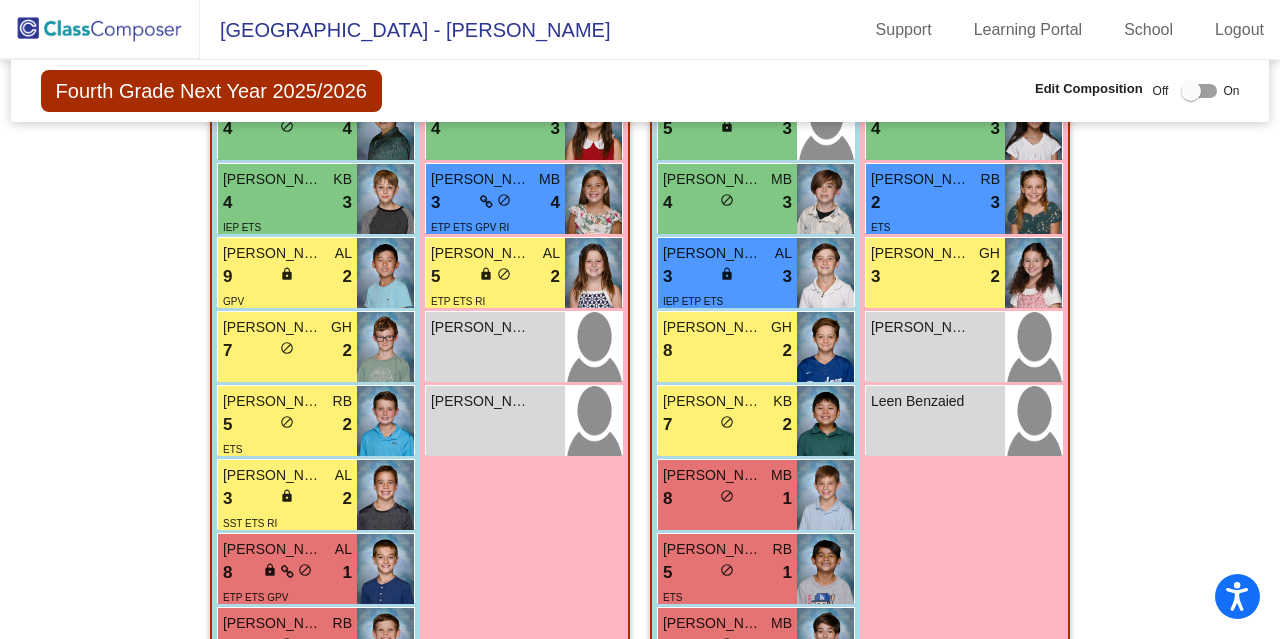 scroll, scrollTop: 1132, scrollLeft: 0, axis: vertical 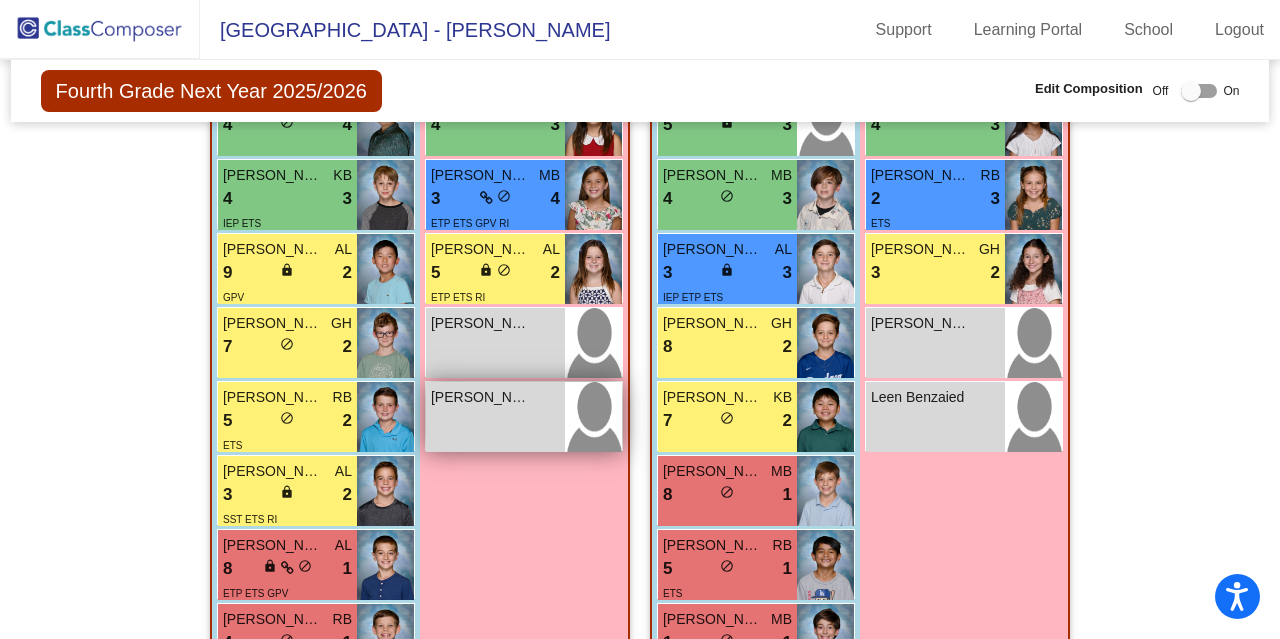 click on "Natalie Karakachian lock do_not_disturb_alt" at bounding box center (495, 417) 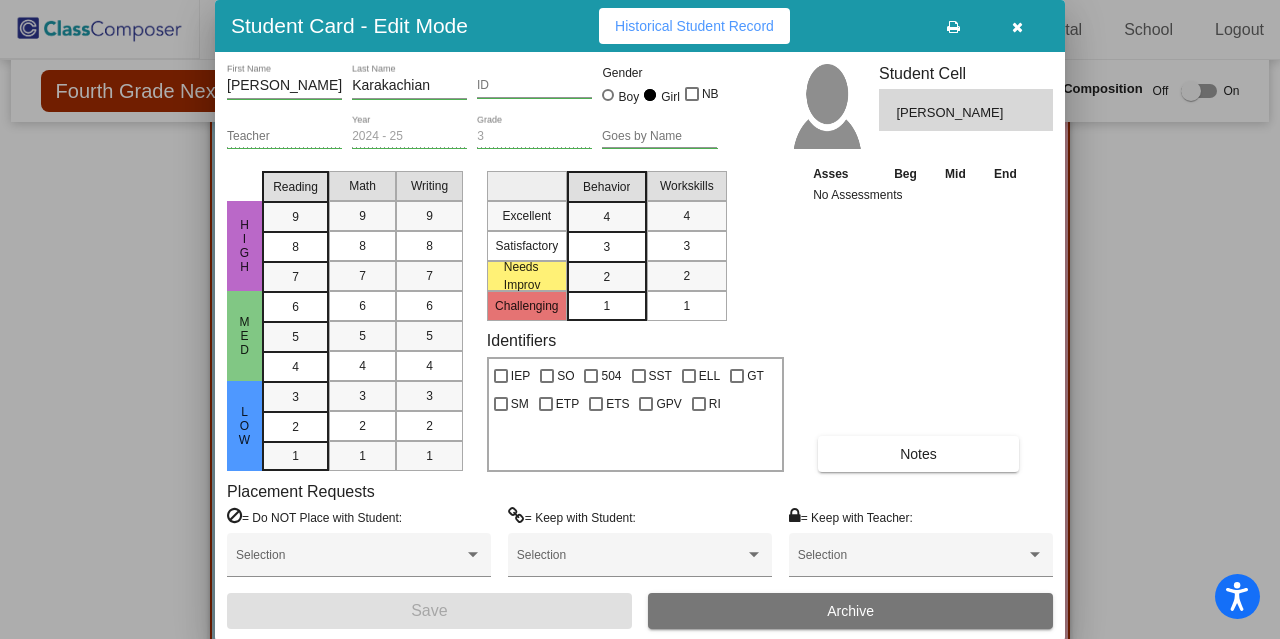 click at bounding box center (1017, 27) 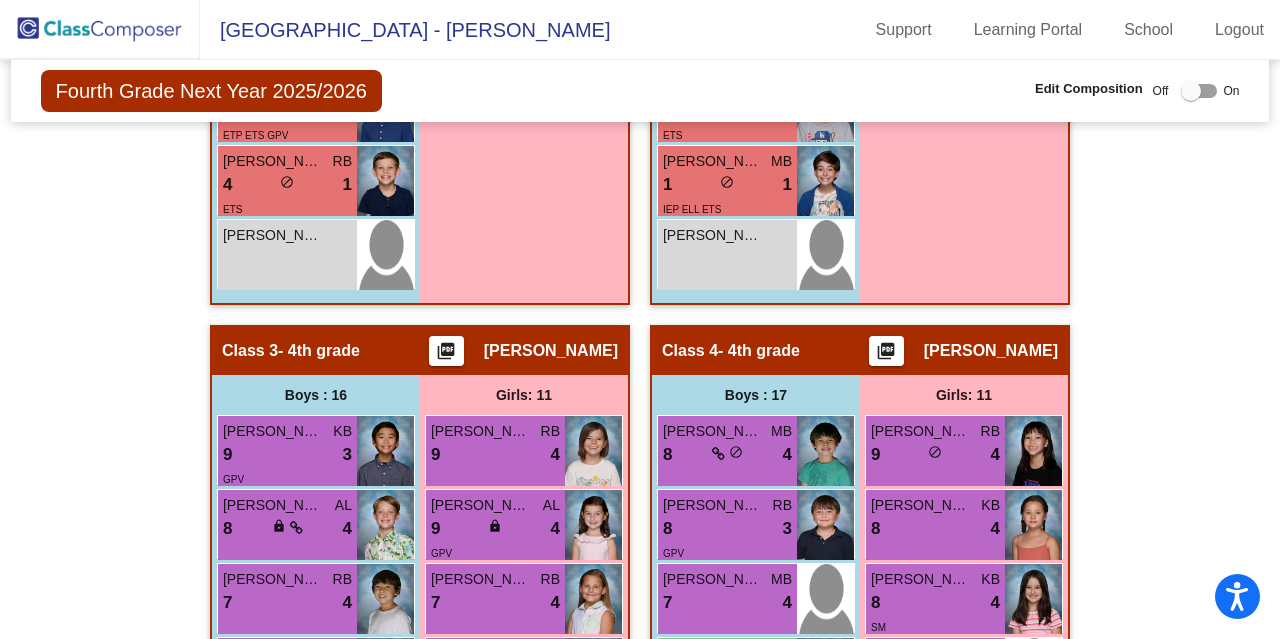 scroll, scrollTop: 1604, scrollLeft: 0, axis: vertical 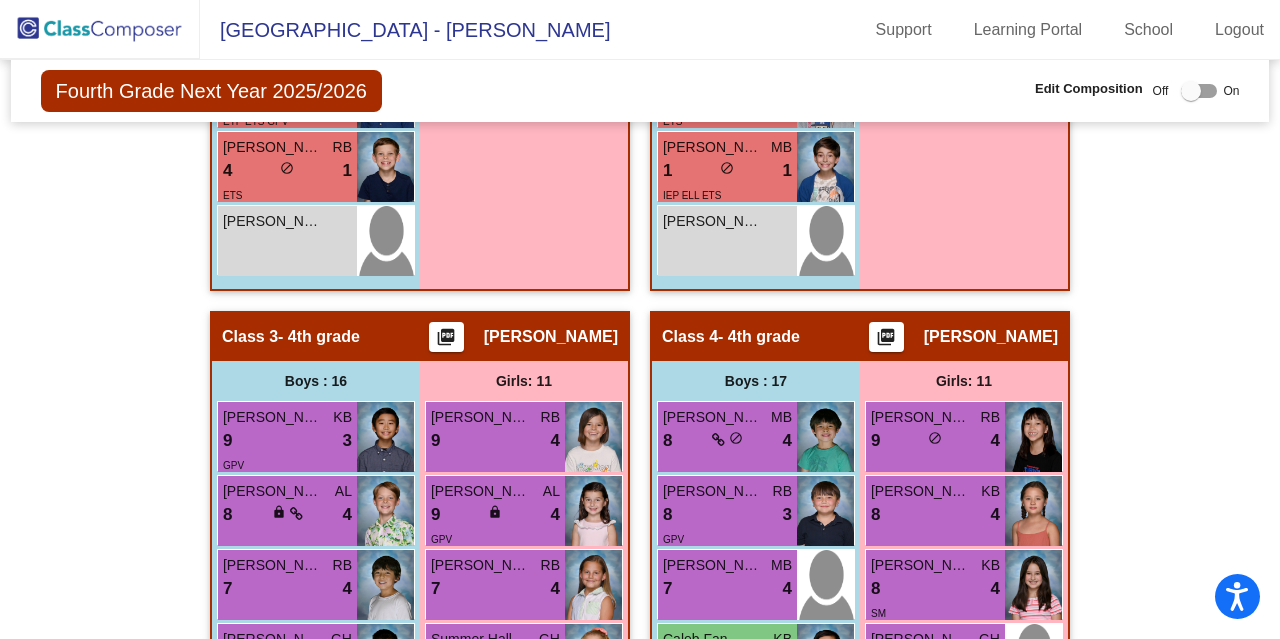 click 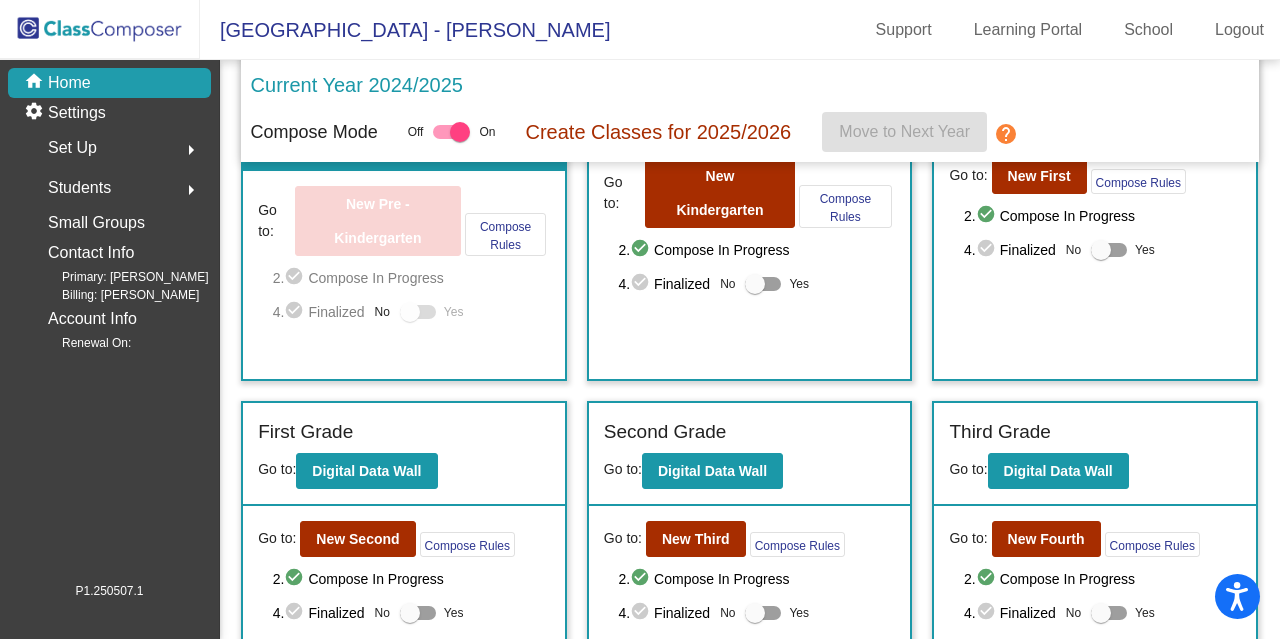 scroll, scrollTop: 310, scrollLeft: 0, axis: vertical 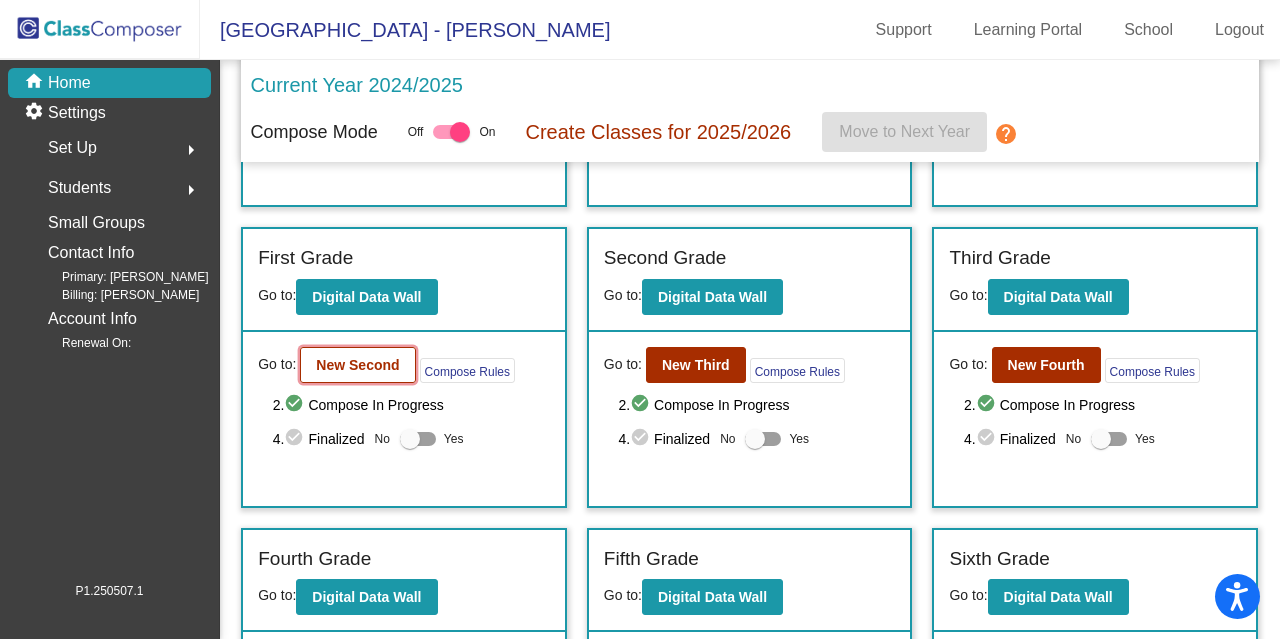 click on "New Second" 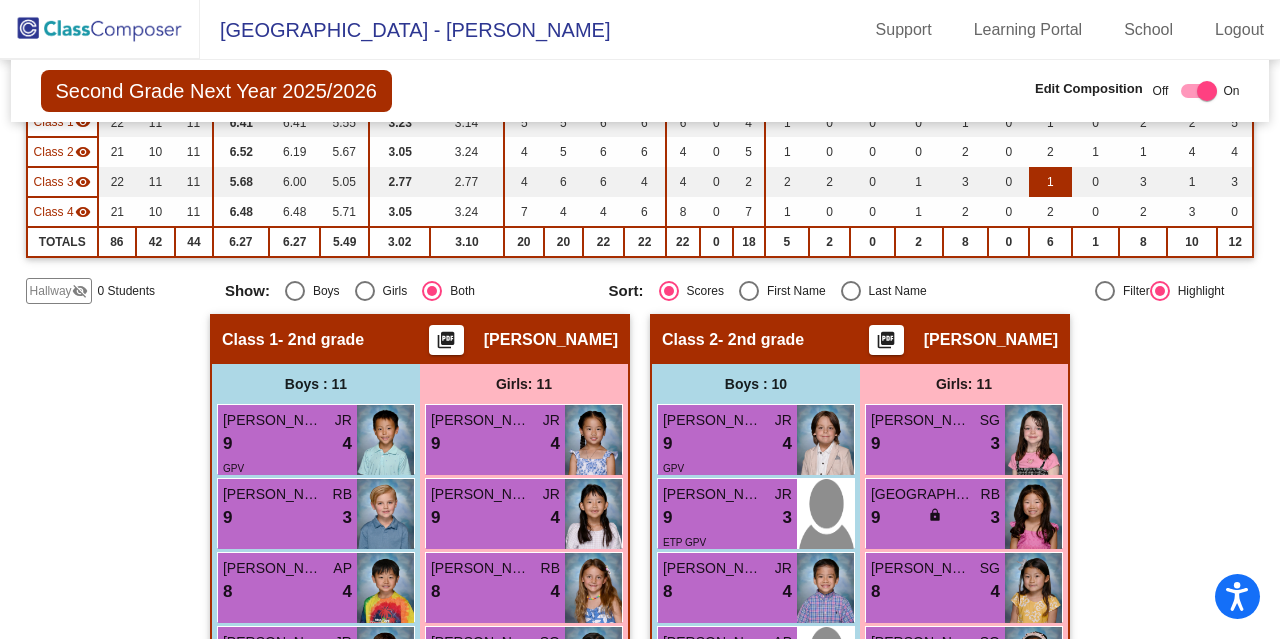 scroll, scrollTop: 265, scrollLeft: 0, axis: vertical 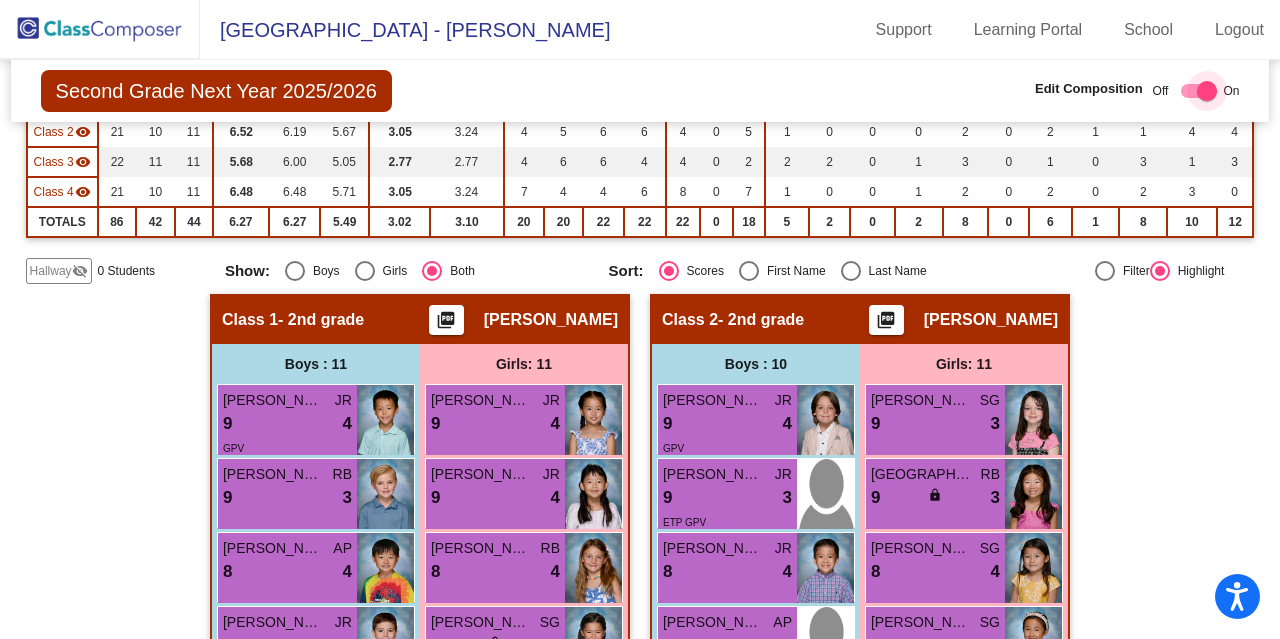 click at bounding box center (1207, 91) 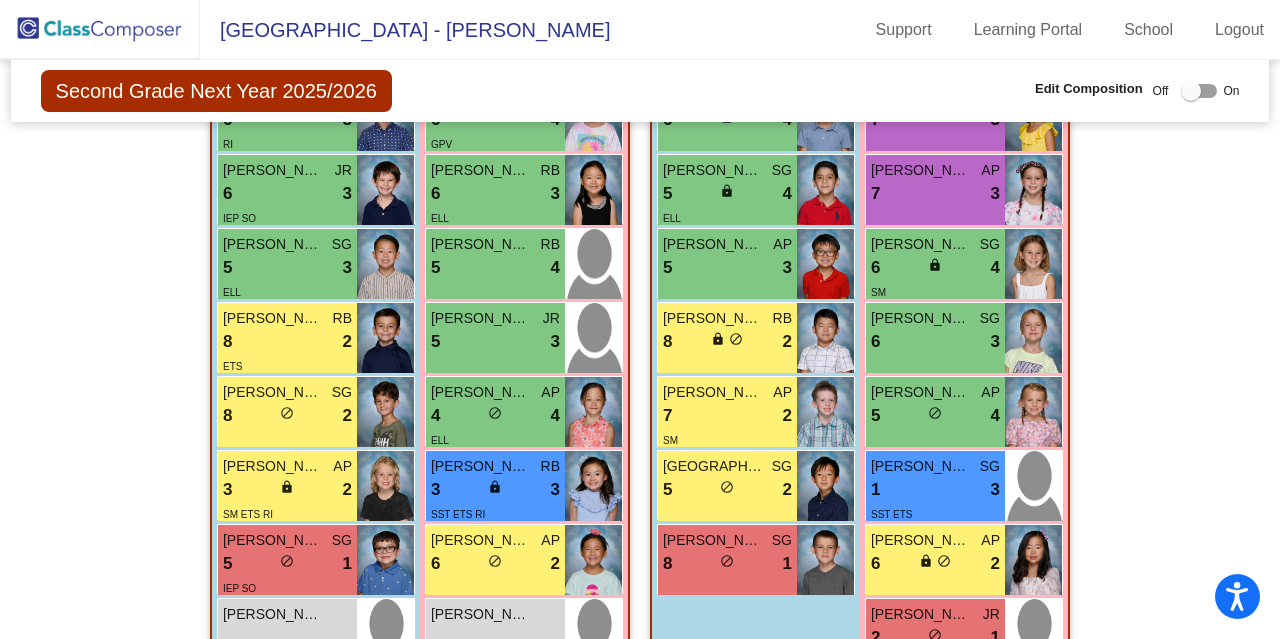 scroll, scrollTop: 1790, scrollLeft: 0, axis: vertical 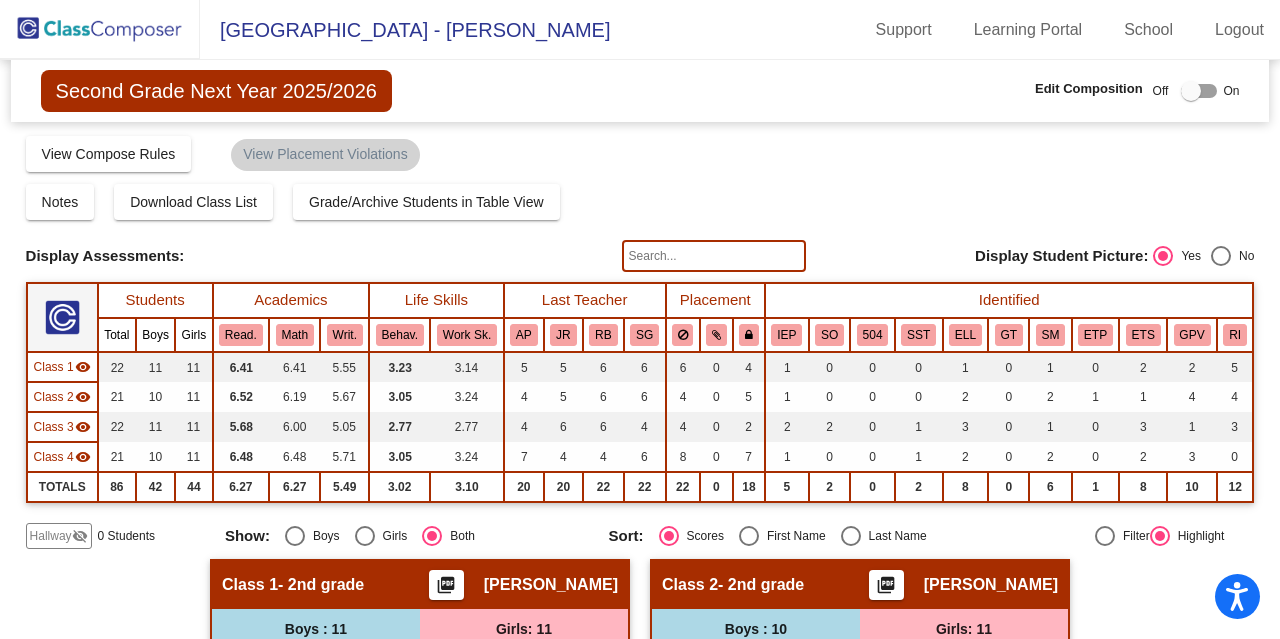 click 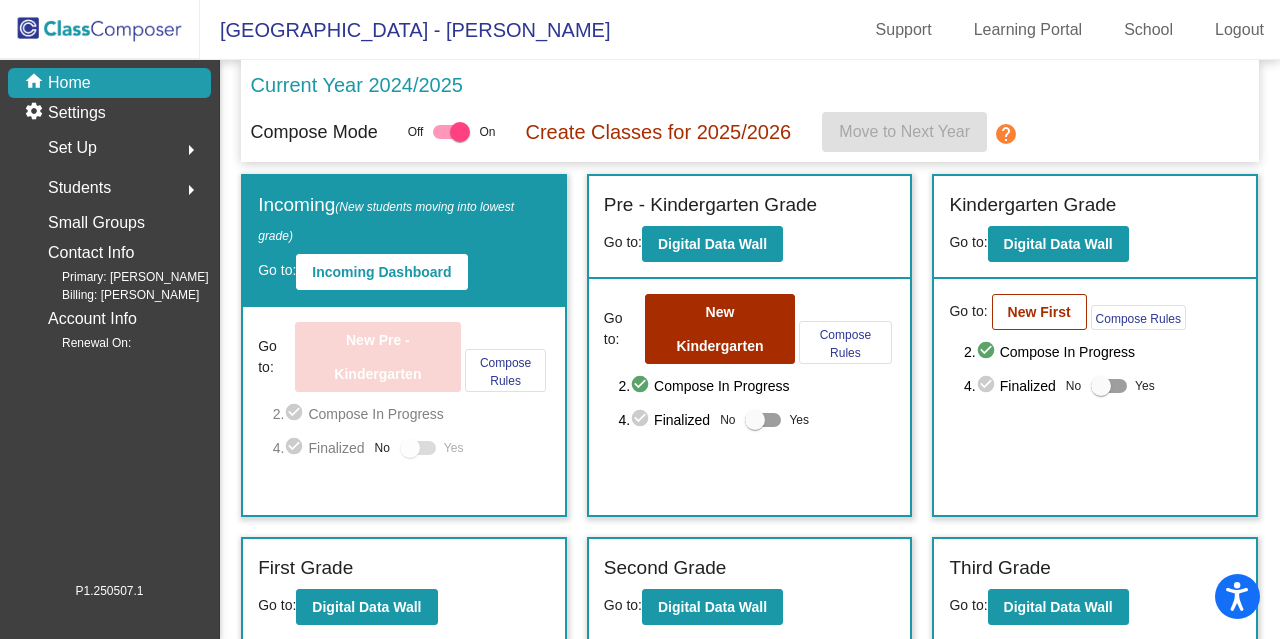click on "New First" 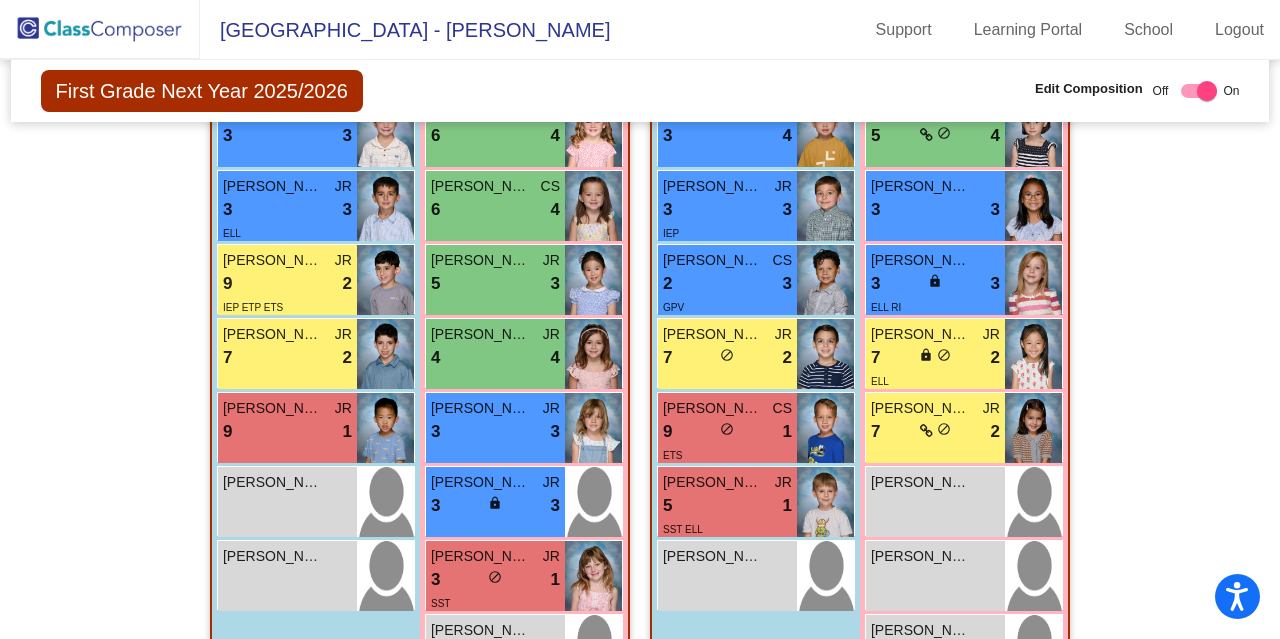 scroll, scrollTop: 1938, scrollLeft: 0, axis: vertical 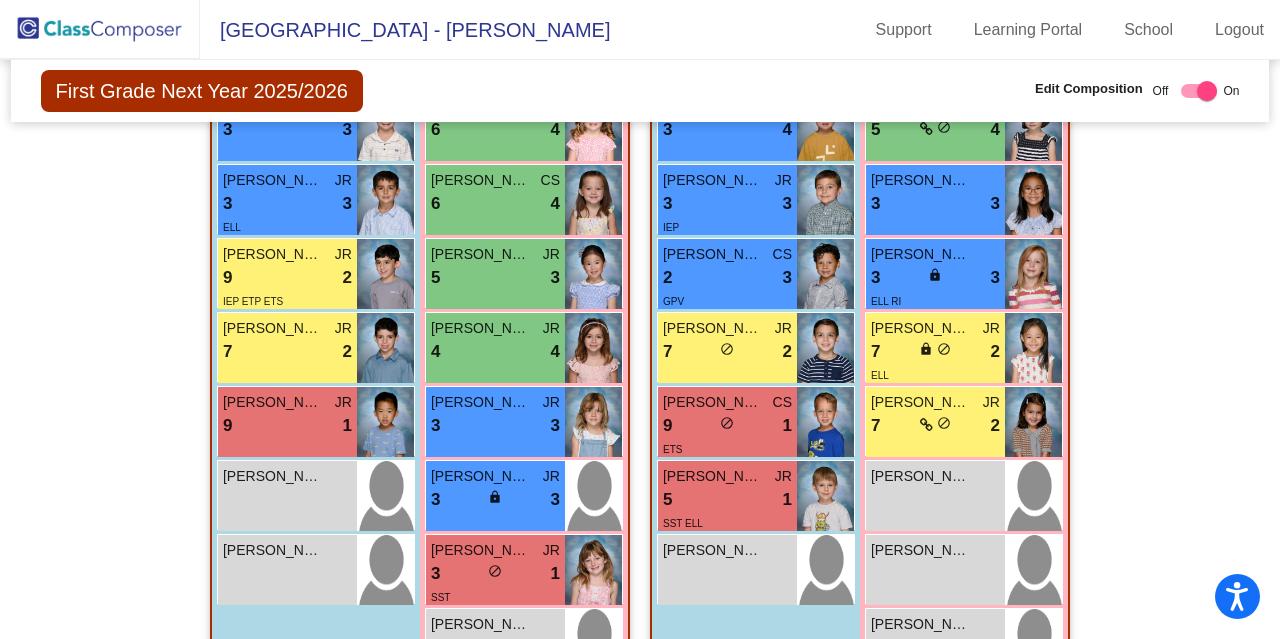 click 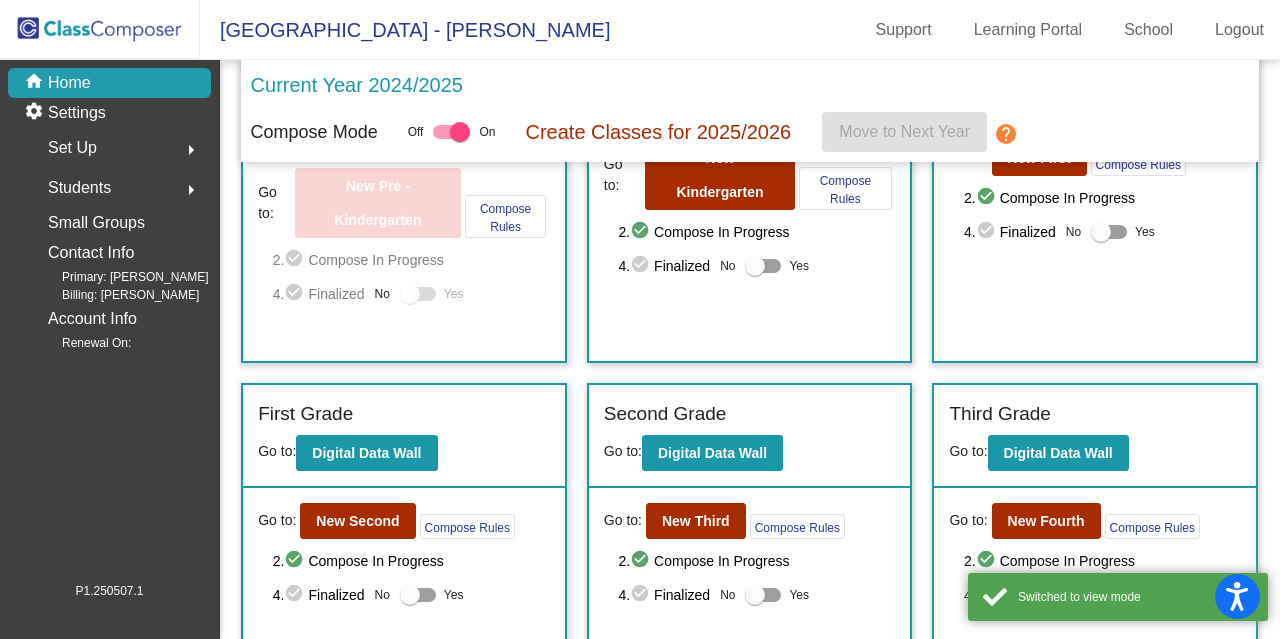 scroll, scrollTop: 296, scrollLeft: 0, axis: vertical 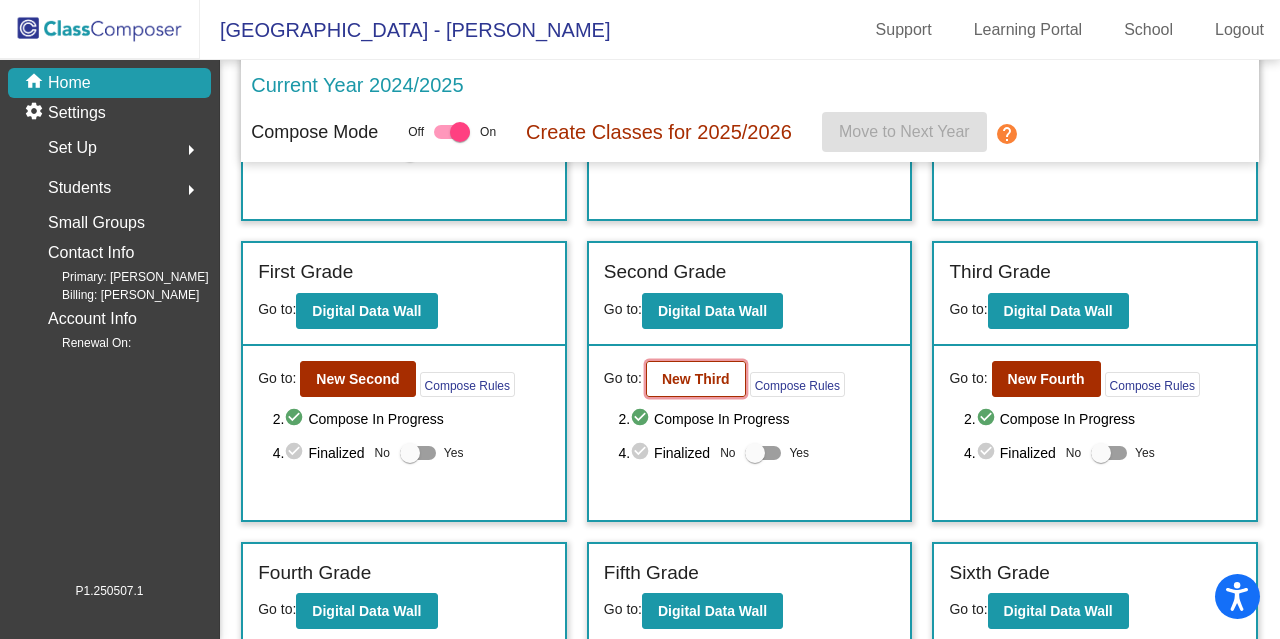 click on "New Third" 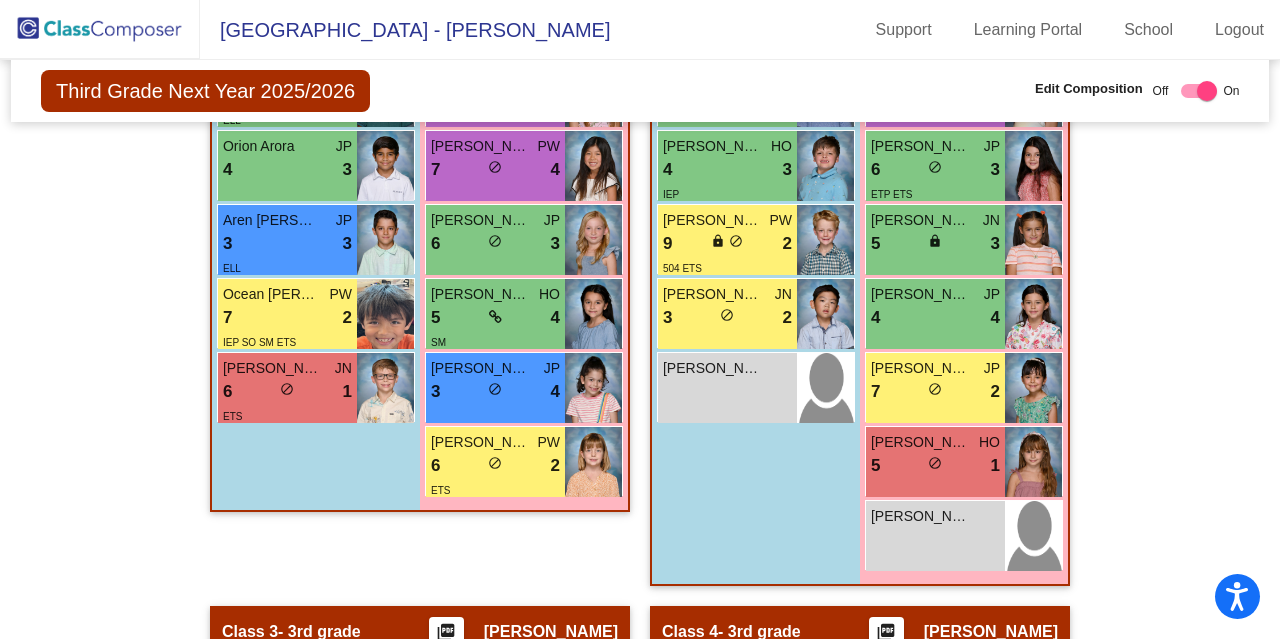 scroll, scrollTop: 964, scrollLeft: 0, axis: vertical 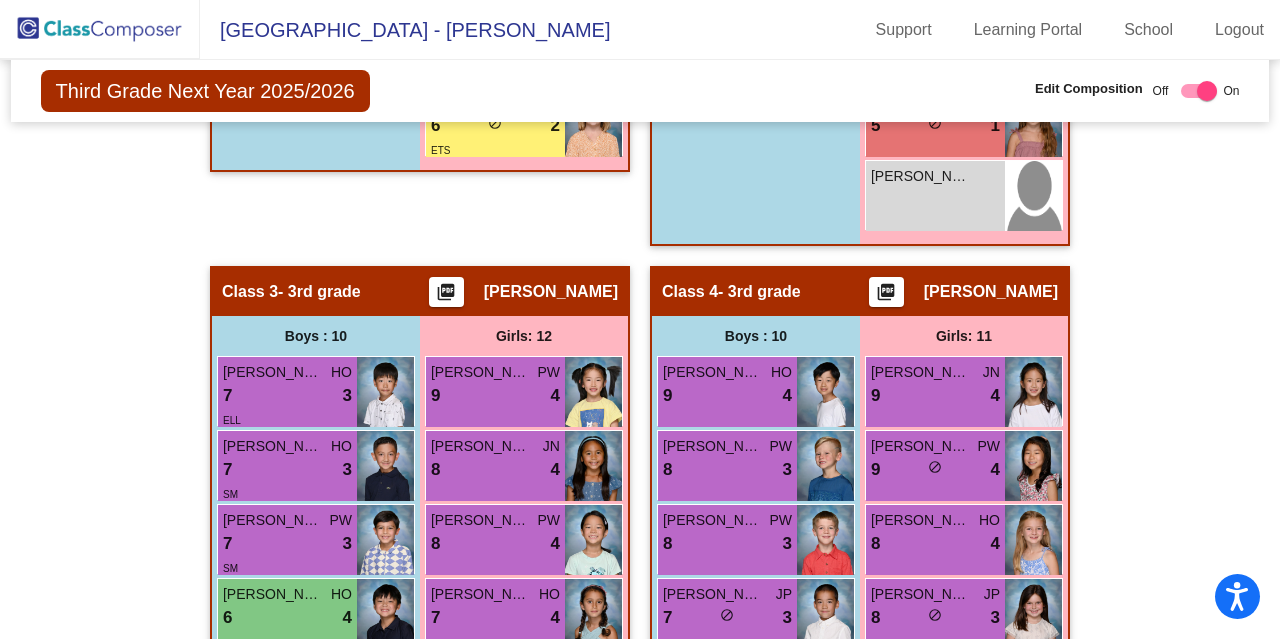 click on "Hallway   - Hallway Class  picture_as_pdf  Add Student  First Name Last Name Student Id  (Recommended)   Boy   Girl   Non Binary Add Close  Boys : 0    No Students   Girls: 0   No Students   Class 1   - 3rd grade  picture_as_pdf Gregory Hardash  Add Student  First Name Last Name Student Id  (Recommended)   Boy   Girl   Non Binary Add Close  Boys : 10  Nathan Kong HO 9 lock do_not_disturb_alt 3 Jayce Chung JP 8 lock do_not_disturb_alt 4 Jace Ta JN 8 lock do_not_disturb_alt 3 SO Mykhailo Mikulich JP 7 lock do_not_disturb_alt 3 ELL Mateo Lorenzo Patnongon PW 6 lock do_not_disturb_alt 3 SM Martin Echeverry PW 5 lock do_not_disturb_alt 4 ELL Orion Arora JP 4 lock do_not_disturb_alt 3 Aren Kalantar Ohanian JP 3 lock do_not_disturb_alt 3 ELL Ocean Bird-Cloyed PW 7 lock do_not_disturb_alt 2 IEP SO SM ETS John Wickersham JN 6 lock do_not_disturb_alt 1 ETS Girls: 11 Savannah Barraza JN 9 lock do_not_disturb_alt 4 Jacquelyn Jeong HO 9 lock do_not_disturb_alt 4 Abigail Kwong HO 8 lock do_not_disturb_alt 4 HO 8 lock" 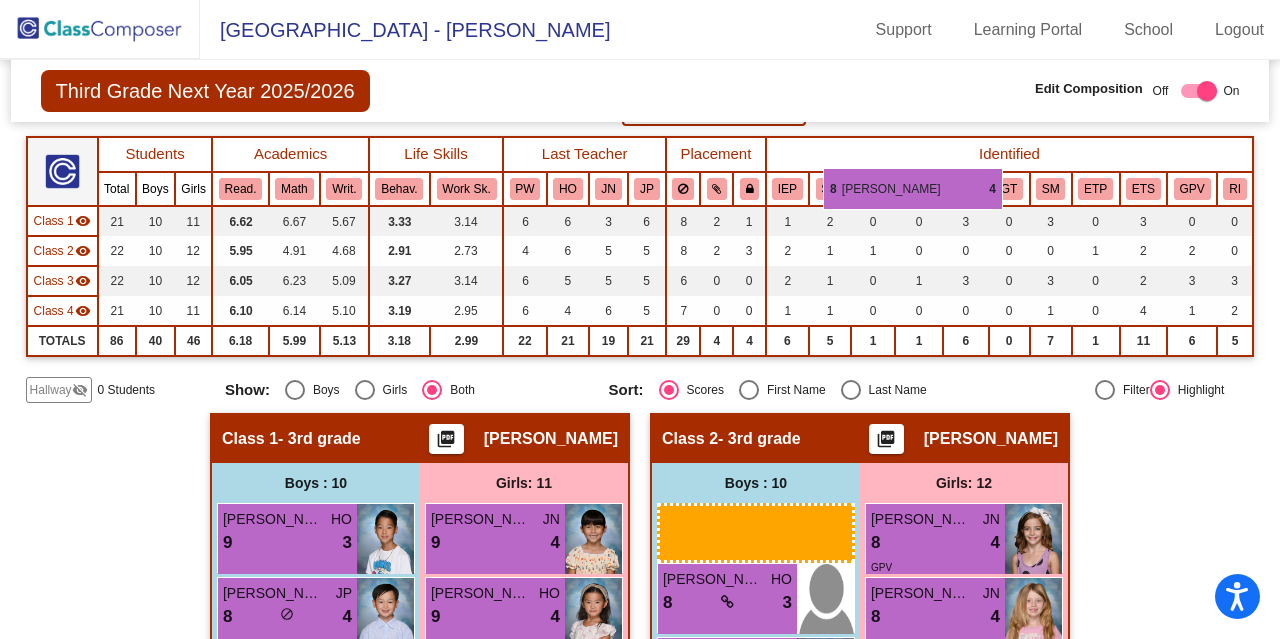 scroll, scrollTop: 134, scrollLeft: 0, axis: vertical 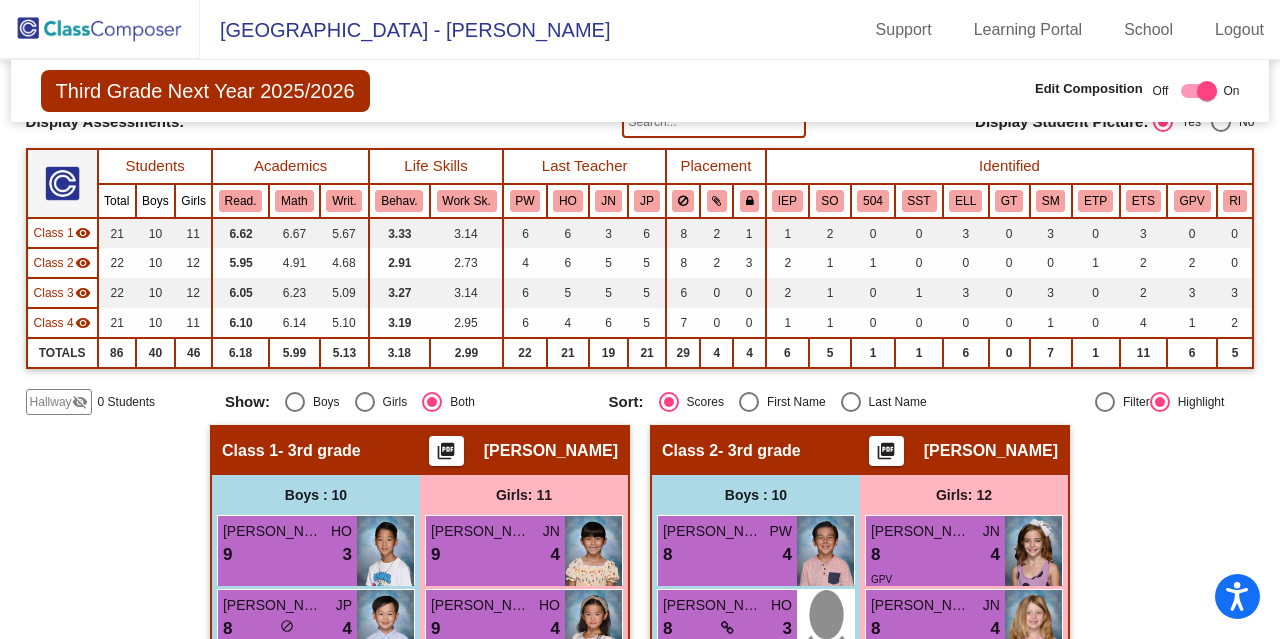 click at bounding box center (1207, 91) 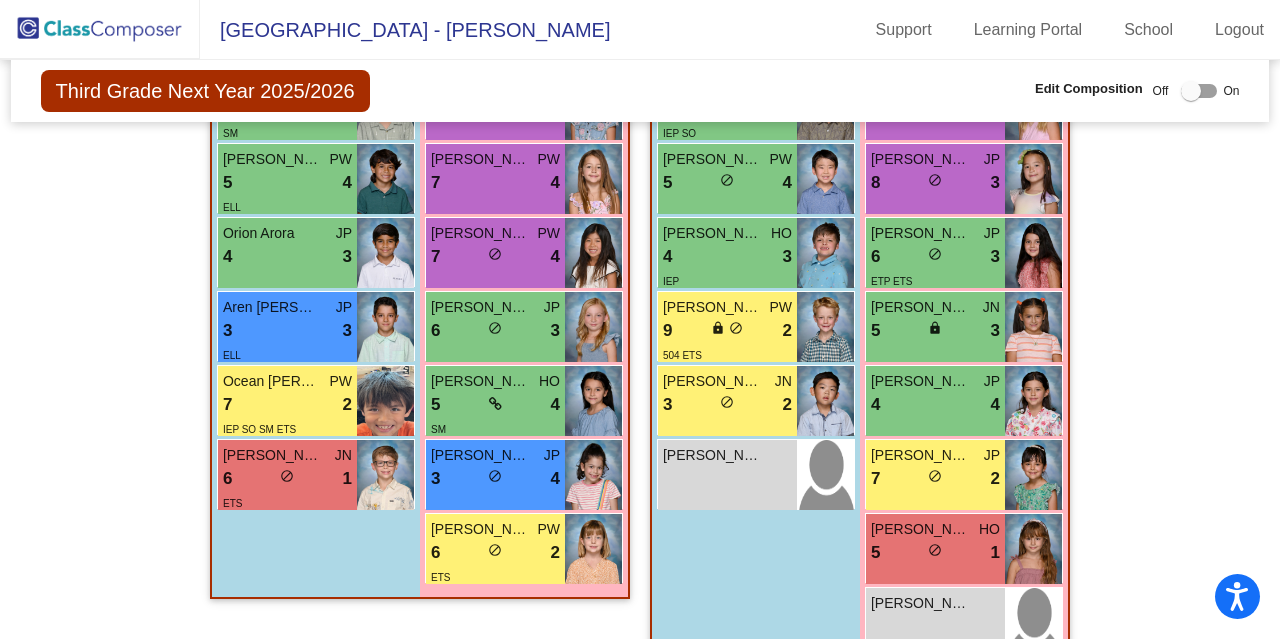 scroll, scrollTop: 870, scrollLeft: 0, axis: vertical 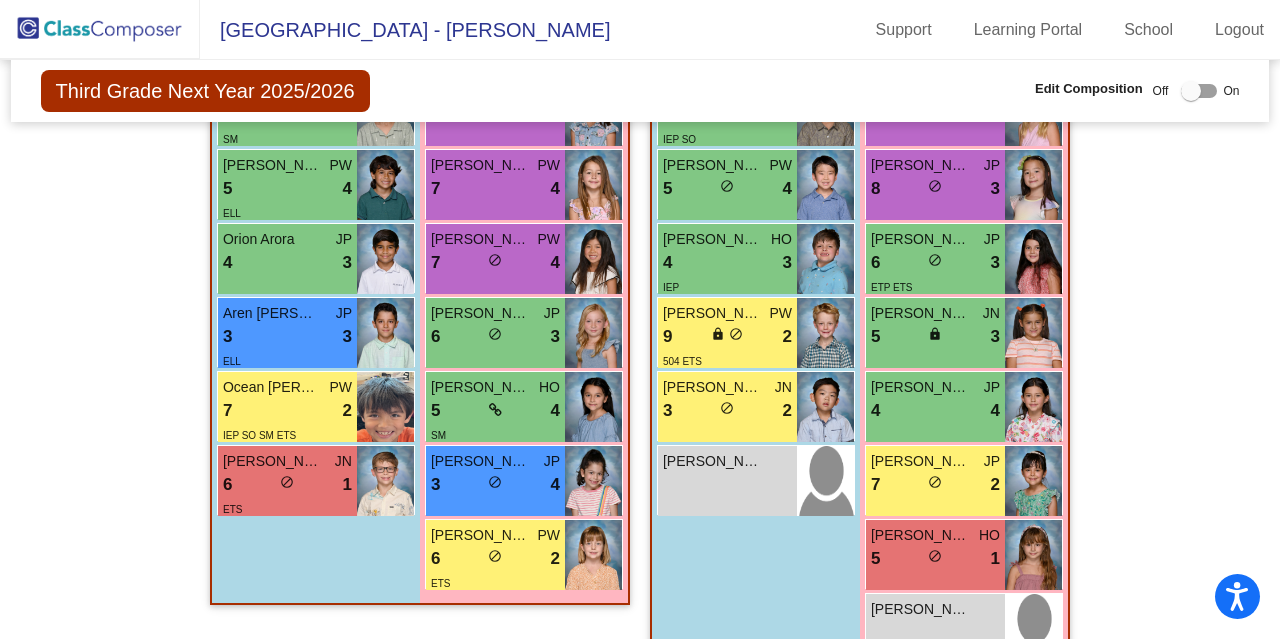 click 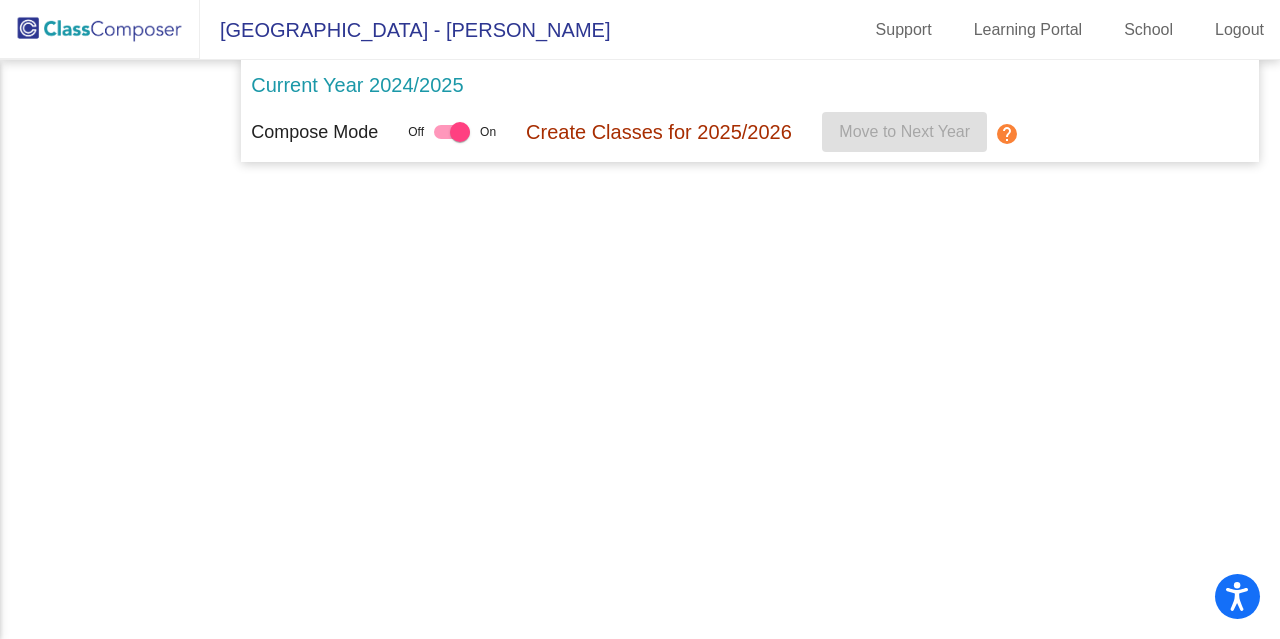 scroll, scrollTop: 0, scrollLeft: 0, axis: both 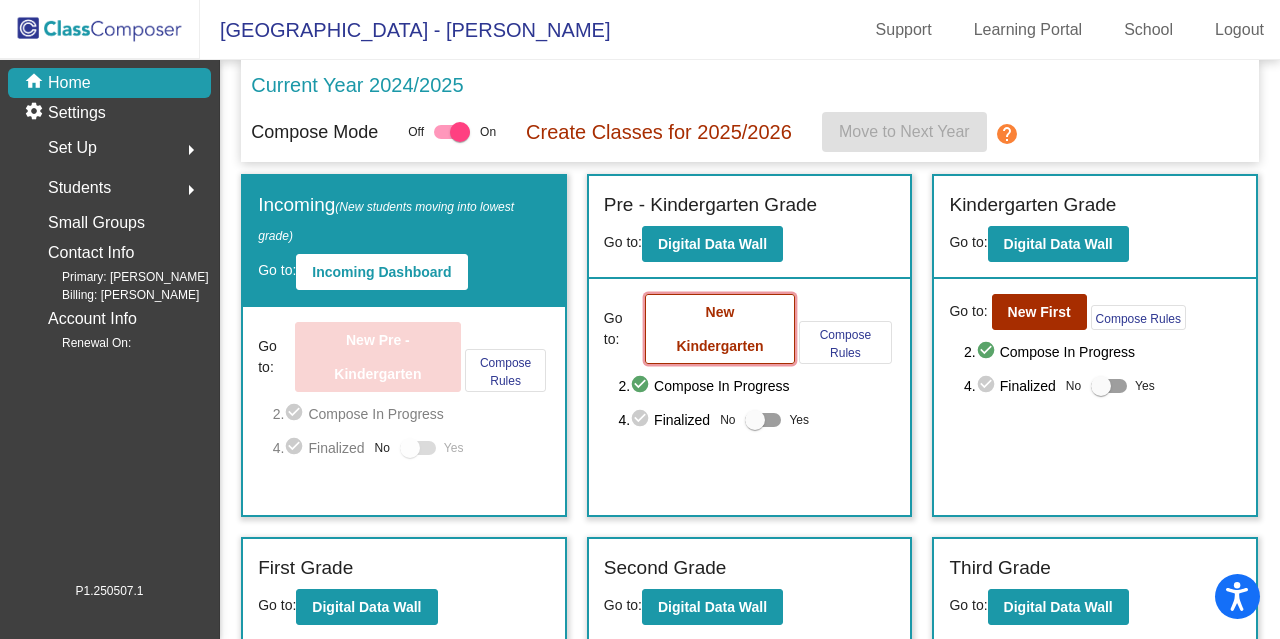 click on "New Kindergarten" 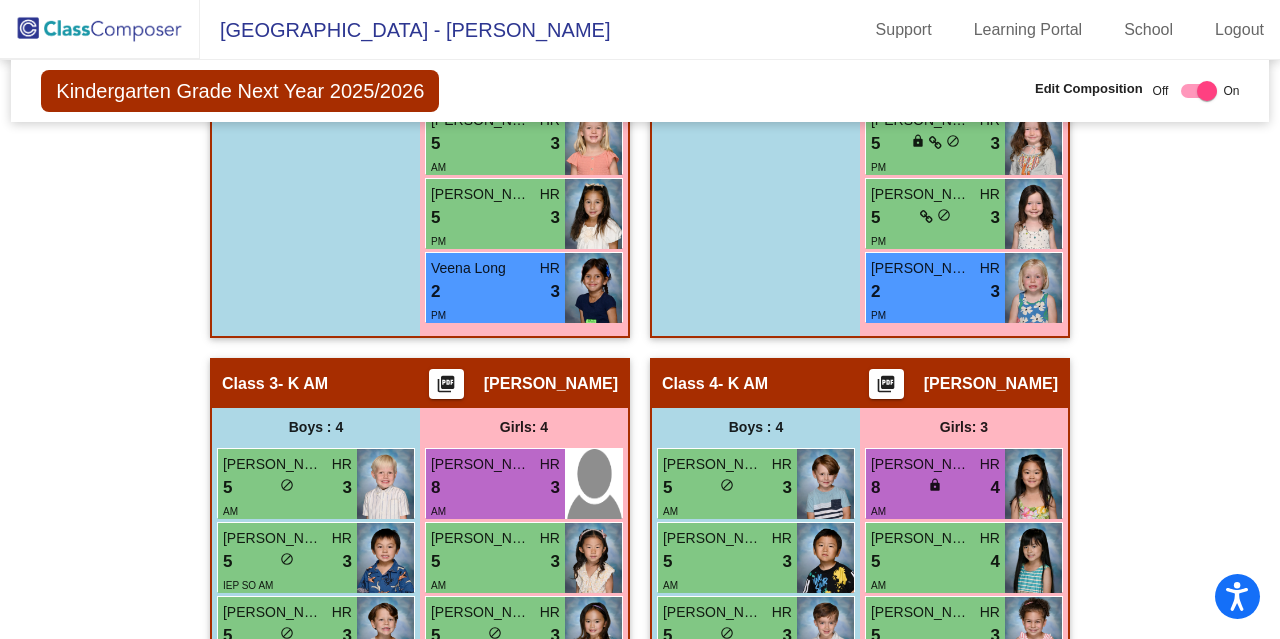 scroll, scrollTop: 902, scrollLeft: 0, axis: vertical 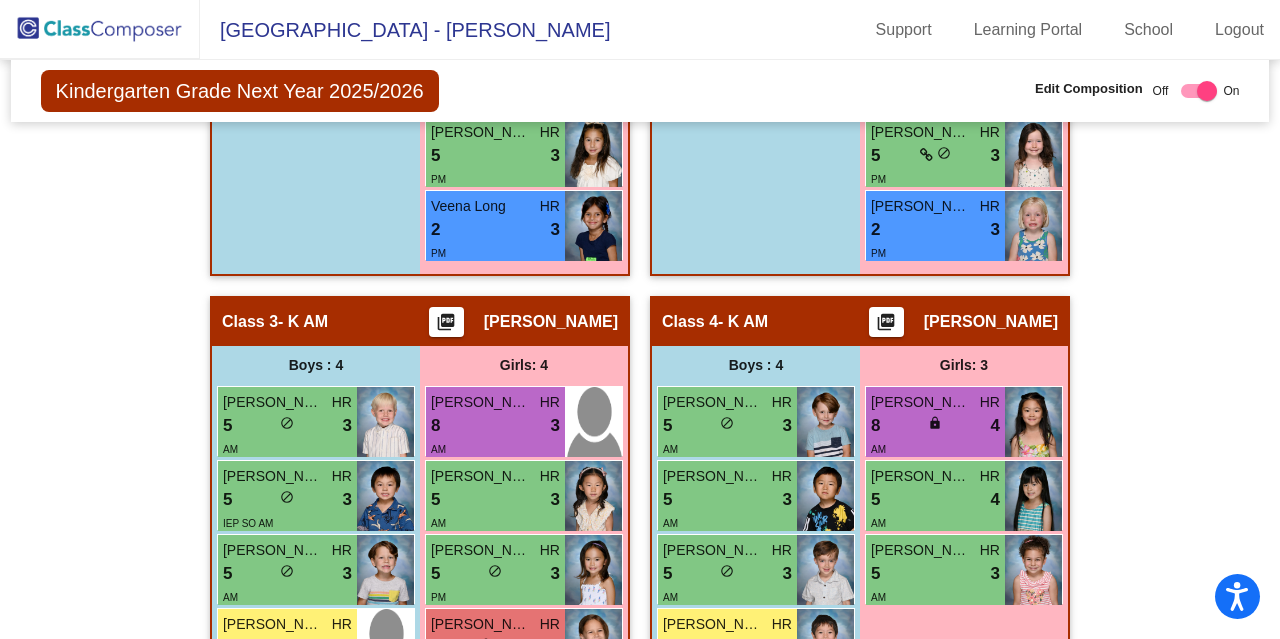click 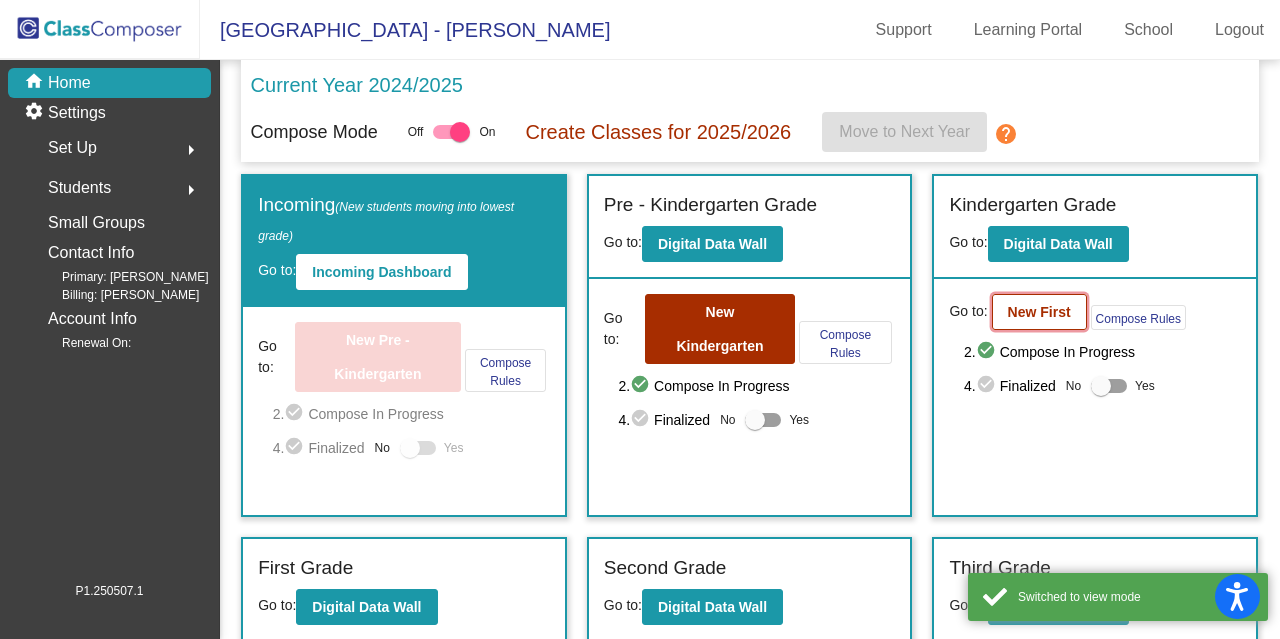 click on "New First" 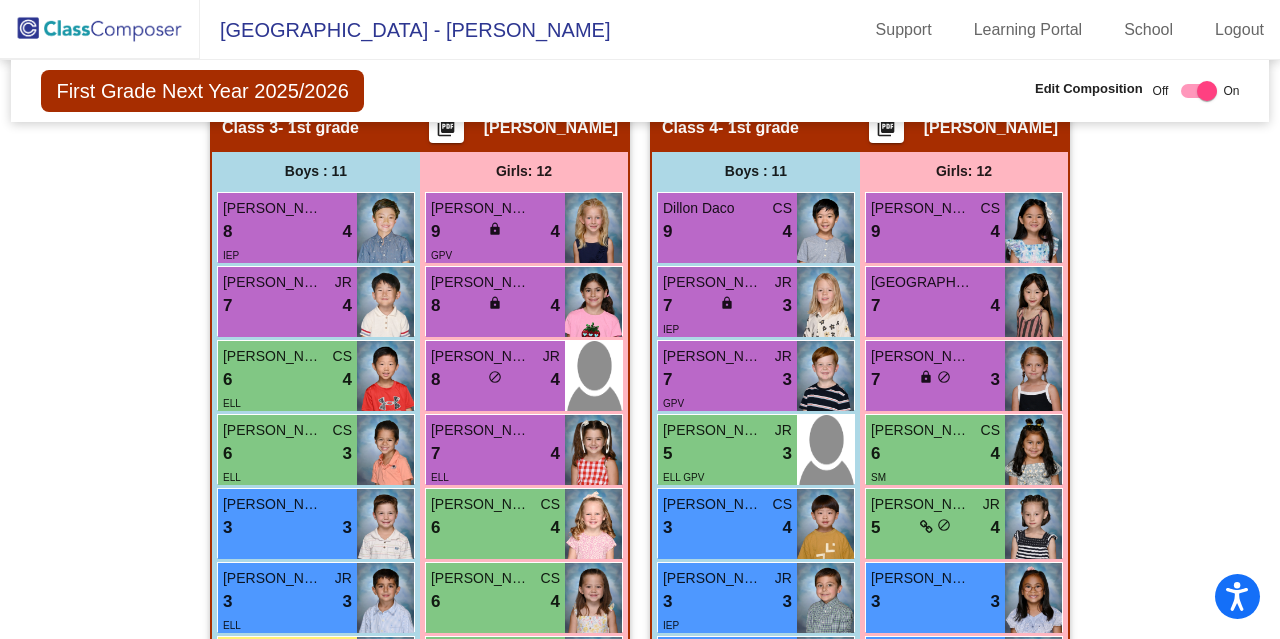 scroll, scrollTop: 1532, scrollLeft: 0, axis: vertical 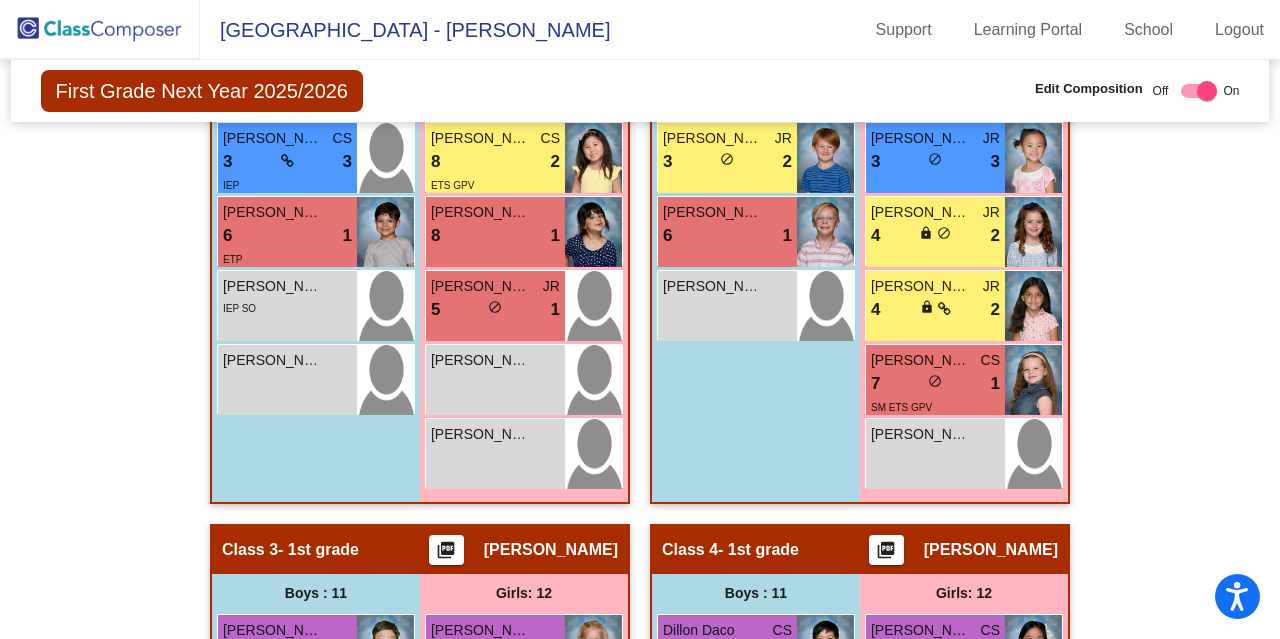 click on "Boys : 10  Chase Lee 9 lock do_not_disturb_alt 4 ELL ETS Evan Mahmoudian JR 8 lock do_not_disturb_alt 3 Emil Galoyan CS 7 lock do_not_disturb_alt 3 Maximilian Lee JR 6 lock do_not_disturb_alt 4 IEP Dylan Bhandari JR 5 lock do_not_disturb_alt 4 Coyote Carrier CS 2 lock do_not_disturb_alt 3 IEP ETS Rohan Ahmed 4 lock do_not_disturb_alt 2 Luca Teymouri JR 3 lock do_not_disturb_alt 2 Hank Doneen 6 lock do_not_disturb_alt 1 Hudson Kim  lock do_not_disturb_alt" at bounding box center [0, 0] 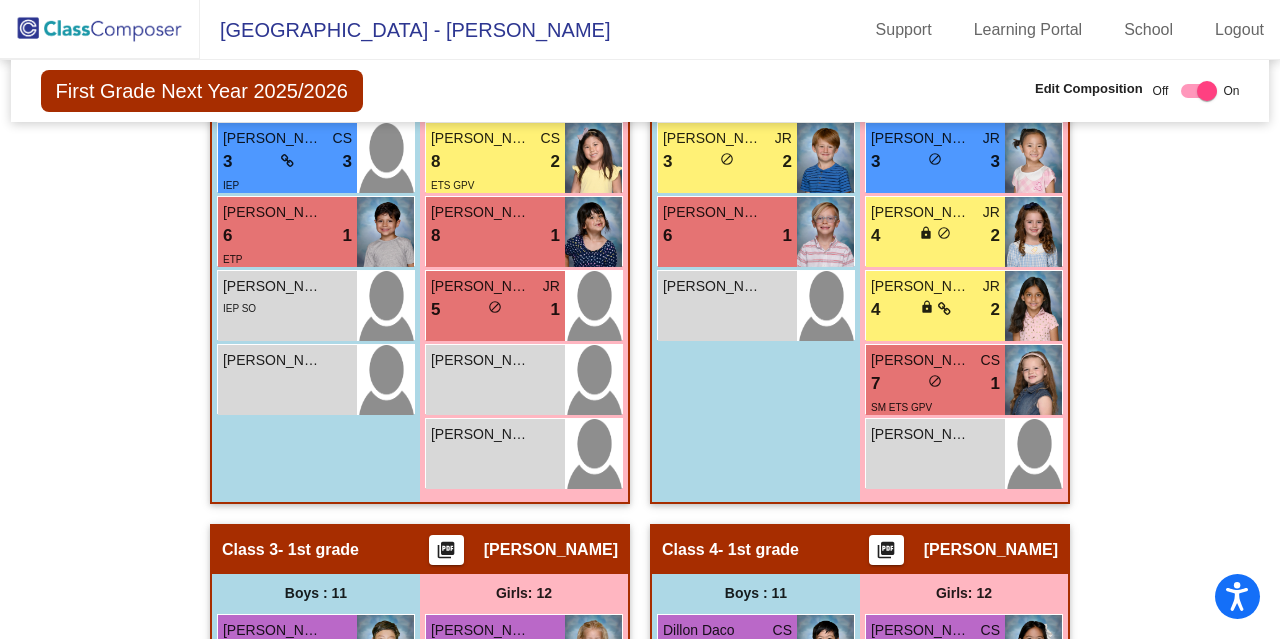click on "Boys : 10  Chase Lee 9 lock do_not_disturb_alt 4 ELL ETS Evan Mahmoudian JR 8 lock do_not_disturb_alt 3 Emil Galoyan CS 7 lock do_not_disturb_alt 3 Maximilian Lee JR 6 lock do_not_disturb_alt 4 IEP Dylan Bhandari JR 5 lock do_not_disturb_alt 4 Coyote Carrier CS 2 lock do_not_disturb_alt 3 IEP ETS Rohan Ahmed 4 lock do_not_disturb_alt 2 Luca Teymouri JR 3 lock do_not_disturb_alt 2 Hank Doneen 6 lock do_not_disturb_alt 1 Hudson Kim  lock do_not_disturb_alt" at bounding box center [0, 0] 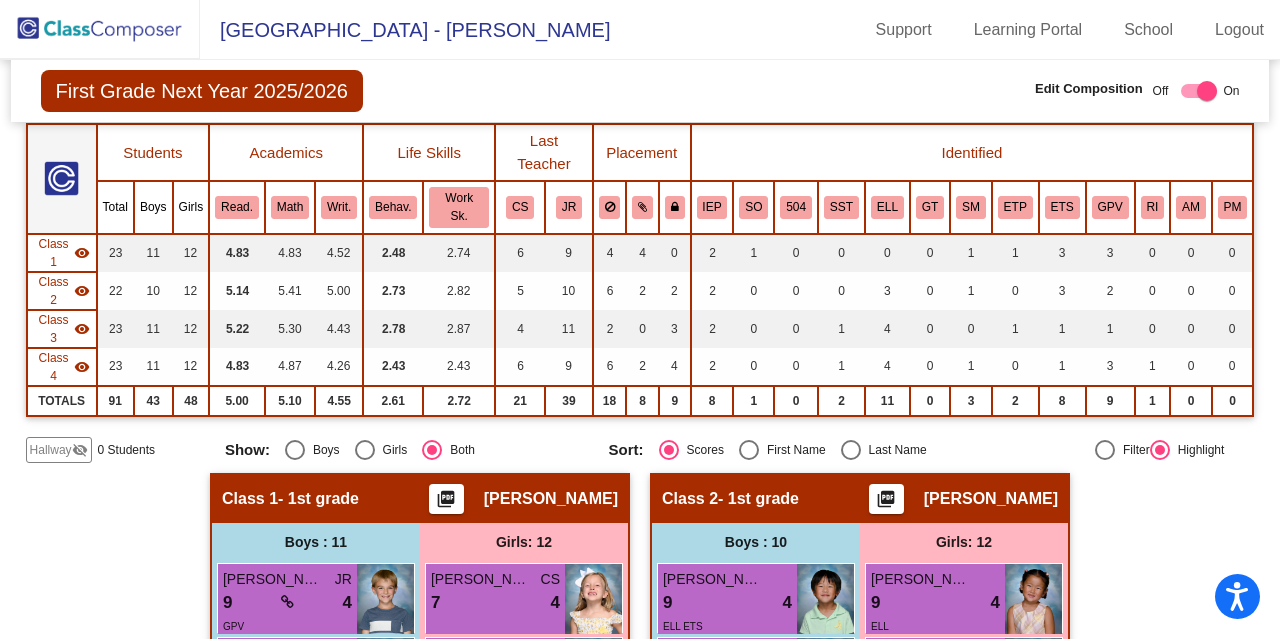 scroll, scrollTop: 136, scrollLeft: 0, axis: vertical 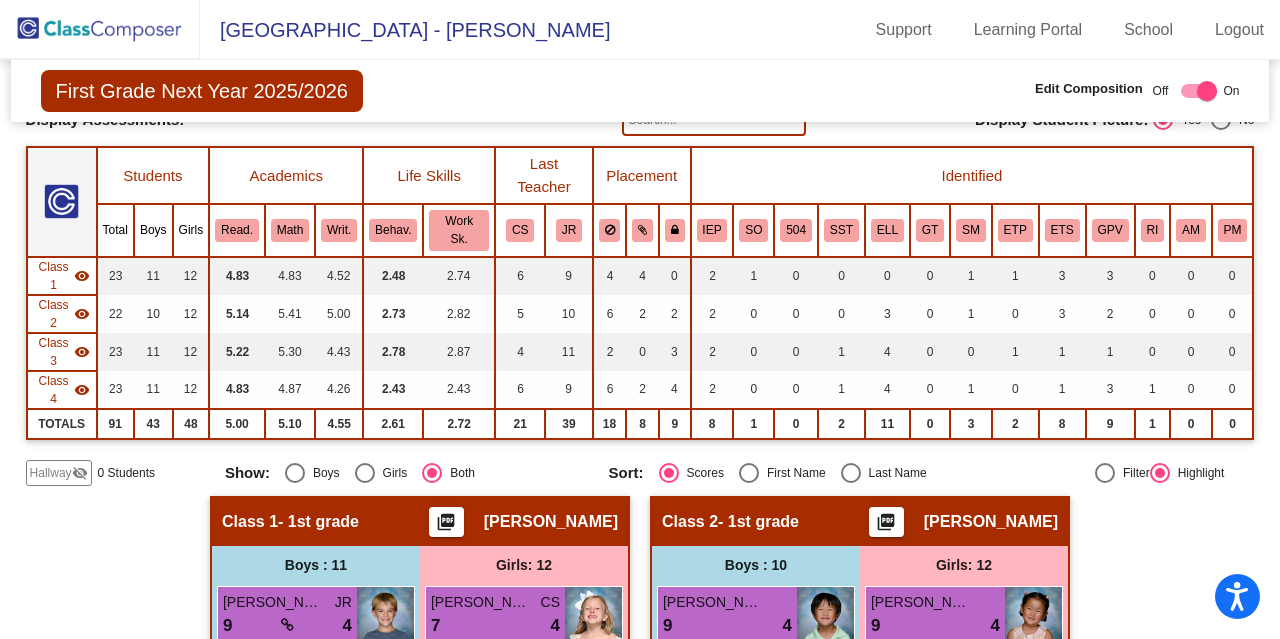 click on "Hallway" 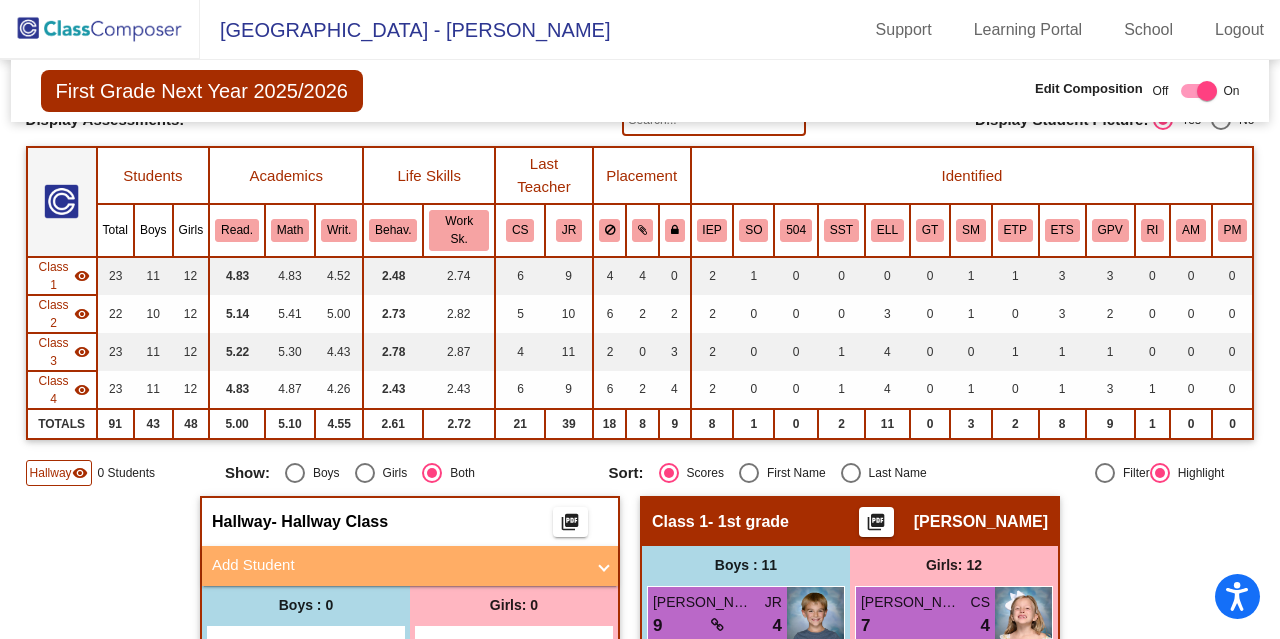 click on "Add Student" at bounding box center [398, 565] 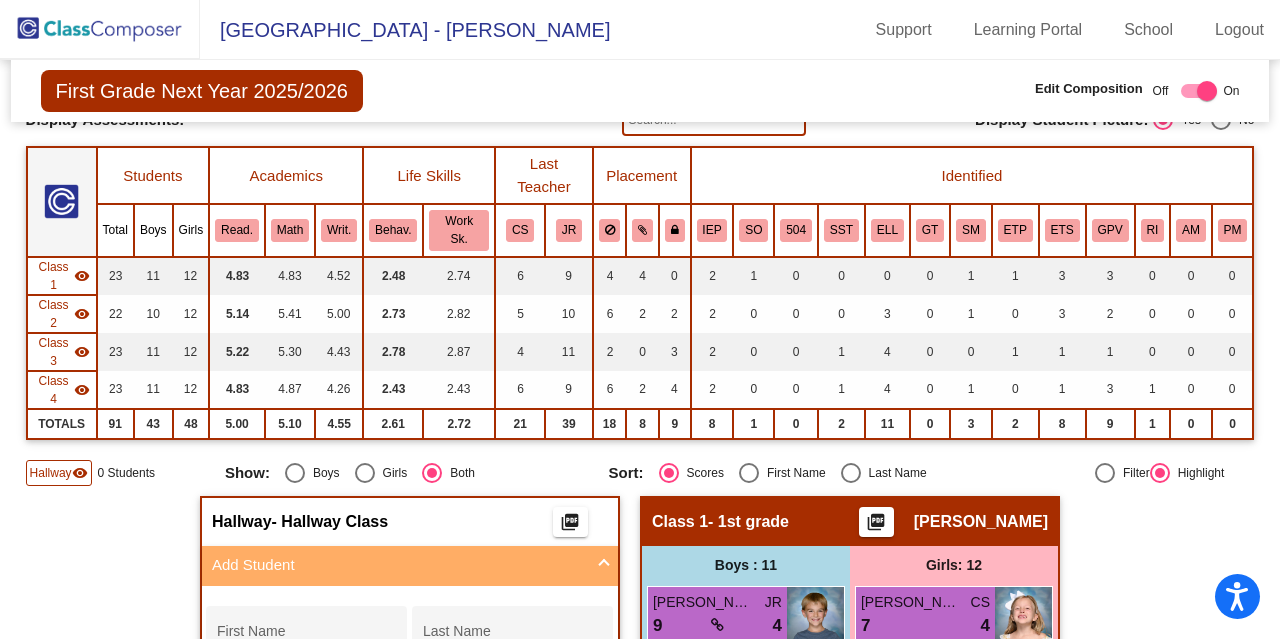click on "First Name" at bounding box center [307, 636] 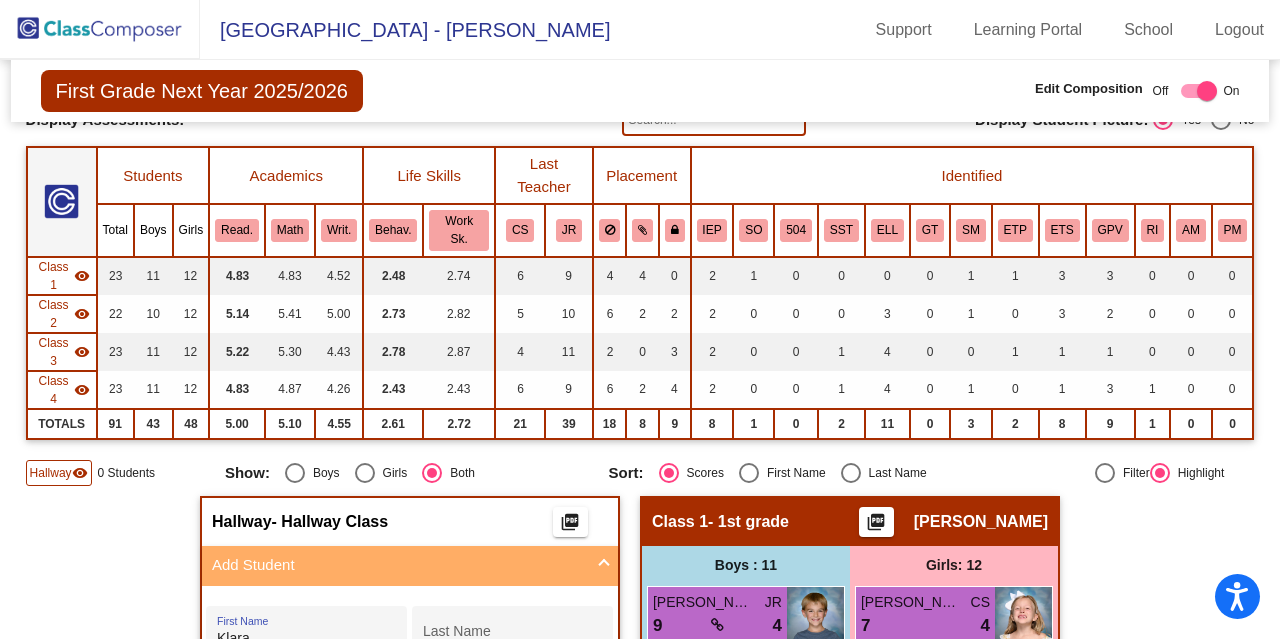 type on "Klara" 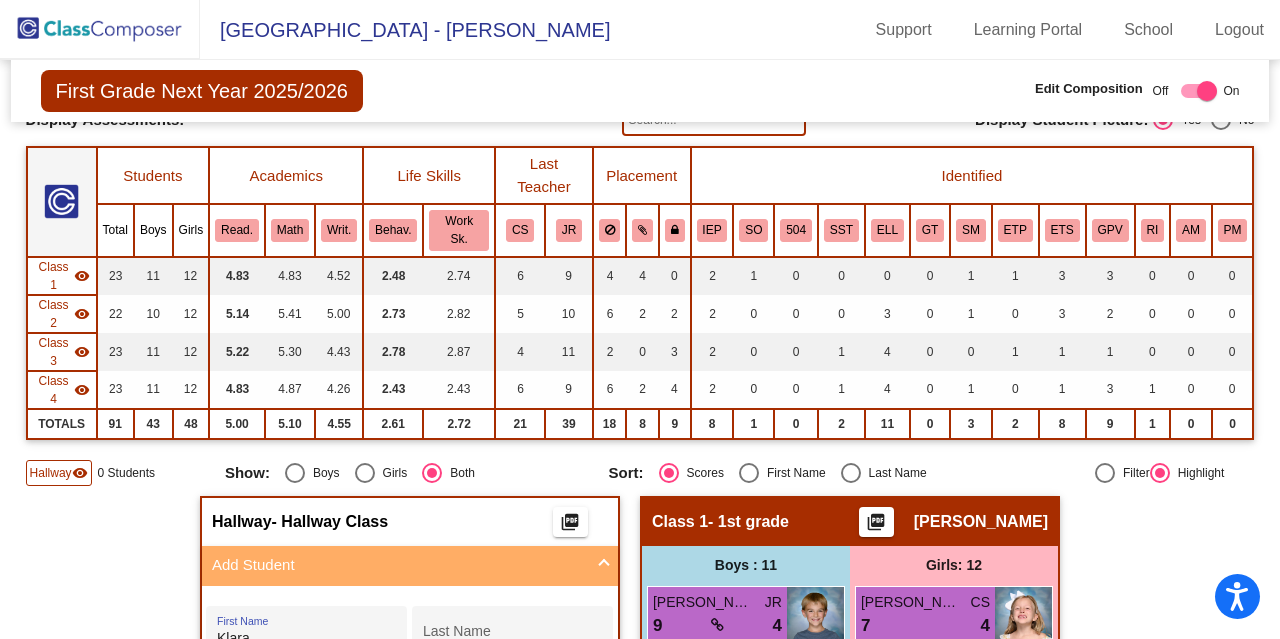 click on "Last Name" at bounding box center [513, 636] 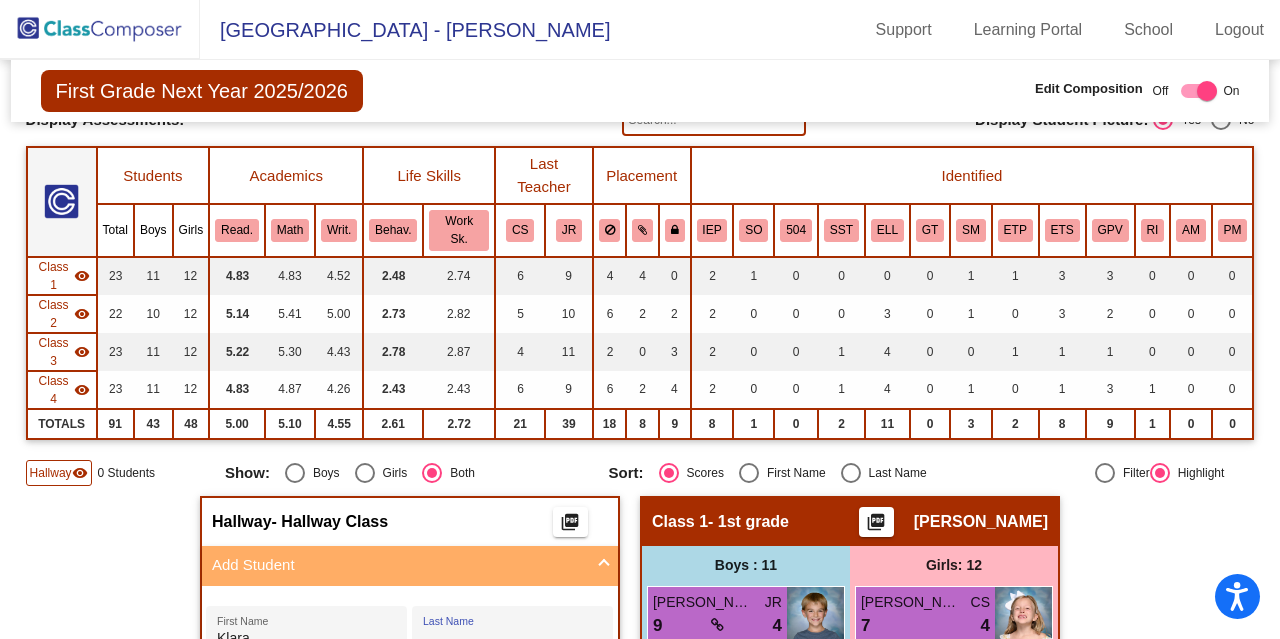 paste on "Garritson" 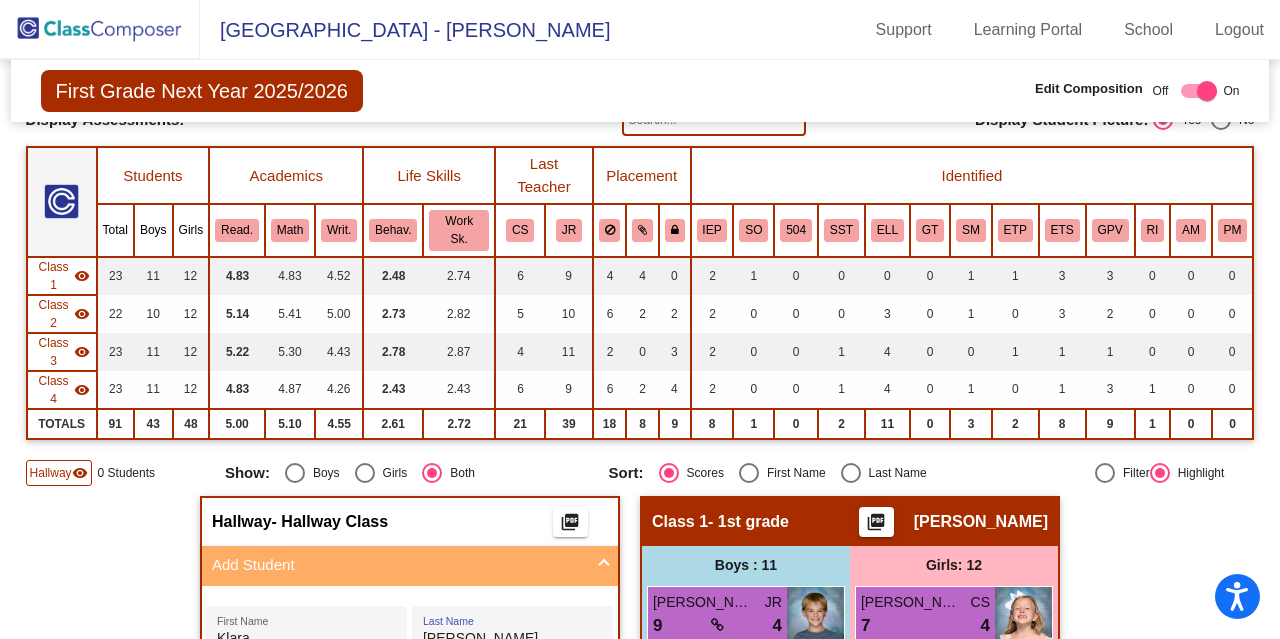 type on "Garritson" 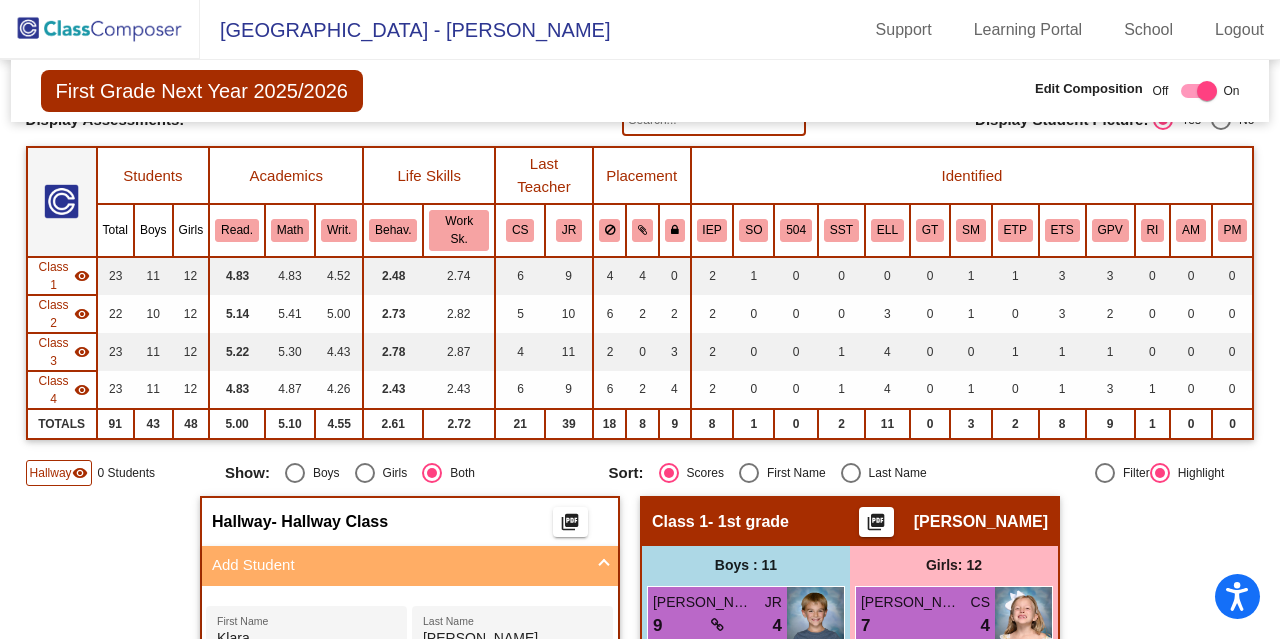 click at bounding box center (477, 678) 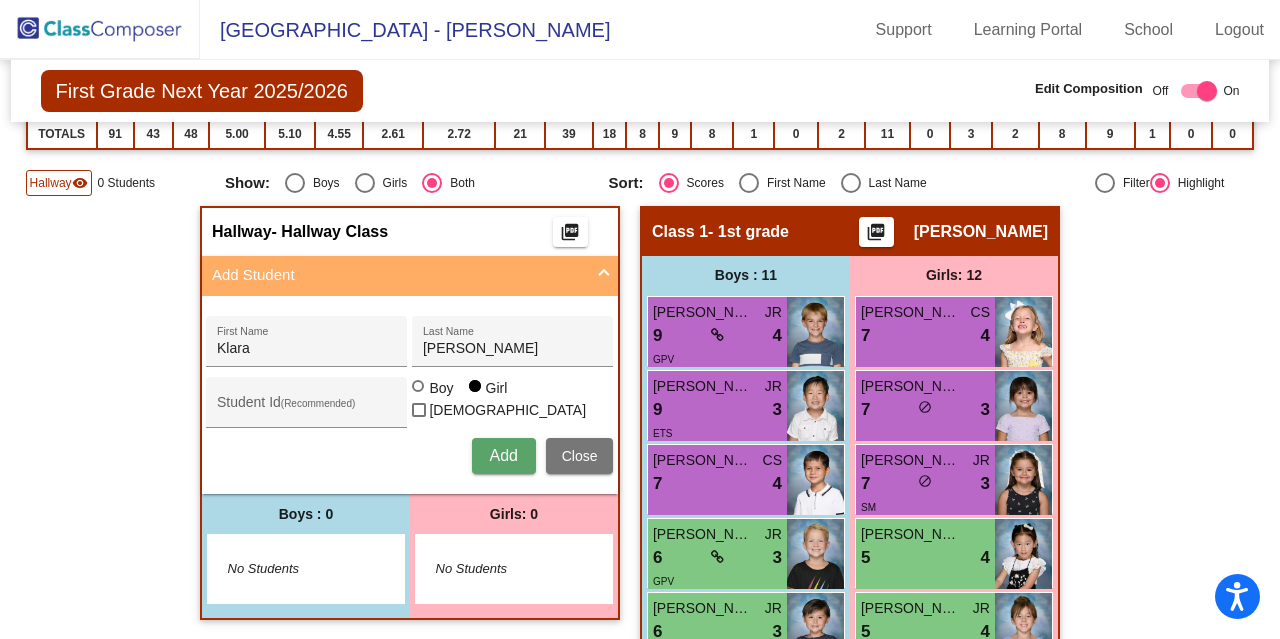 scroll, scrollTop: 452, scrollLeft: 0, axis: vertical 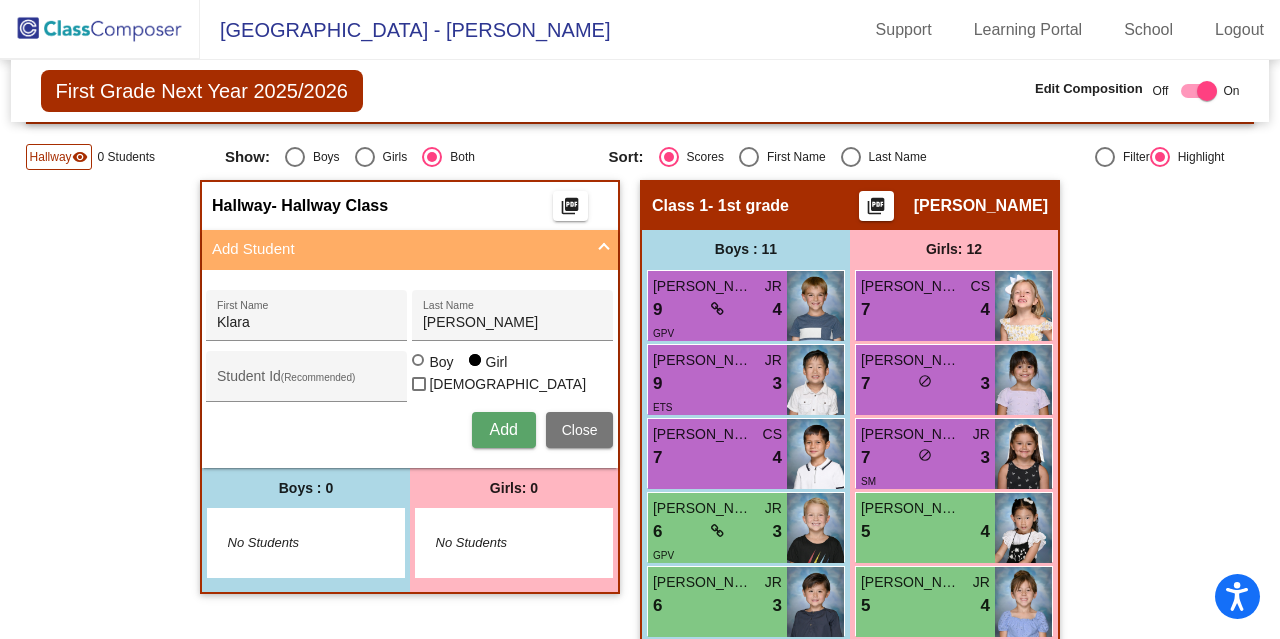 click on "Add" at bounding box center [503, 429] 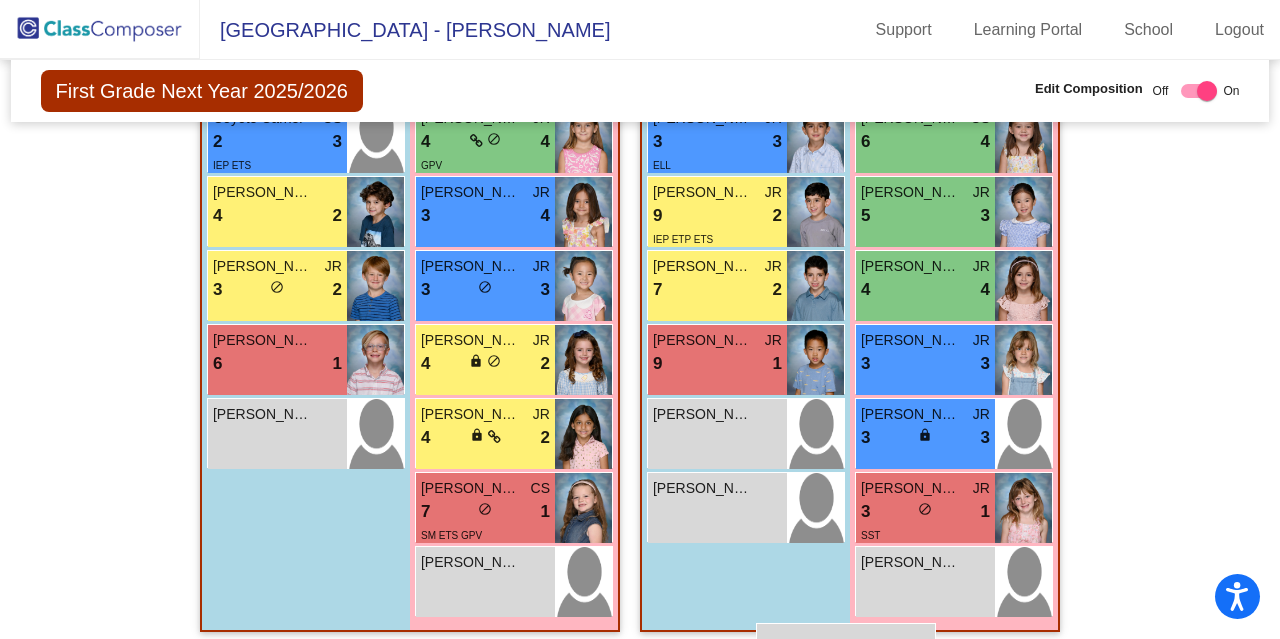 scroll, scrollTop: 2024, scrollLeft: 0, axis: vertical 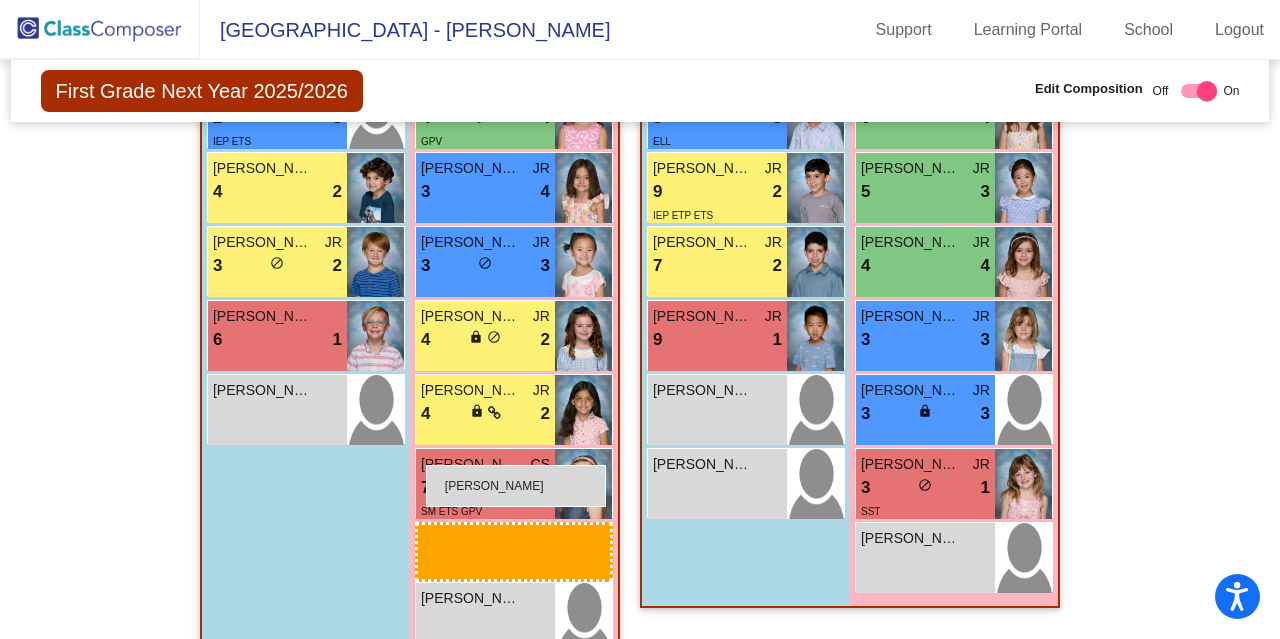 drag, startPoint x: 488, startPoint y: 458, endPoint x: 426, endPoint y: 465, distance: 62.39391 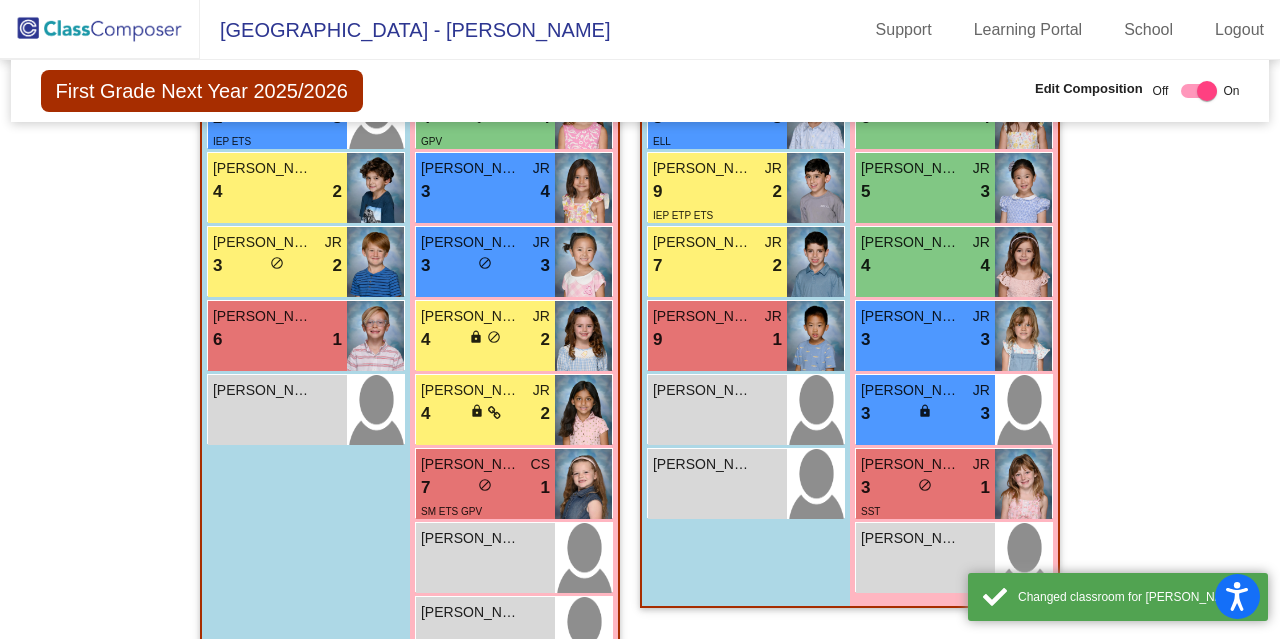 click on "Boys : 10  Chase Lee 9 lock do_not_disturb_alt 4 ELL ETS Evan Mahmoudian JR 8 lock do_not_disturb_alt 3 Emil Galoyan CS 7 lock do_not_disturb_alt 3 Maximilian Lee JR 6 lock do_not_disturb_alt 4 IEP Dylan Bhandari JR 5 lock do_not_disturb_alt 4 Coyote Carrier CS 2 lock do_not_disturb_alt 3 IEP ETS Rohan Ahmed 4 lock do_not_disturb_alt 2 Luca Teymouri JR 3 lock do_not_disturb_alt 2 Hank Doneen 6 lock do_not_disturb_alt 1 Hudson Kim  lock do_not_disturb_alt" at bounding box center (306, -1042) 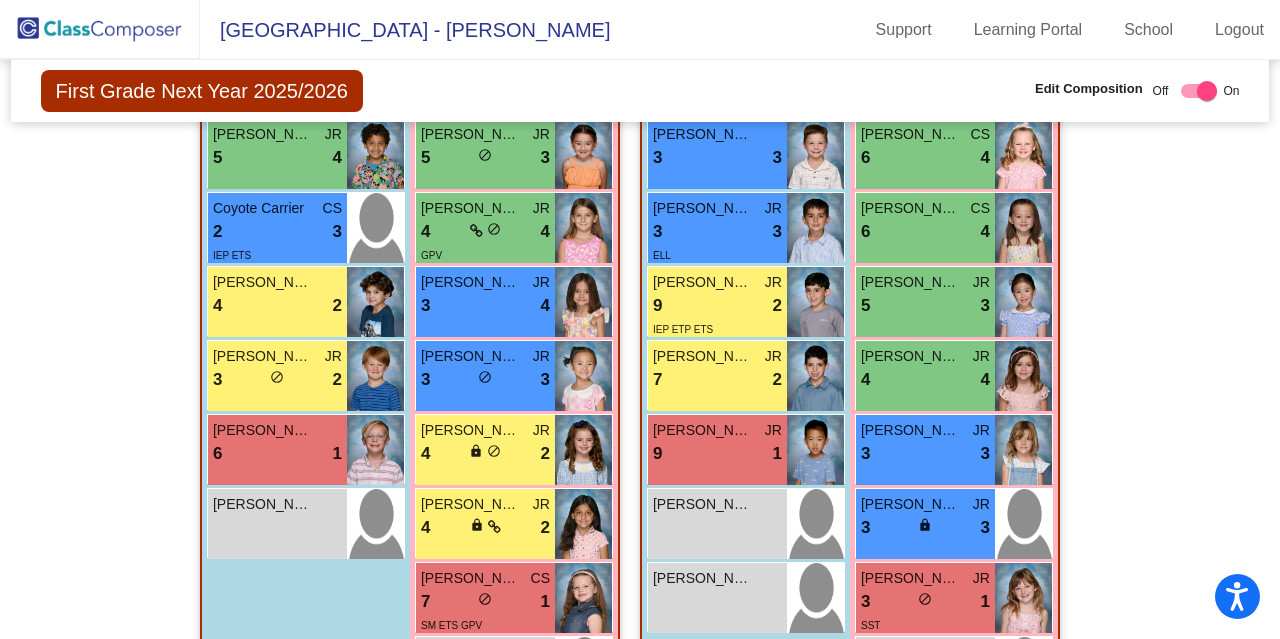 scroll, scrollTop: 522, scrollLeft: 0, axis: vertical 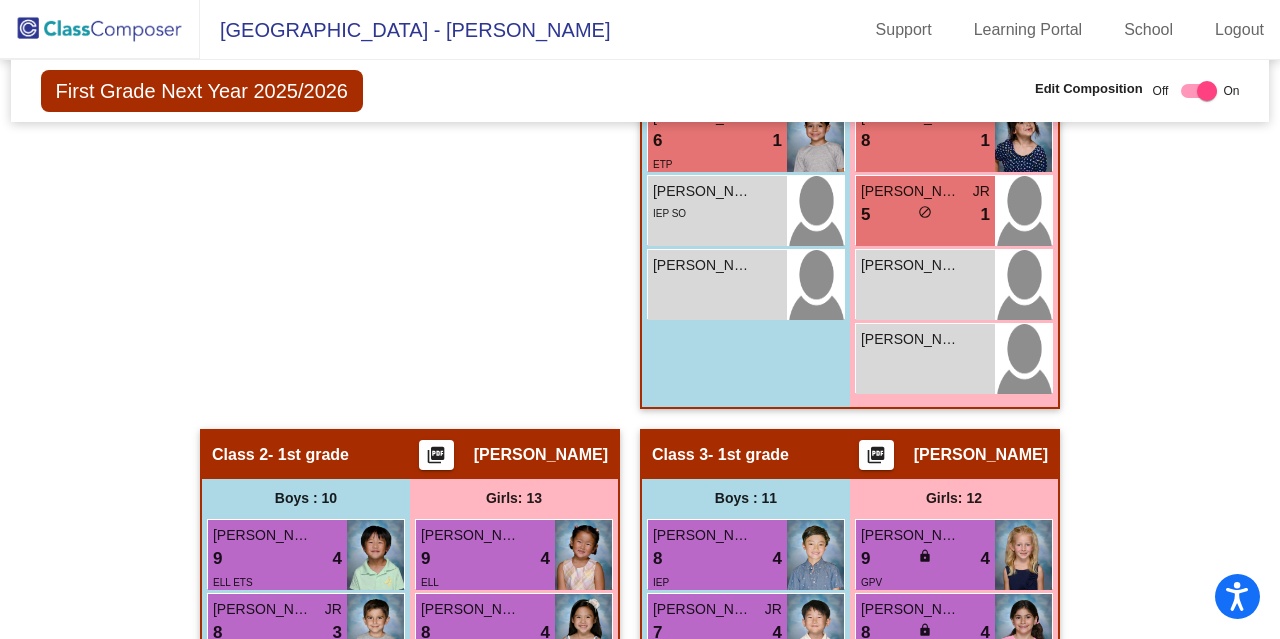 click 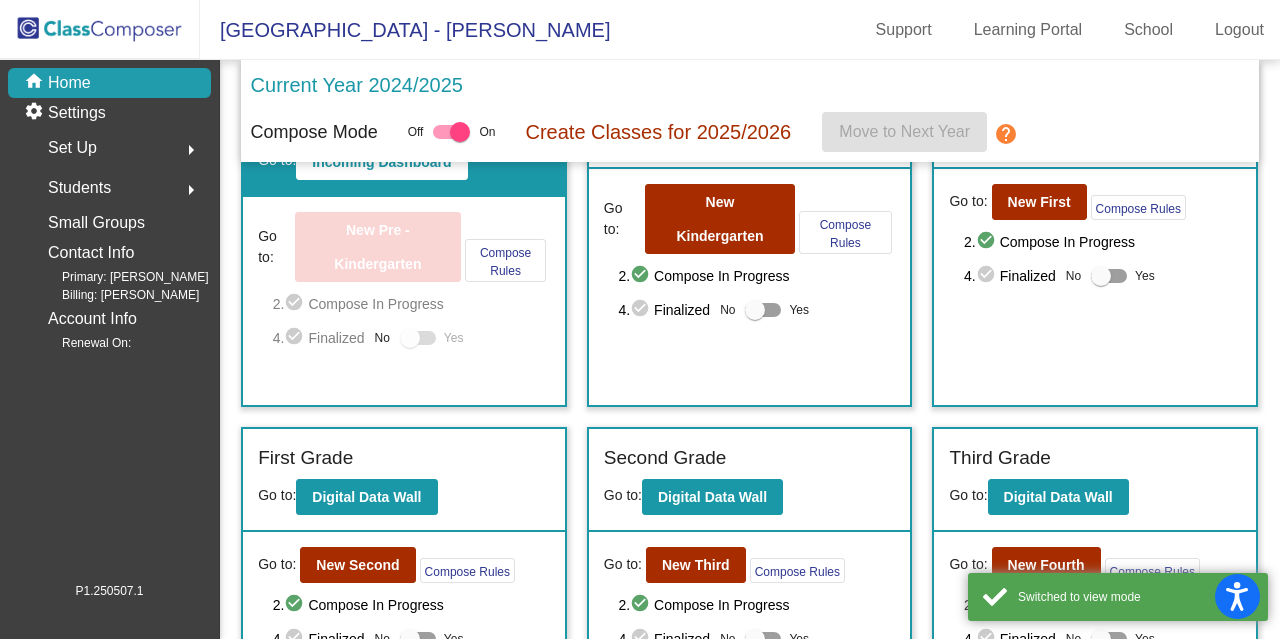 scroll, scrollTop: 73, scrollLeft: 0, axis: vertical 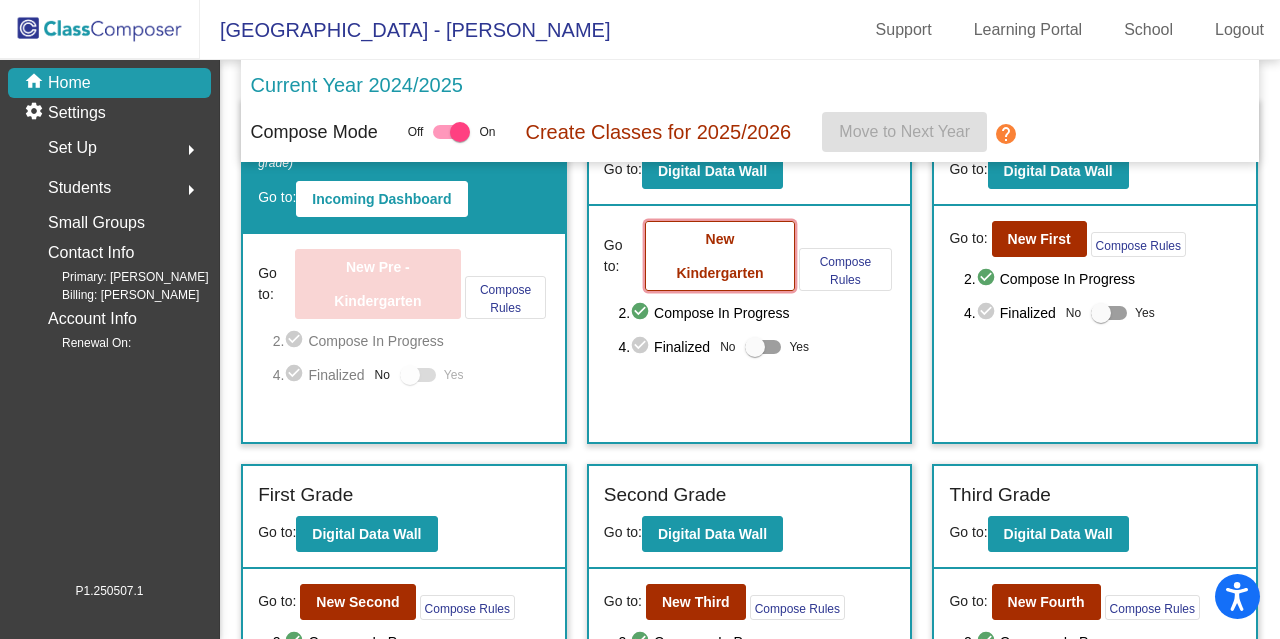 click on "New Kindergarten" 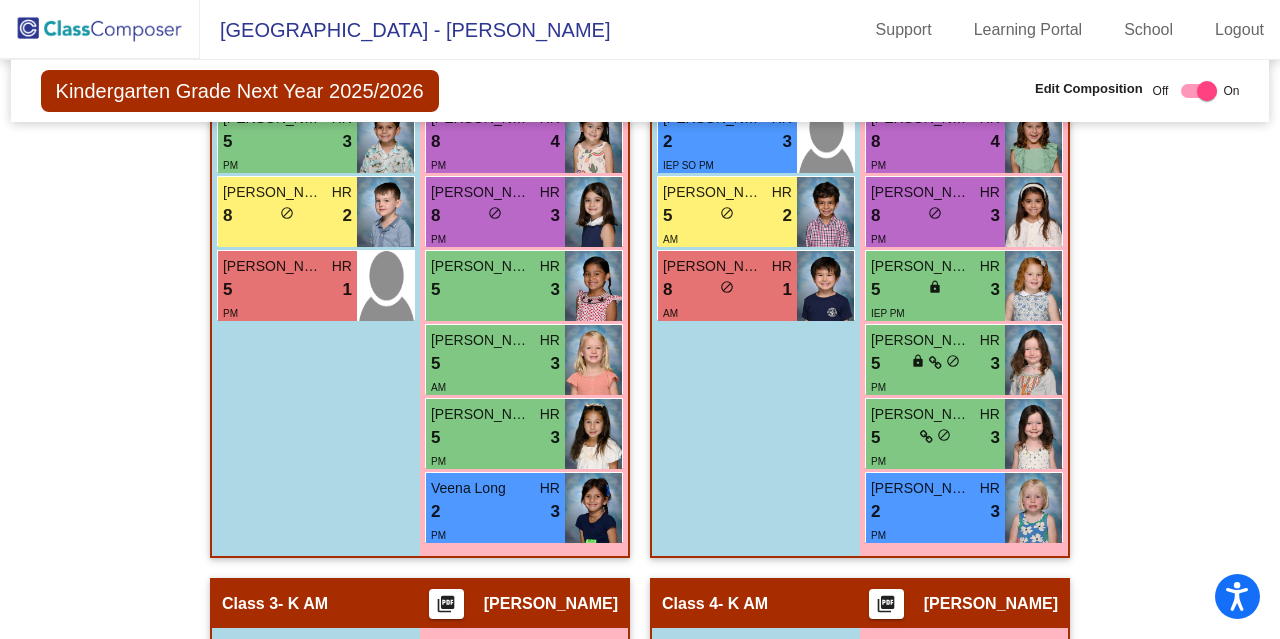 scroll, scrollTop: 621, scrollLeft: 0, axis: vertical 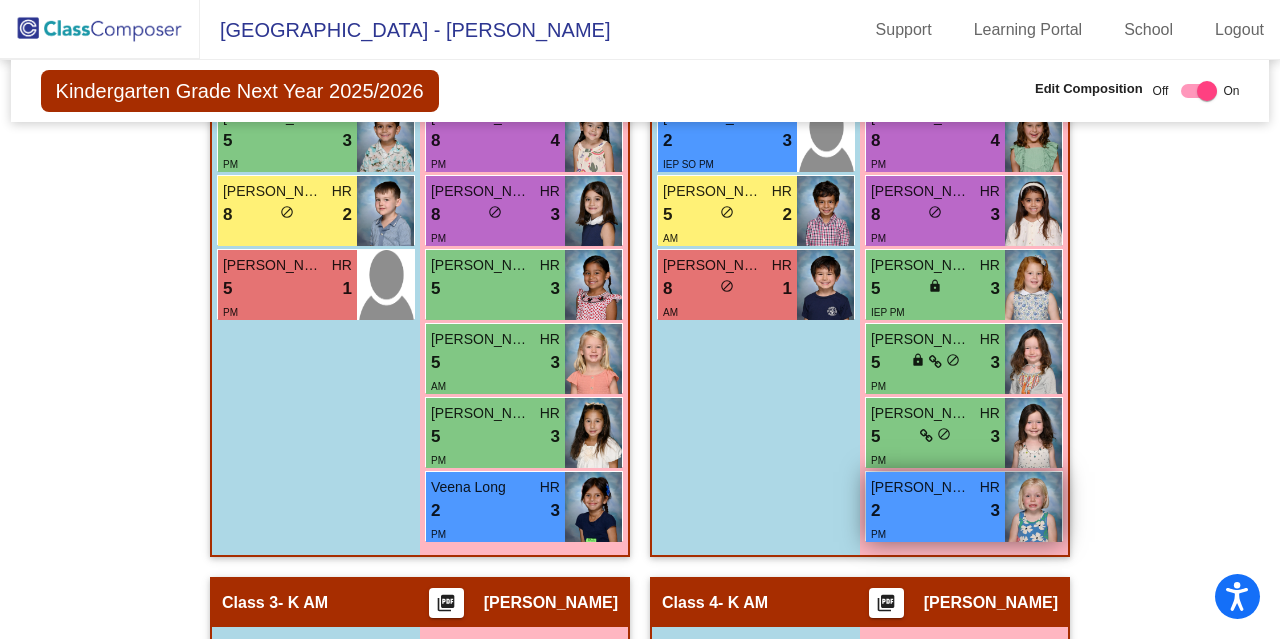 click at bounding box center [1033, 507] 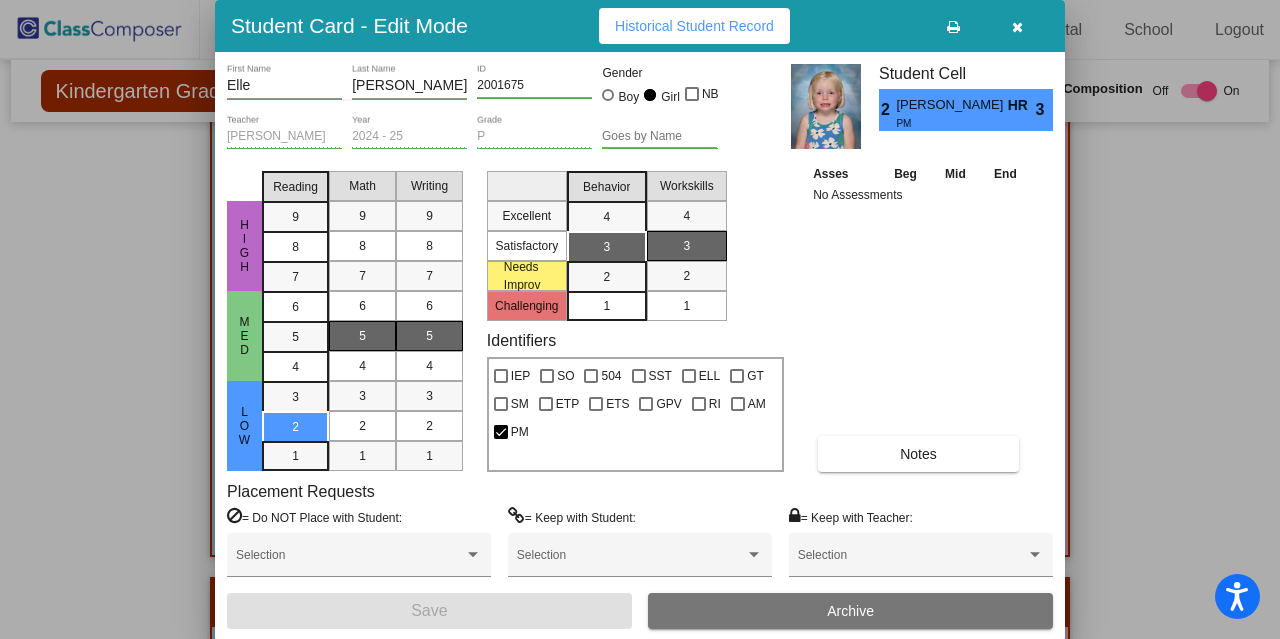 click at bounding box center (826, 106) 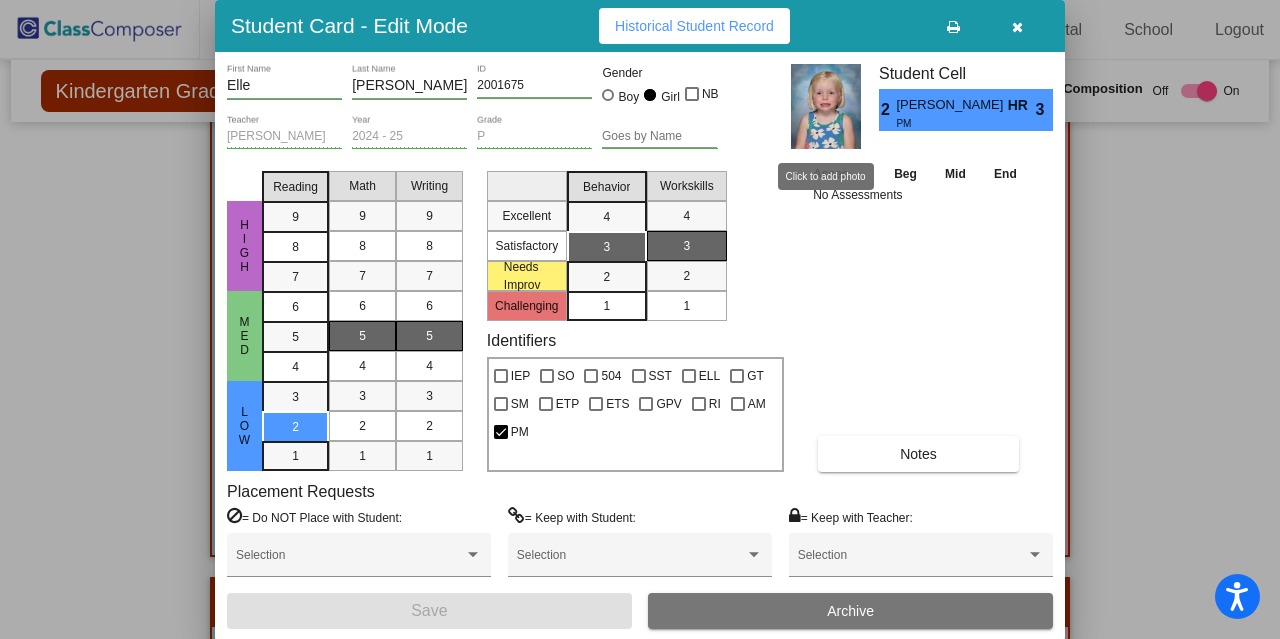 click at bounding box center [1017, 27] 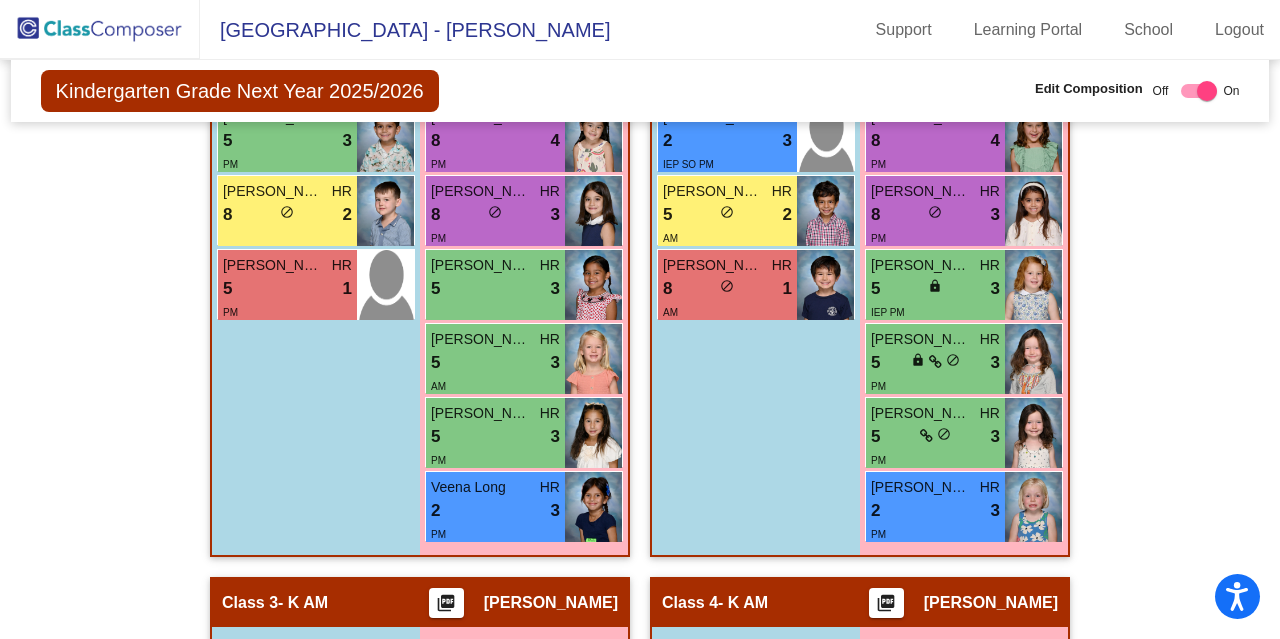 click 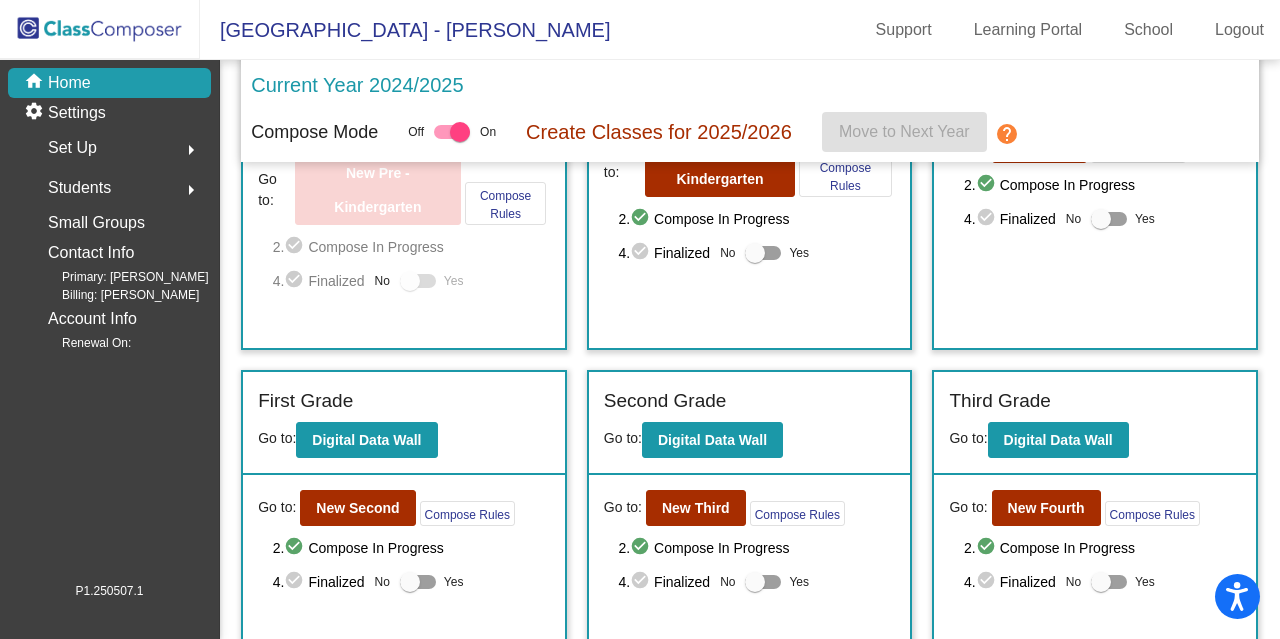 scroll, scrollTop: 236, scrollLeft: 0, axis: vertical 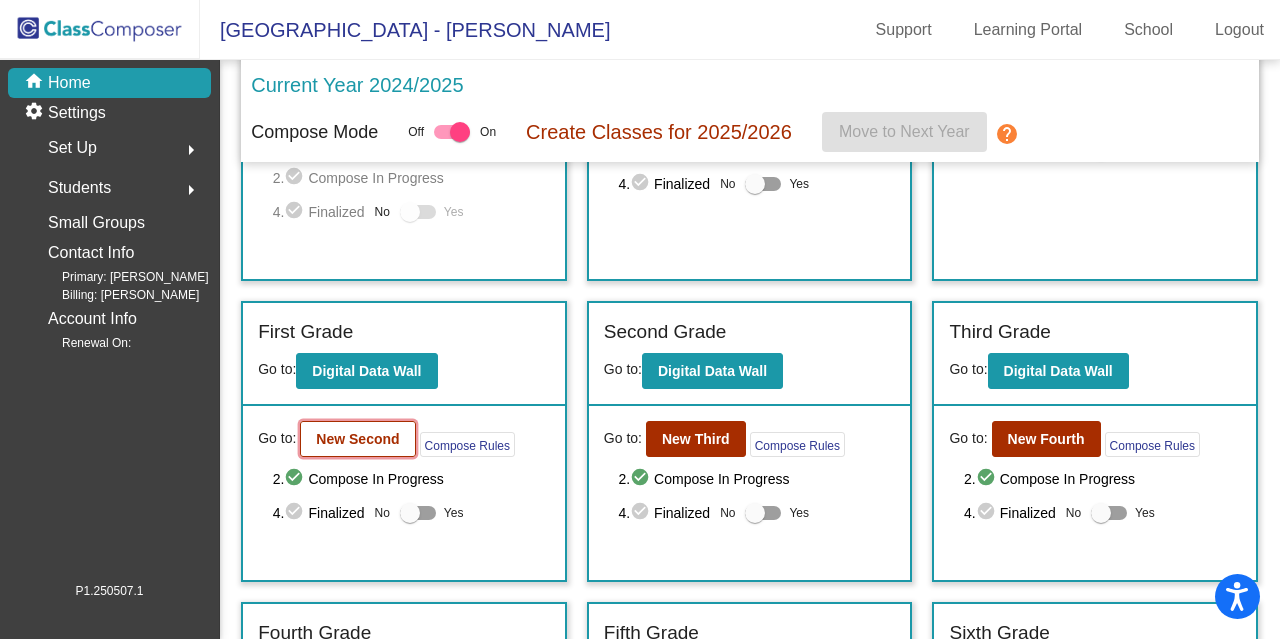 click on "New Second" 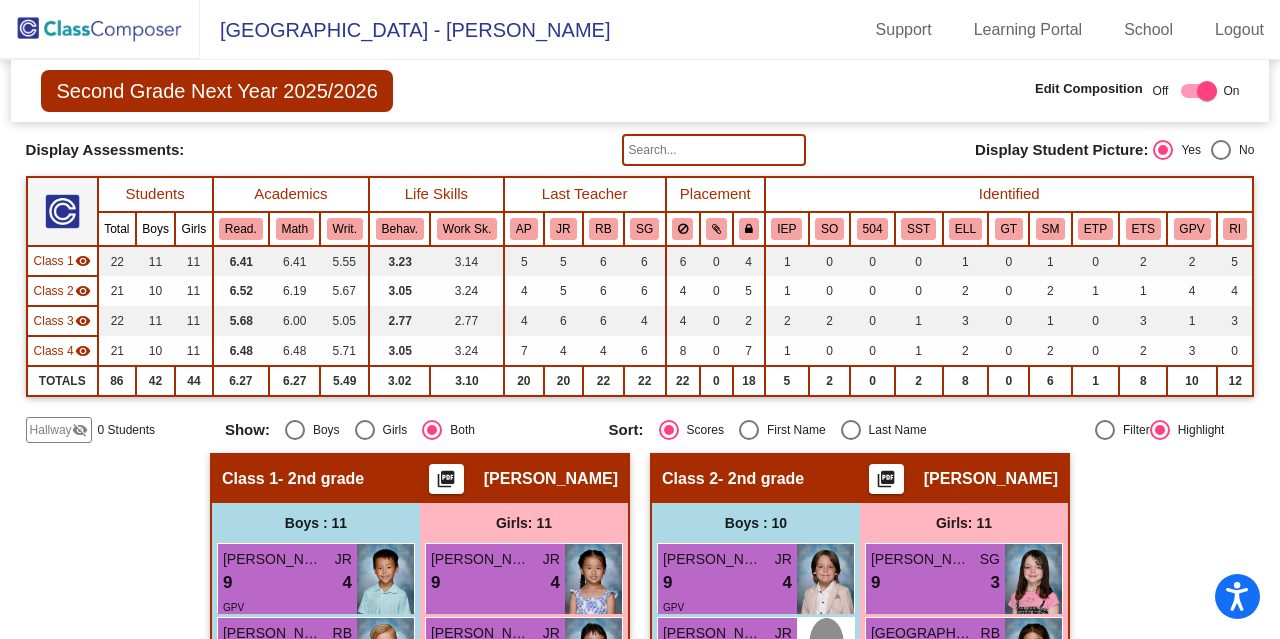 scroll, scrollTop: 0, scrollLeft: 0, axis: both 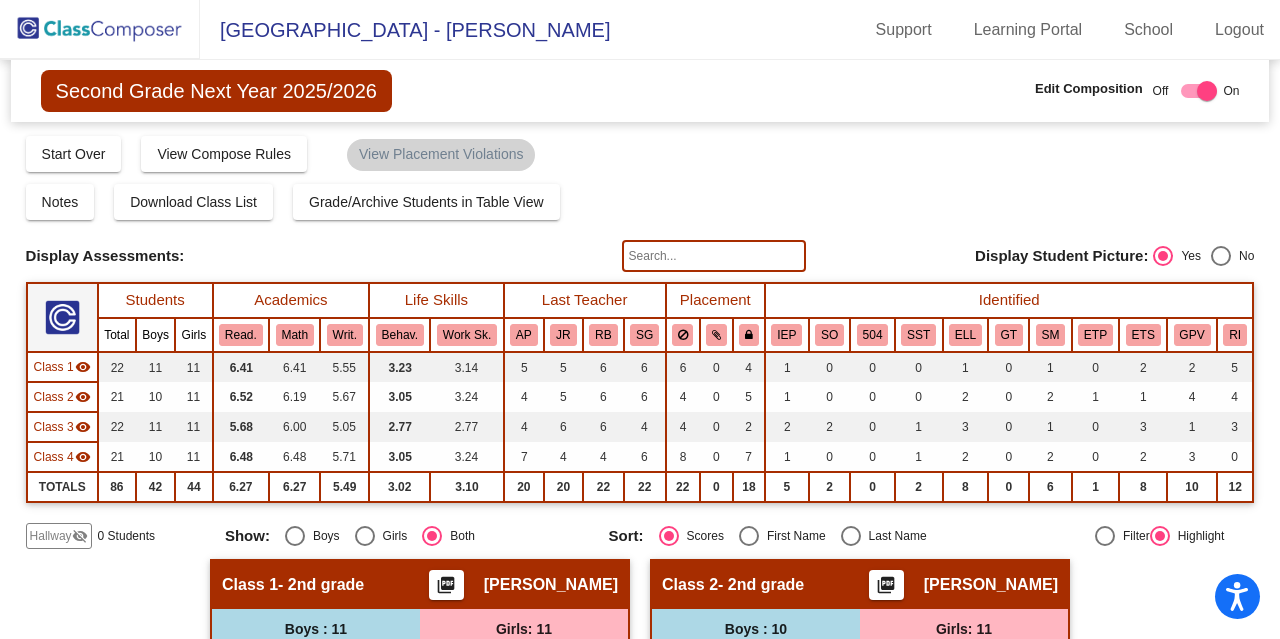 click 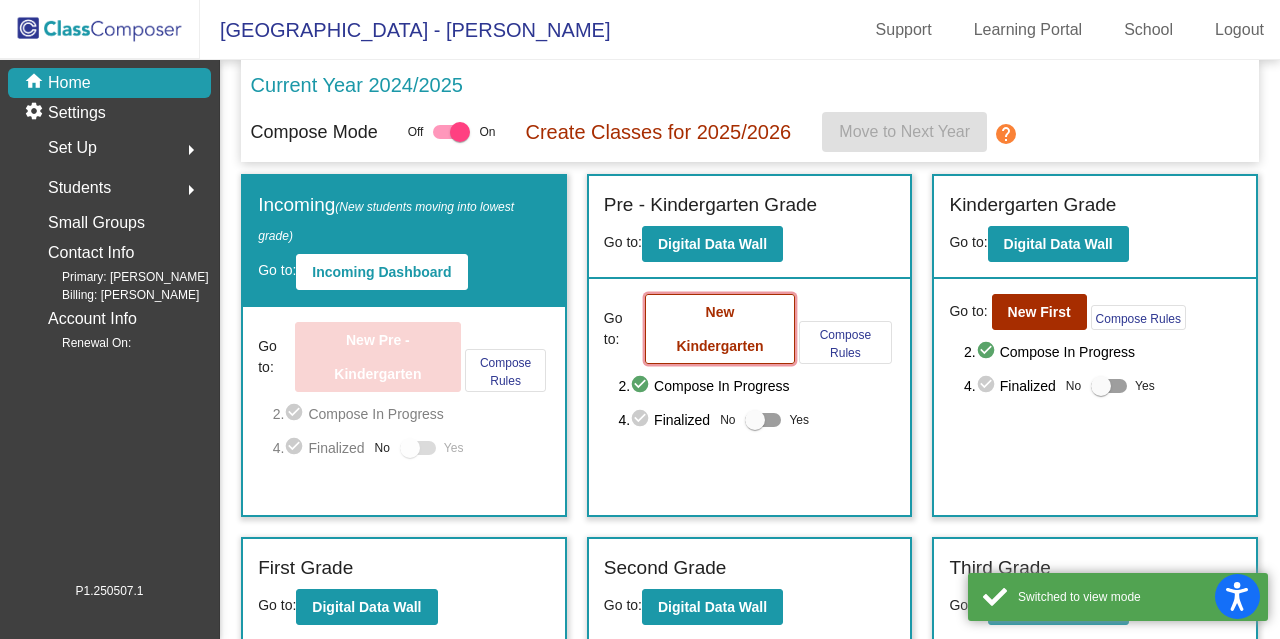 click on "New Kindergarten" 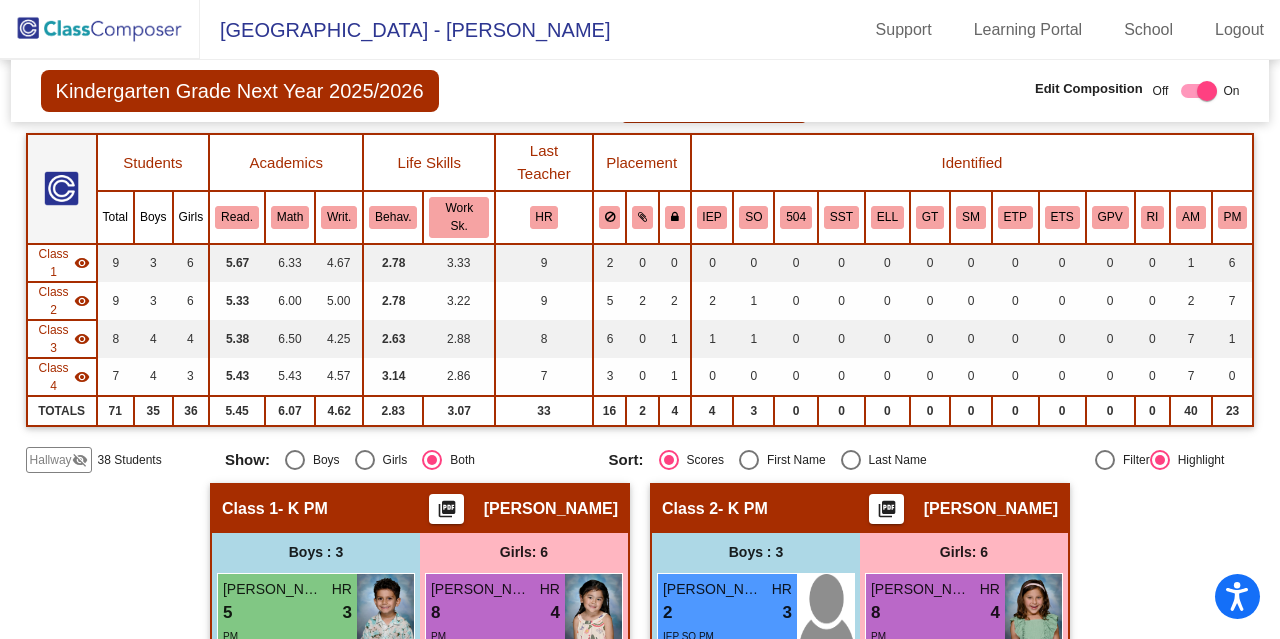scroll, scrollTop: 148, scrollLeft: 0, axis: vertical 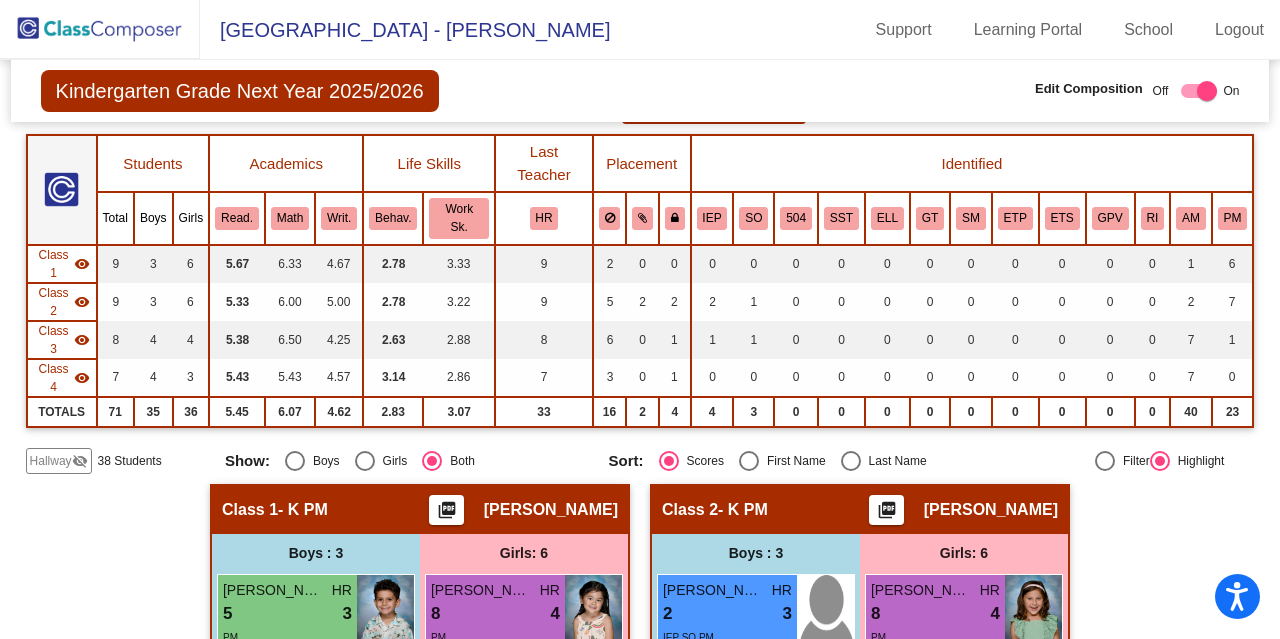 click on "visibility_off" 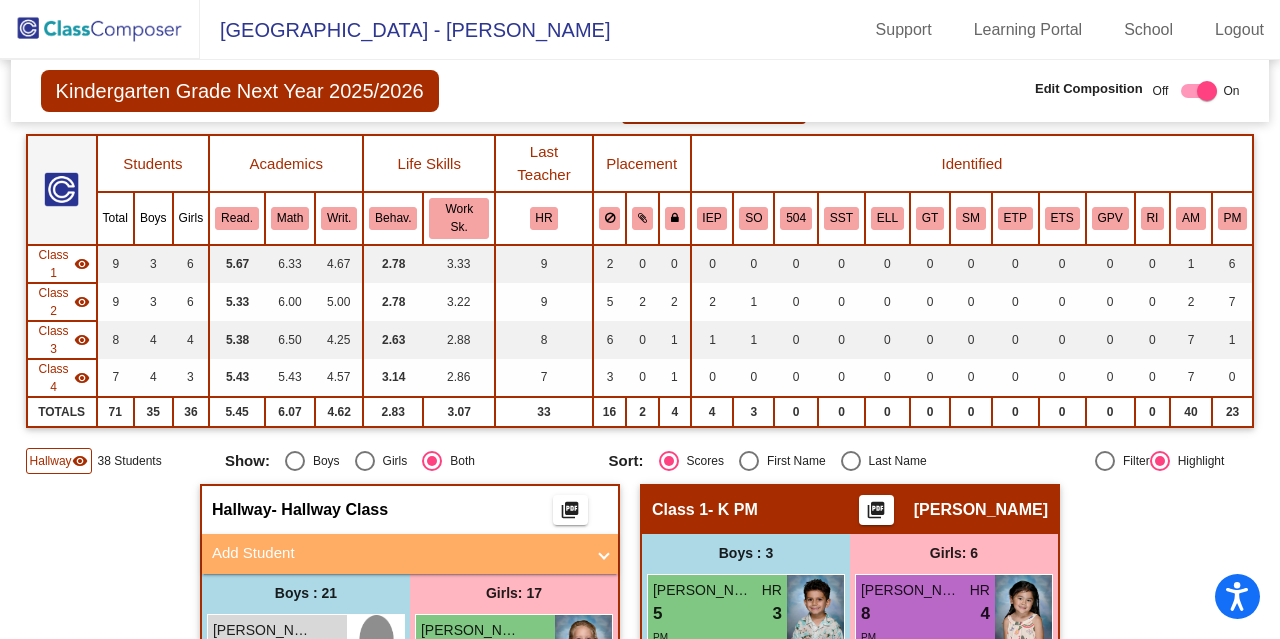 click on "visibility" 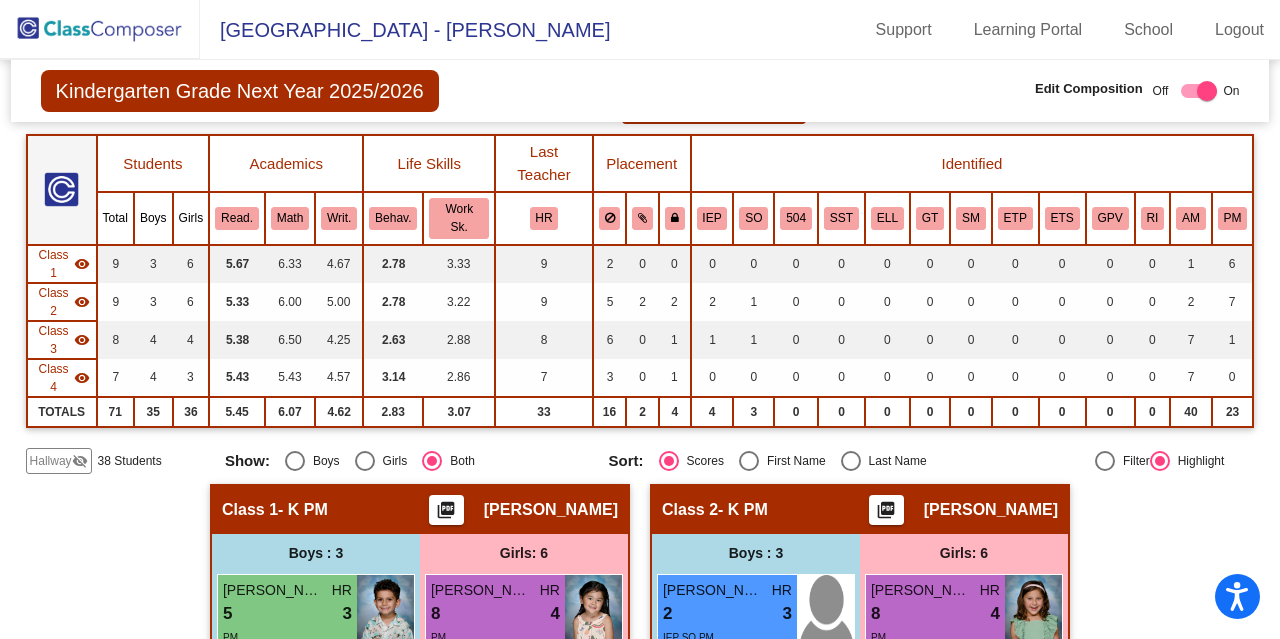 click on "visibility_off" 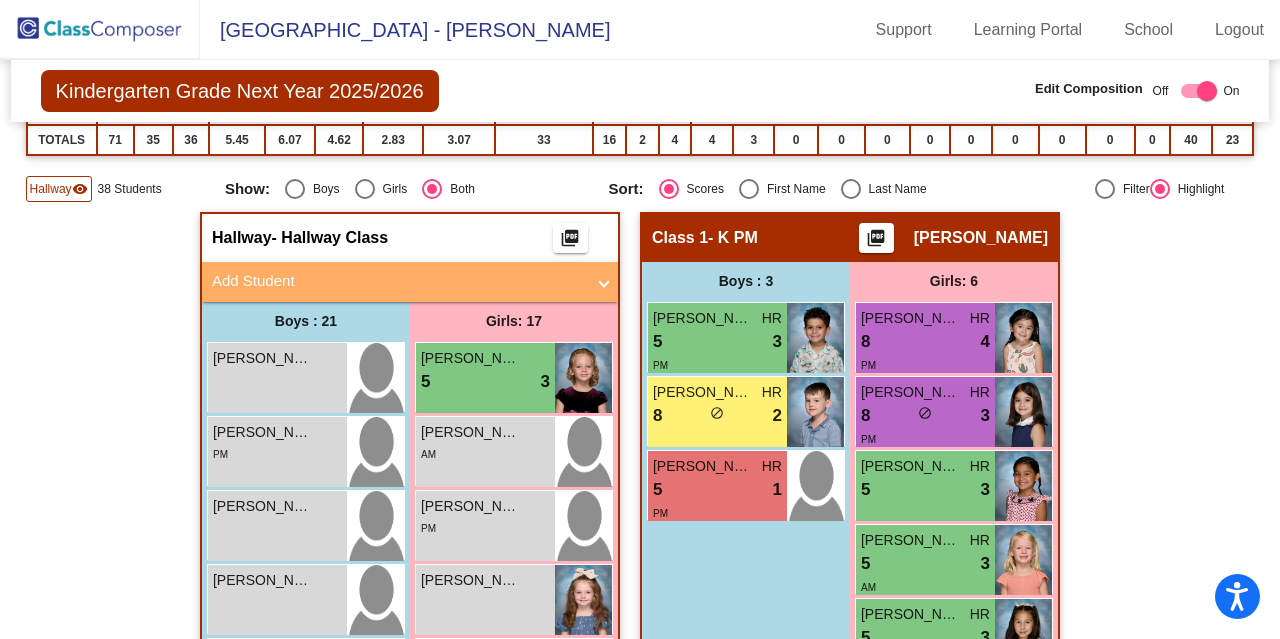 scroll, scrollTop: 420, scrollLeft: 0, axis: vertical 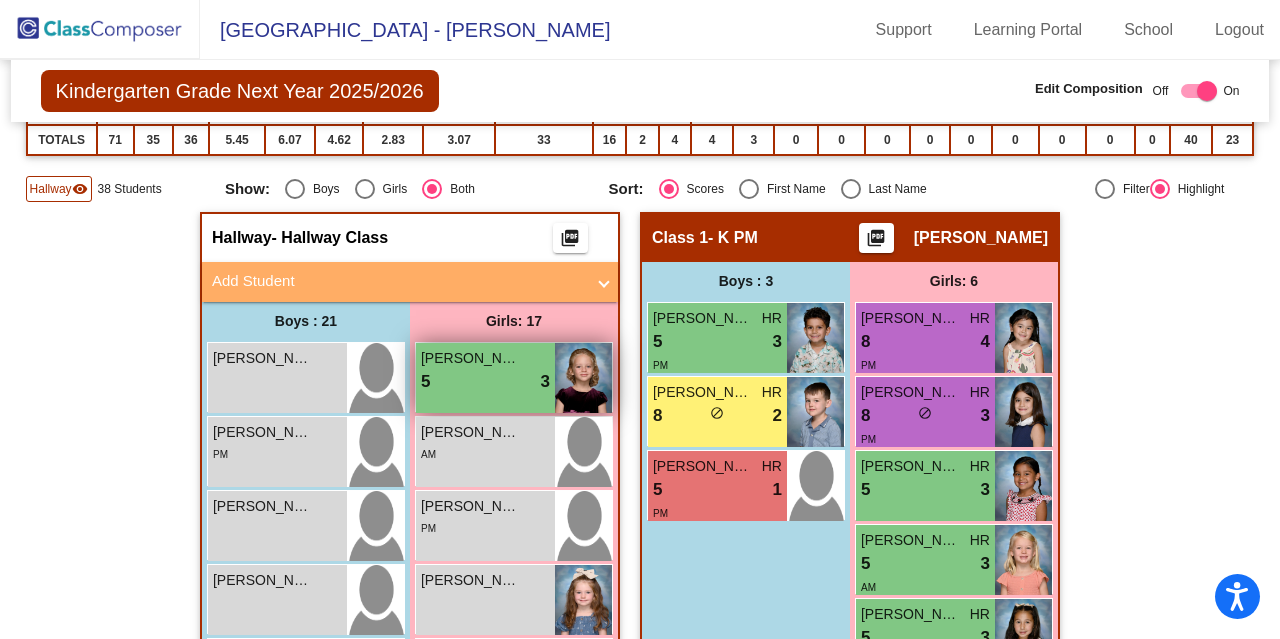 click on "5 lock do_not_disturb_alt 3" at bounding box center (485, 382) 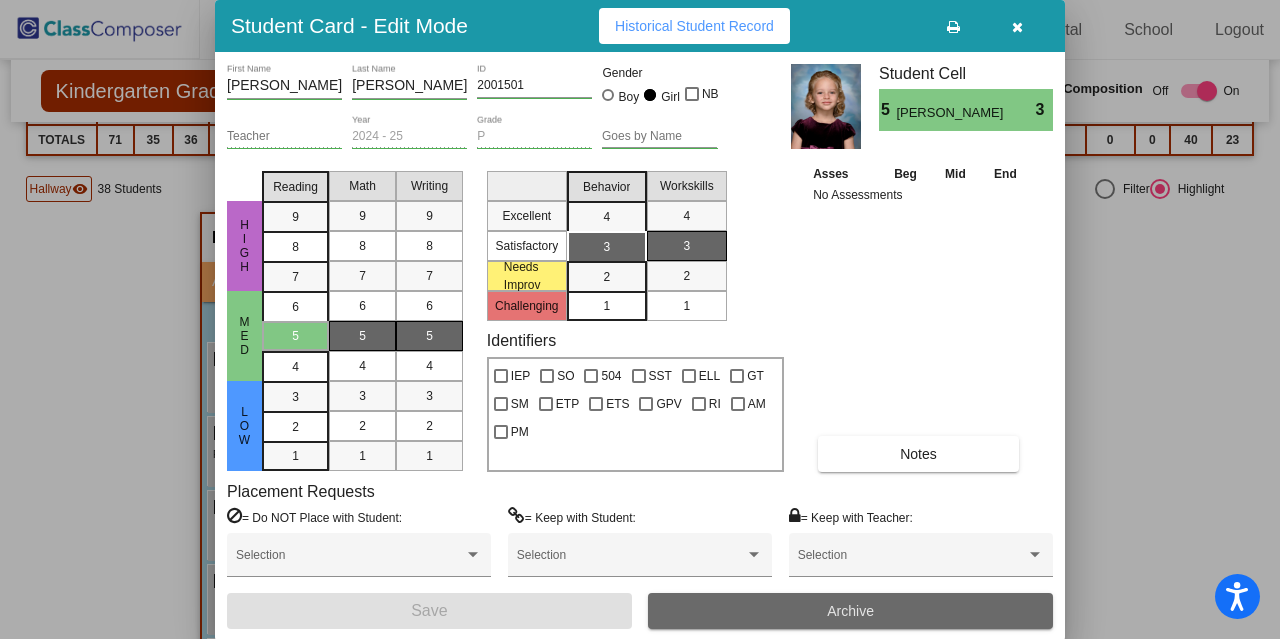 click on "Archive" at bounding box center (850, 611) 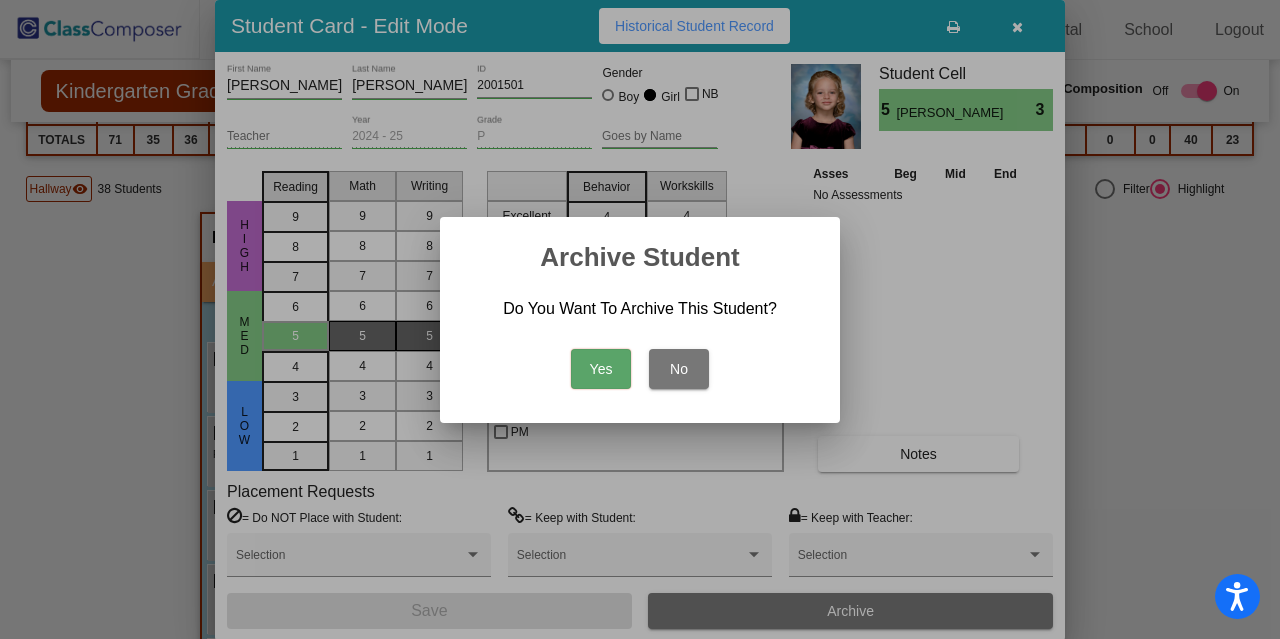 click on "Yes" at bounding box center (601, 369) 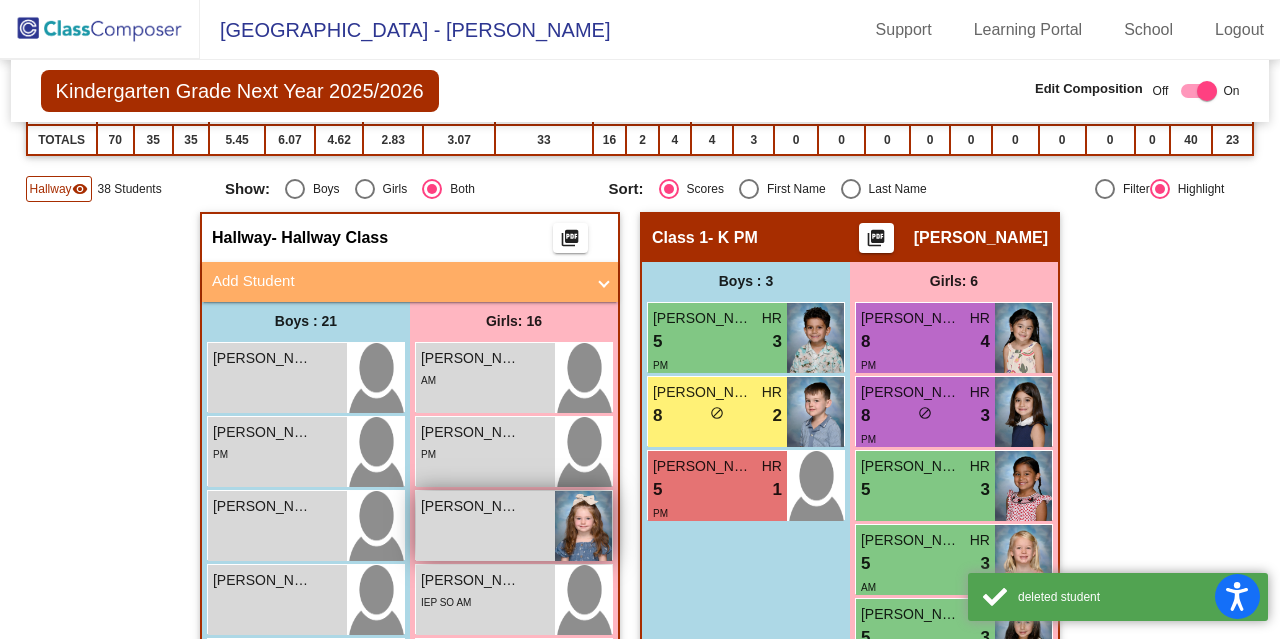 click at bounding box center (583, 526) 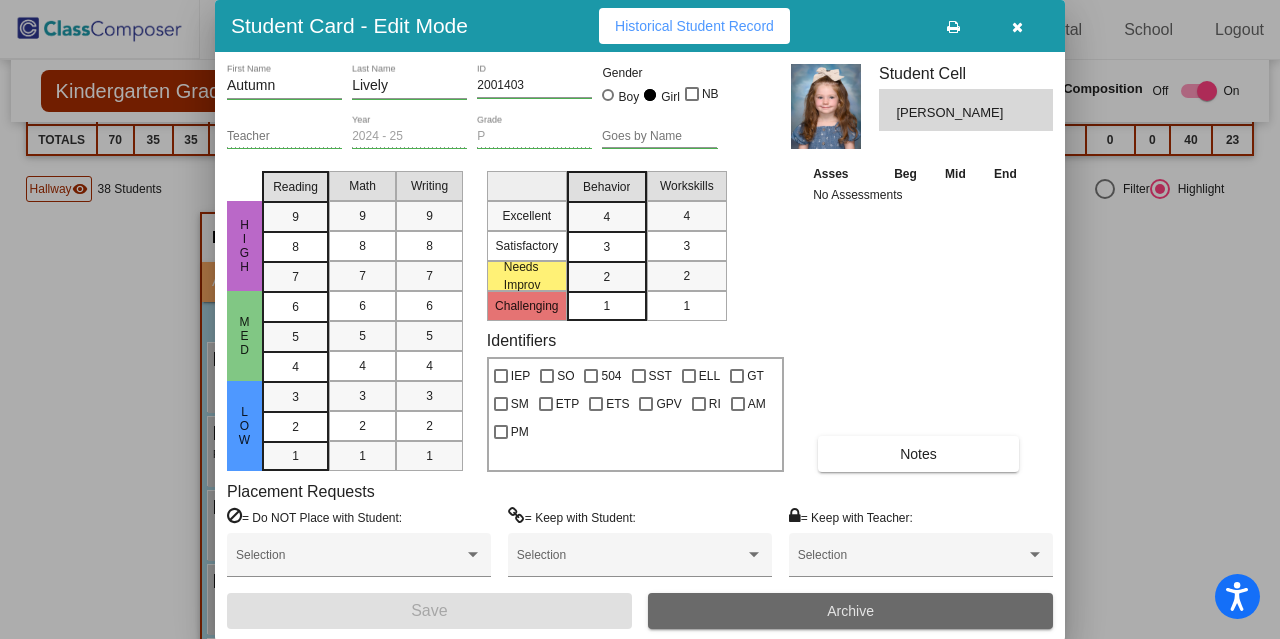 click on "Archive" at bounding box center [850, 611] 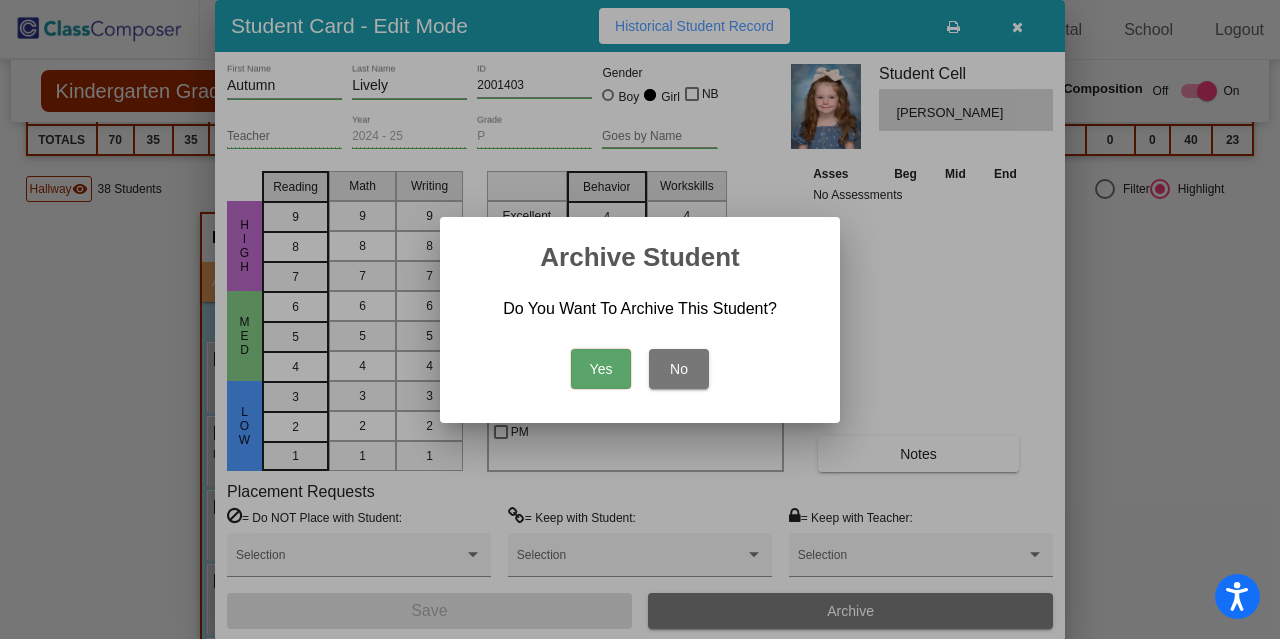 click on "Yes" at bounding box center (601, 369) 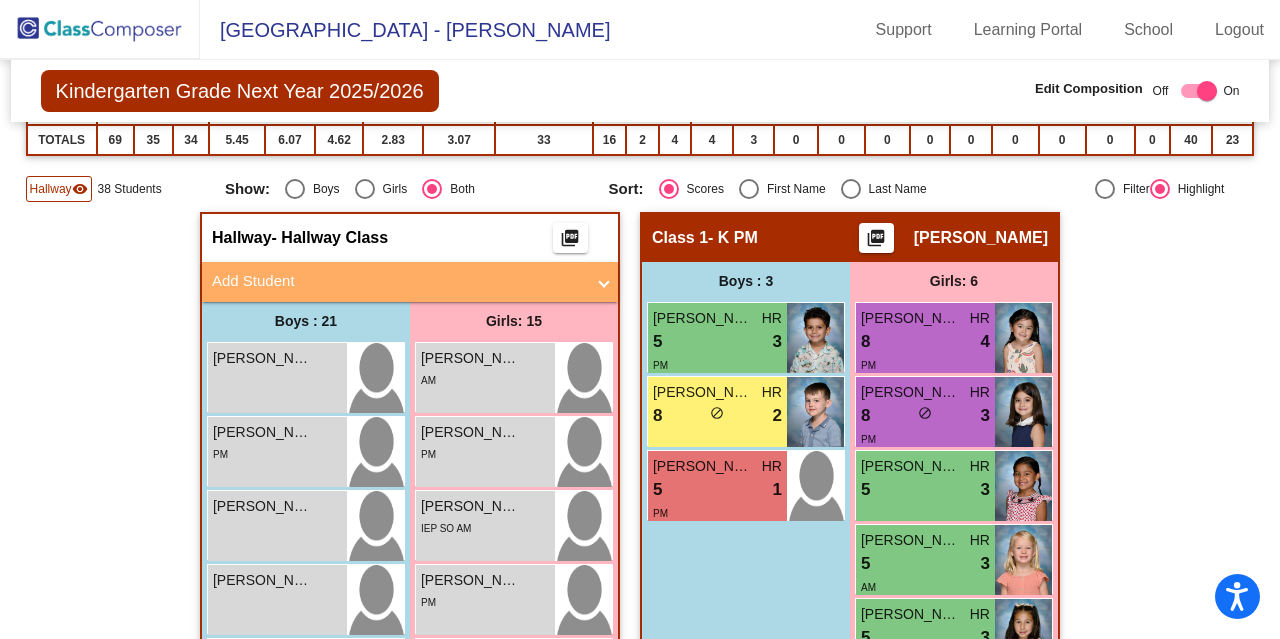 click at bounding box center (1207, 91) 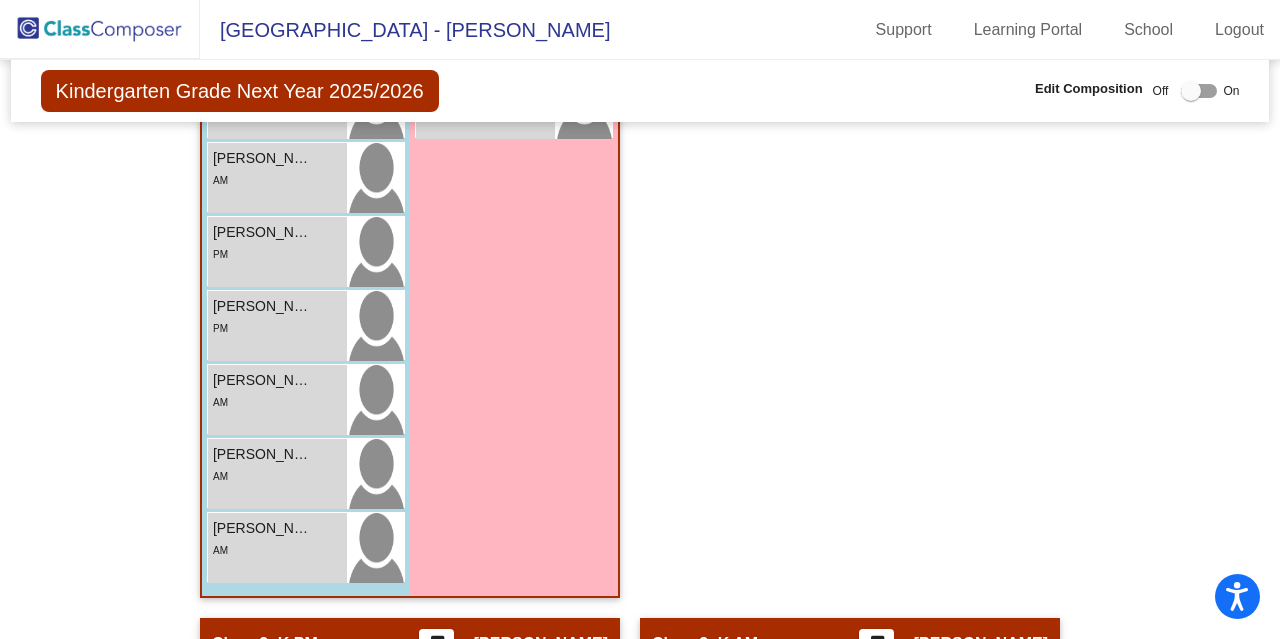 scroll, scrollTop: 1688, scrollLeft: 0, axis: vertical 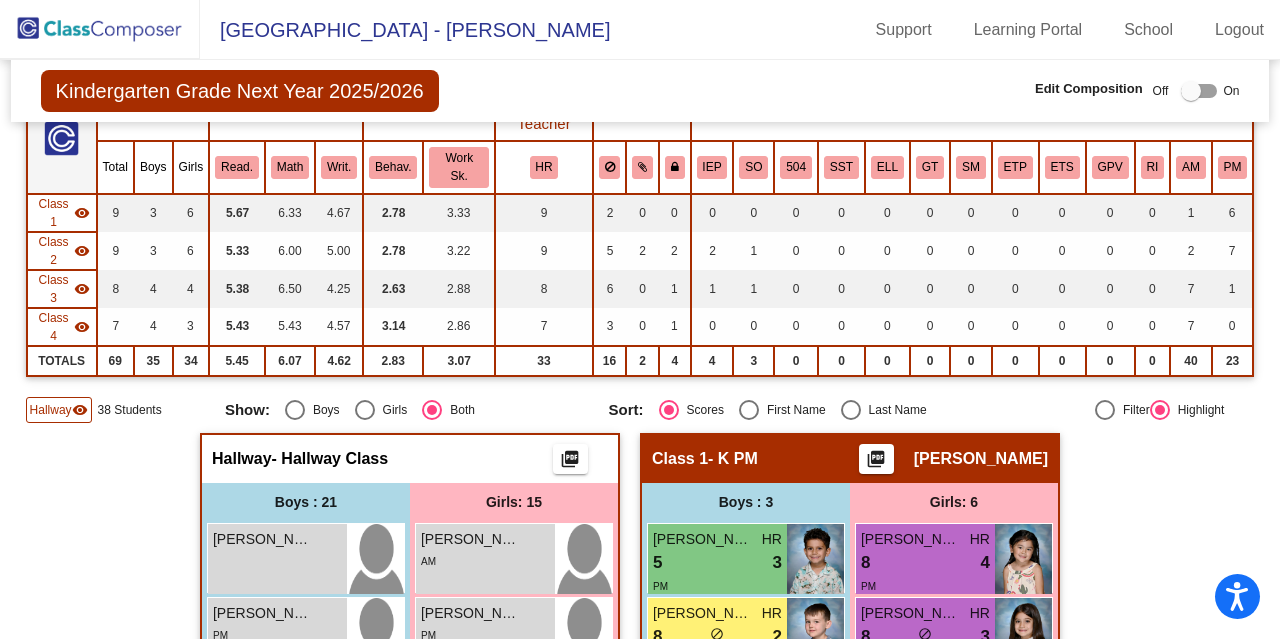 click on "Hallway" 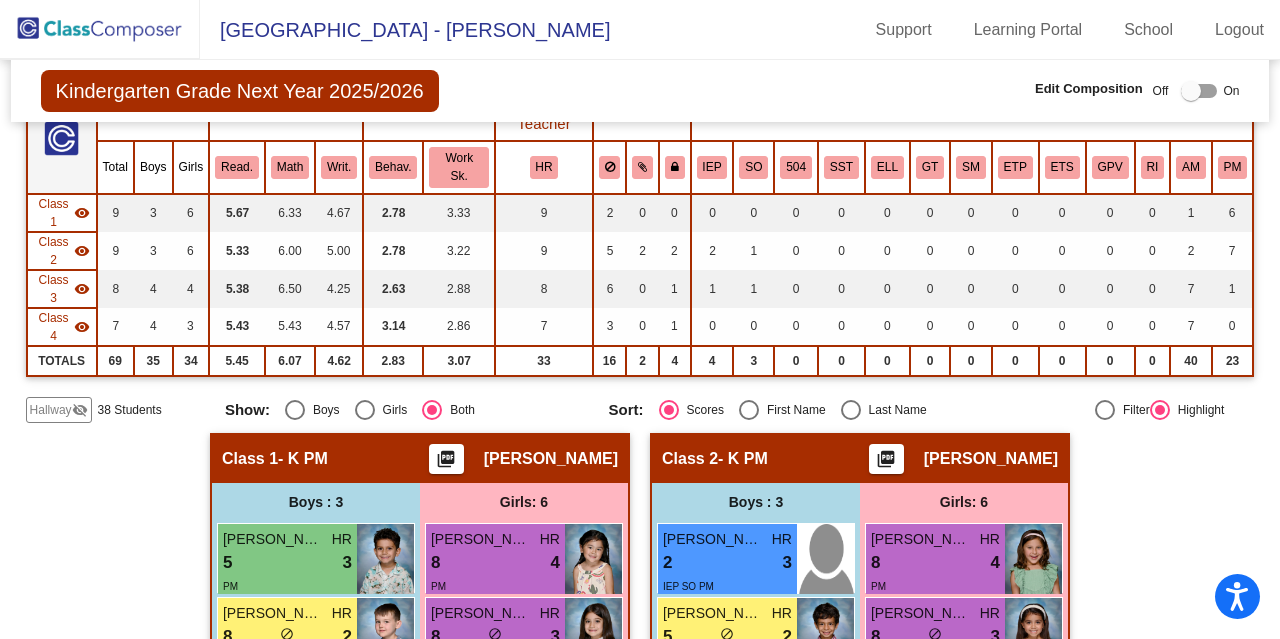 click on "Hallway" 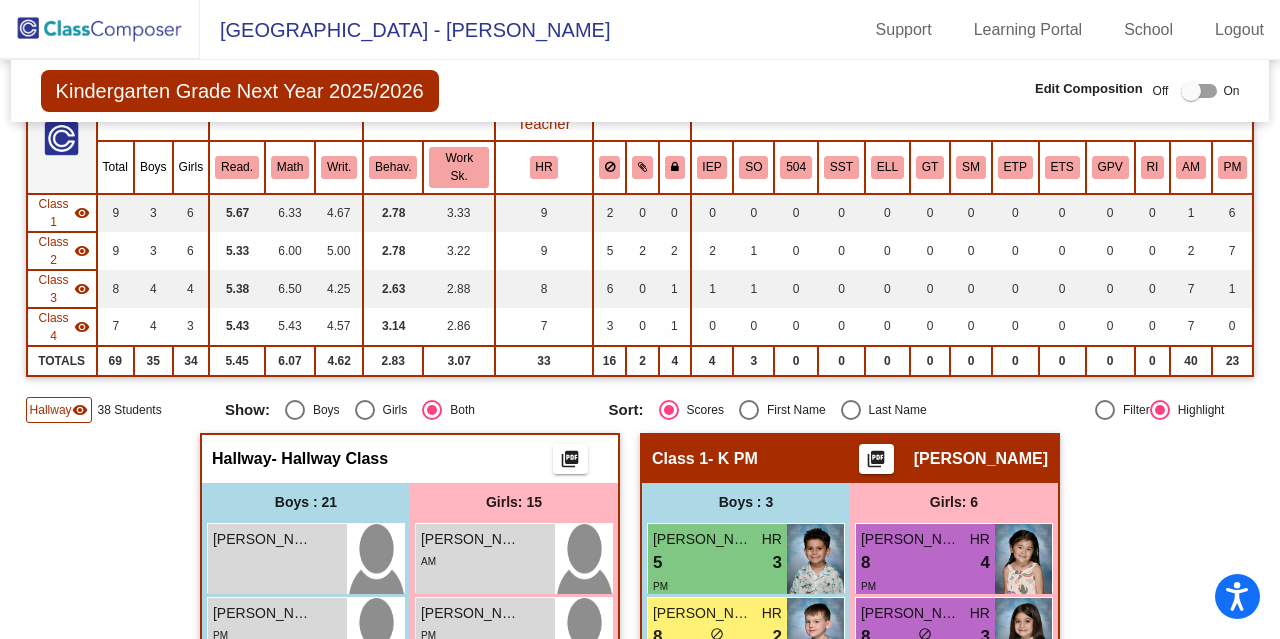 click at bounding box center (1191, 91) 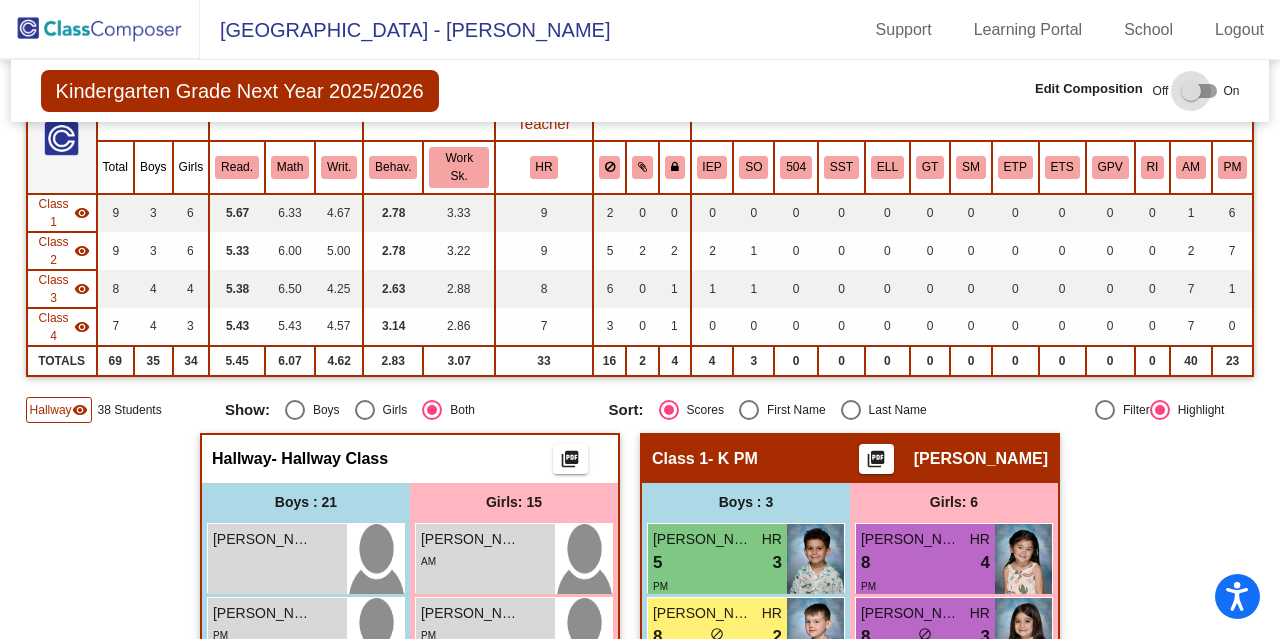 checkbox on "true" 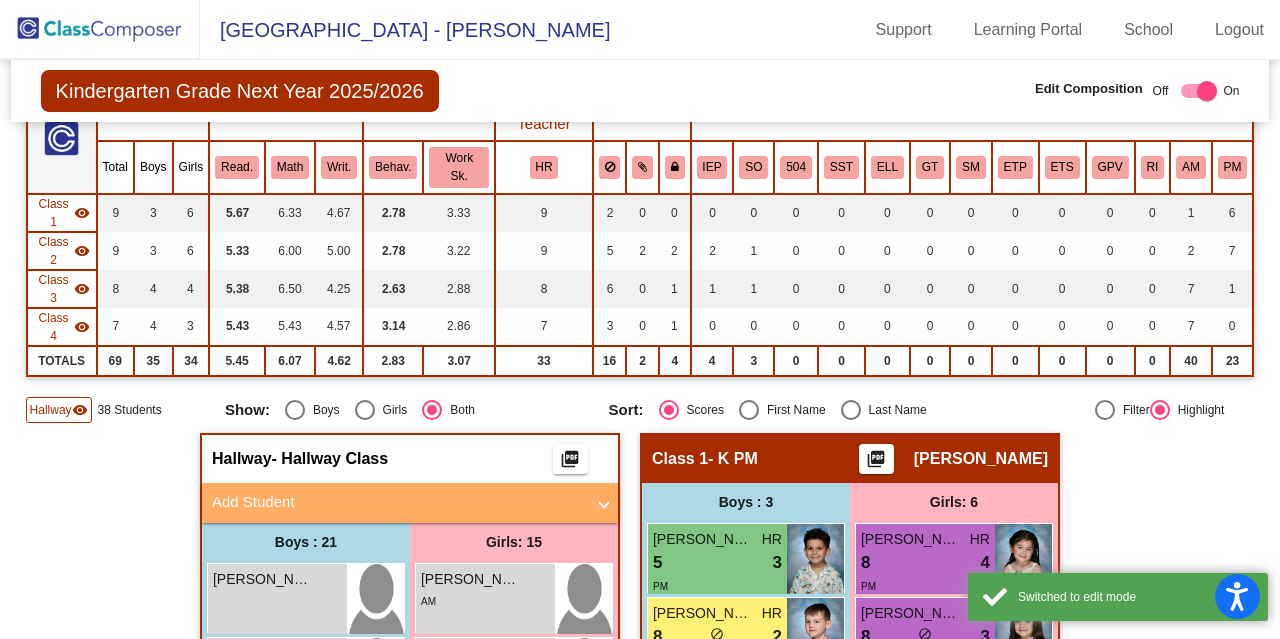 click on "Add Student" at bounding box center [410, 503] 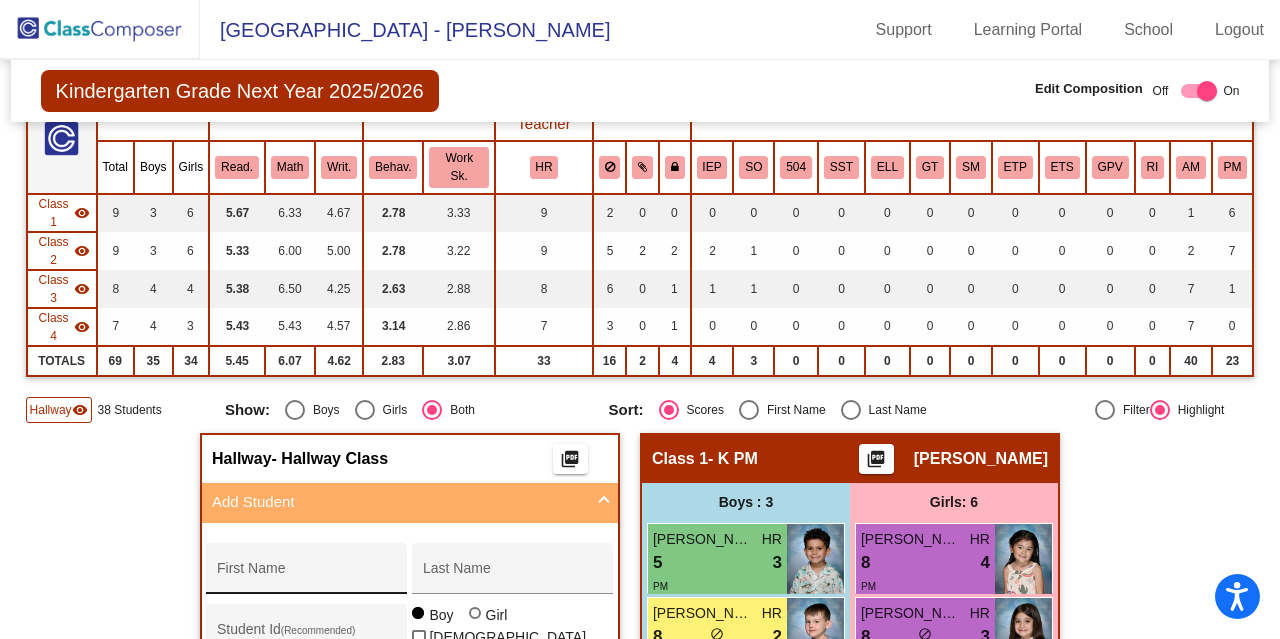 click on "First Name" at bounding box center (307, 576) 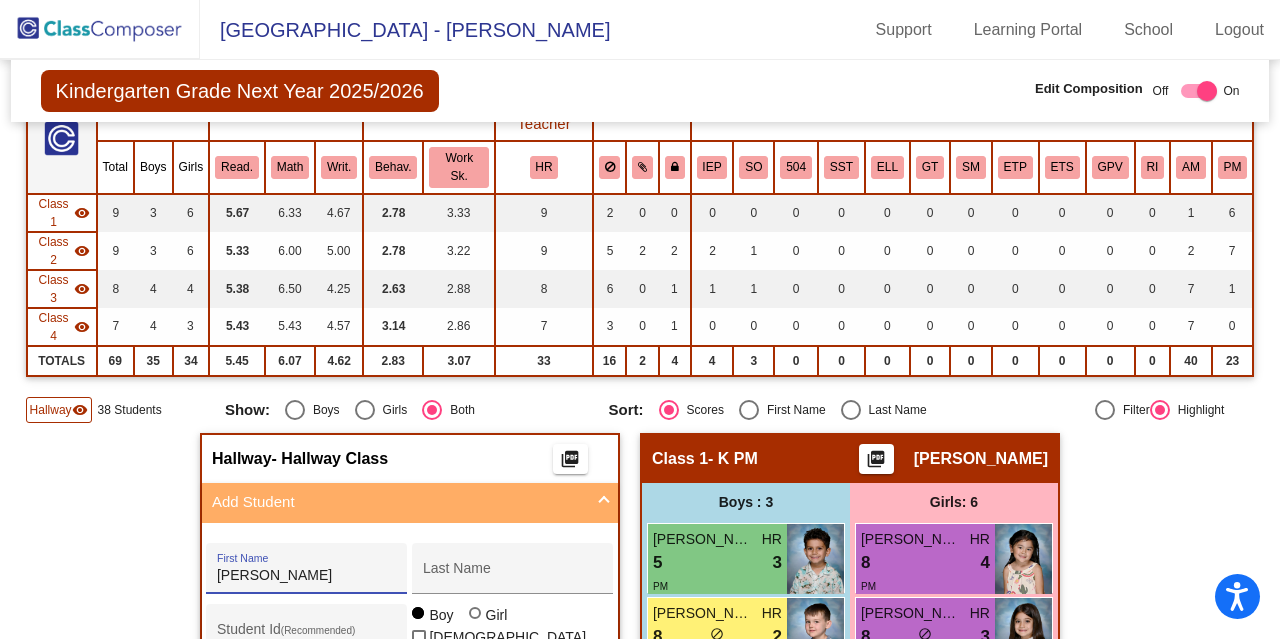 type on "Nathaniel" 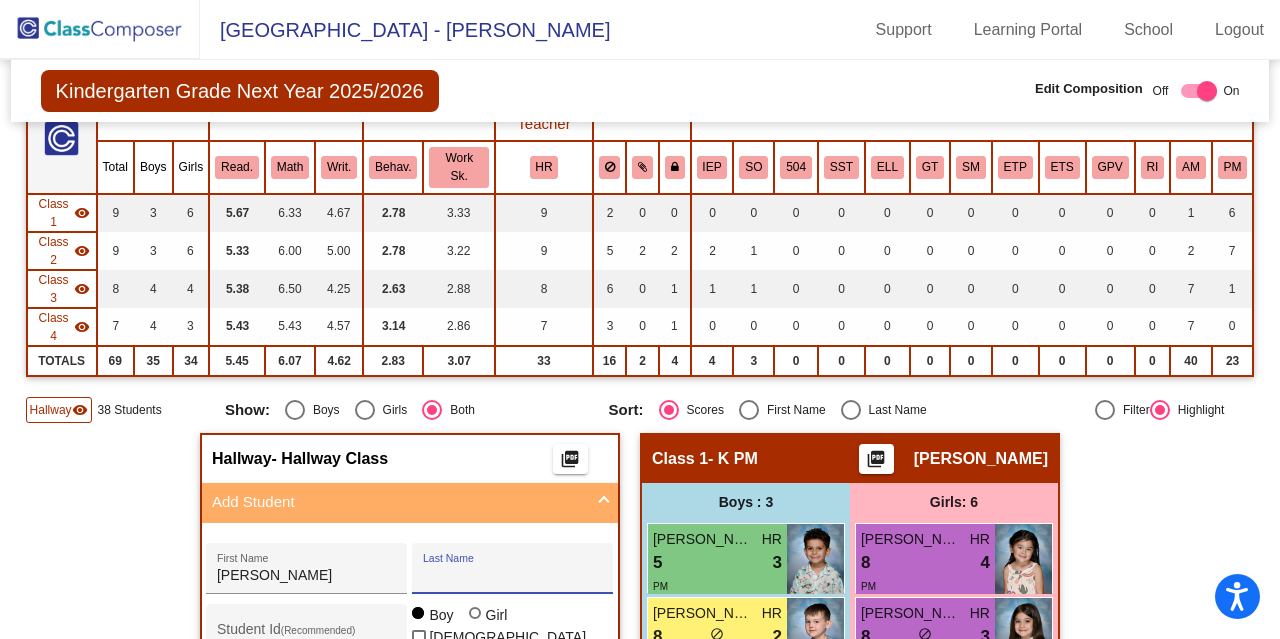 paste on "MacKintosh" 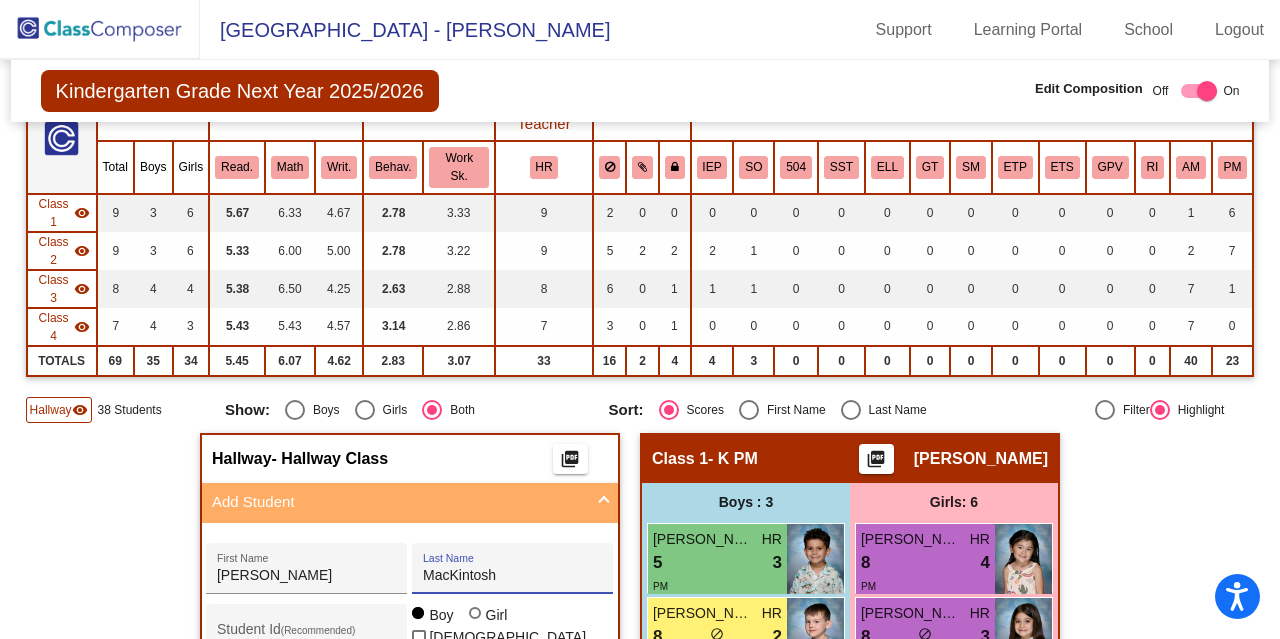 type on "MacKintosh" 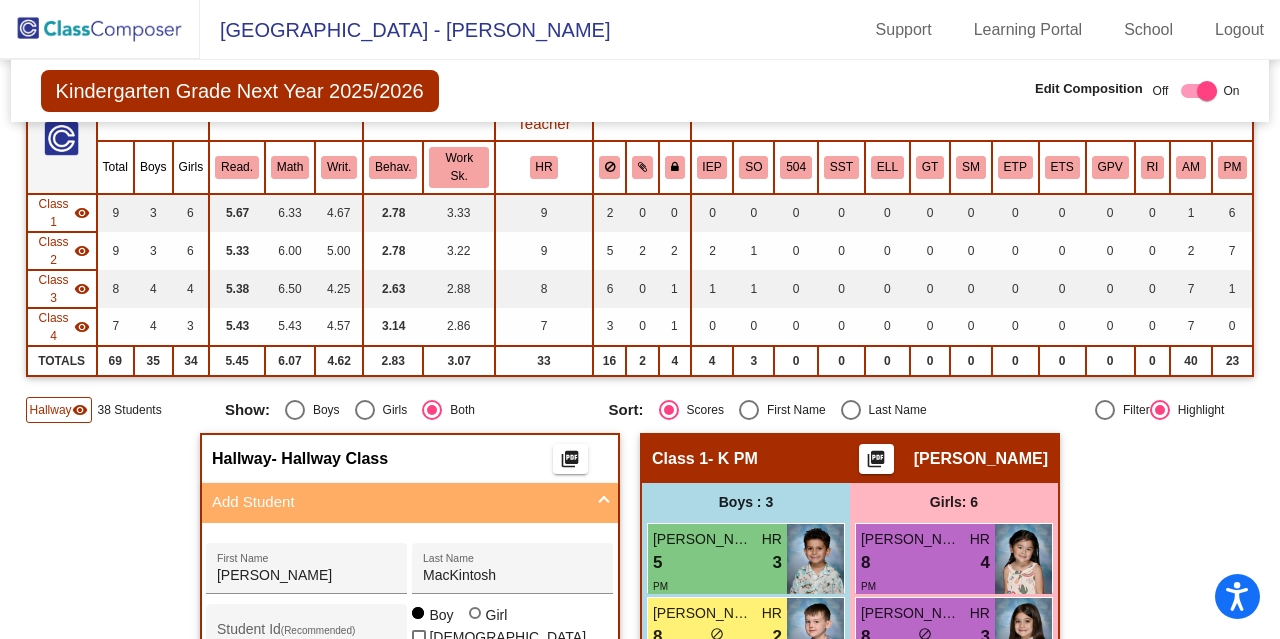 type 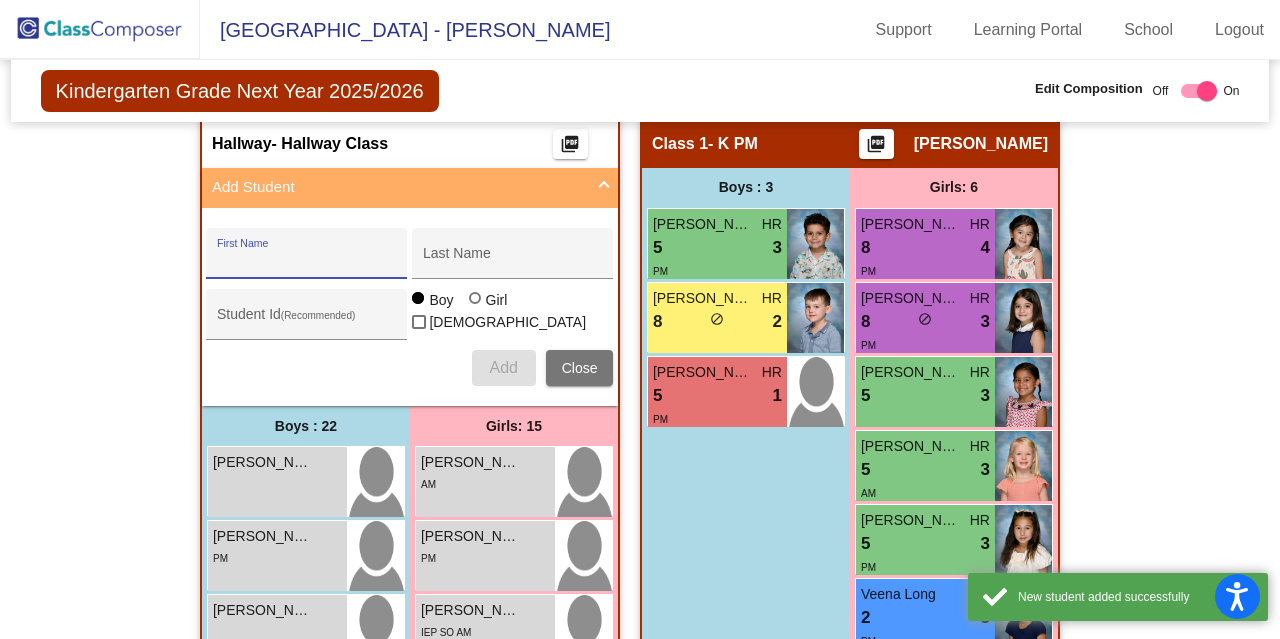 scroll, scrollTop: 516, scrollLeft: 0, axis: vertical 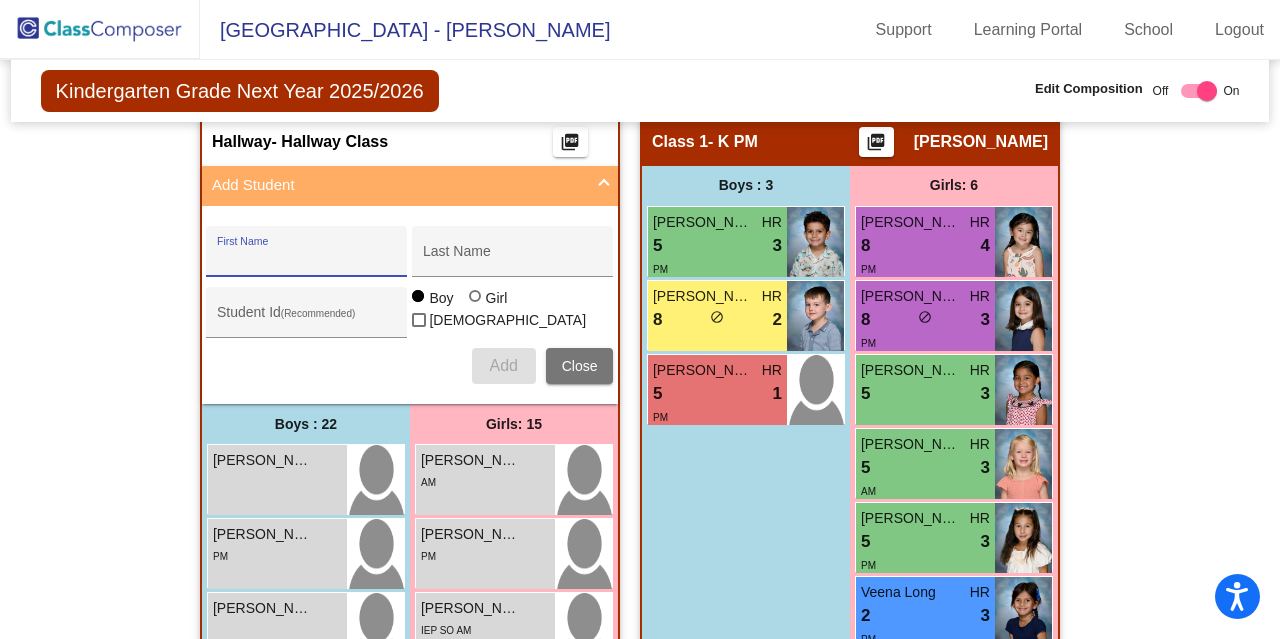 click at bounding box center [1199, 91] 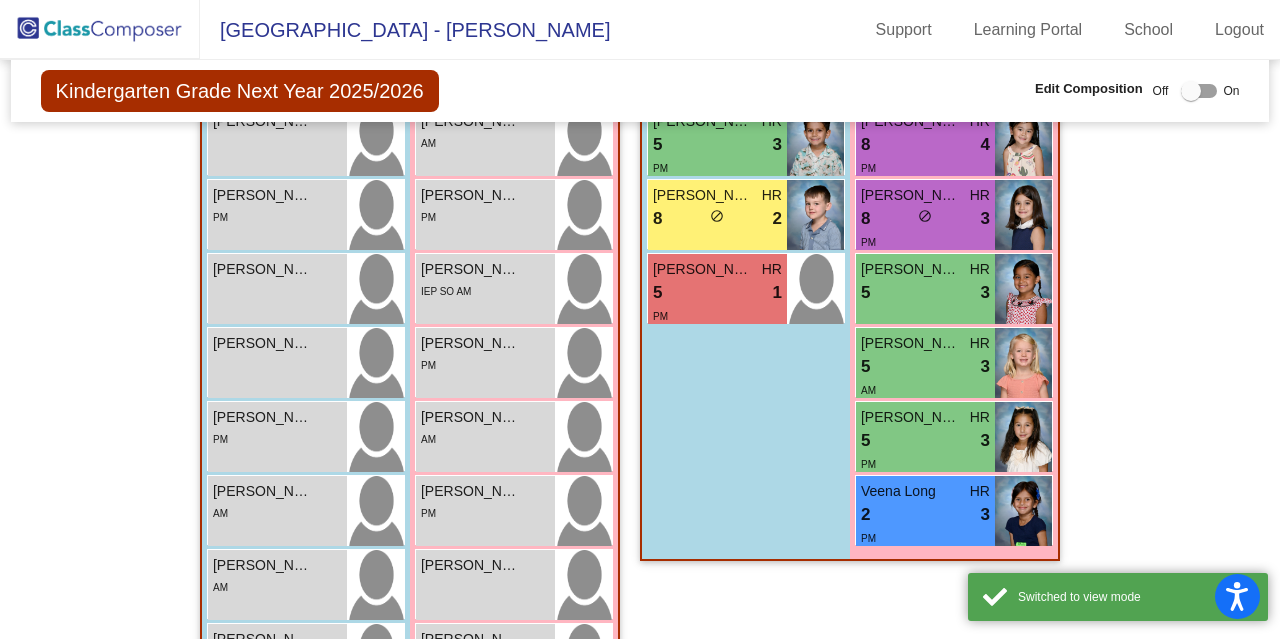 scroll, scrollTop: 618, scrollLeft: 0, axis: vertical 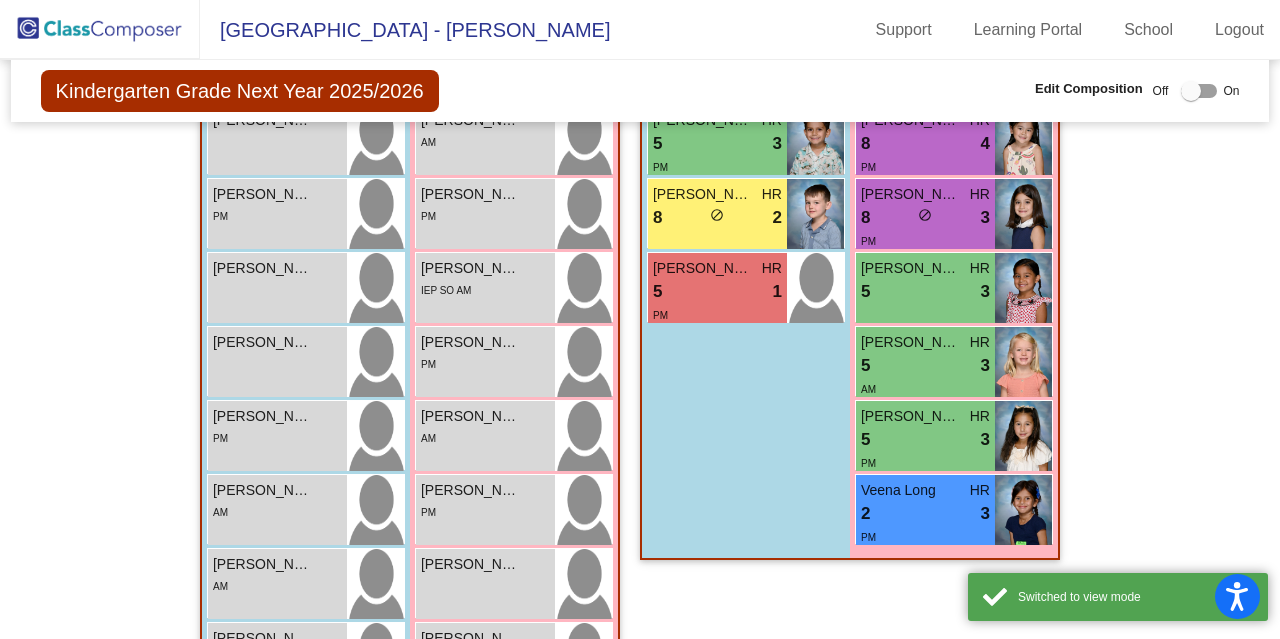 click at bounding box center (1191, 91) 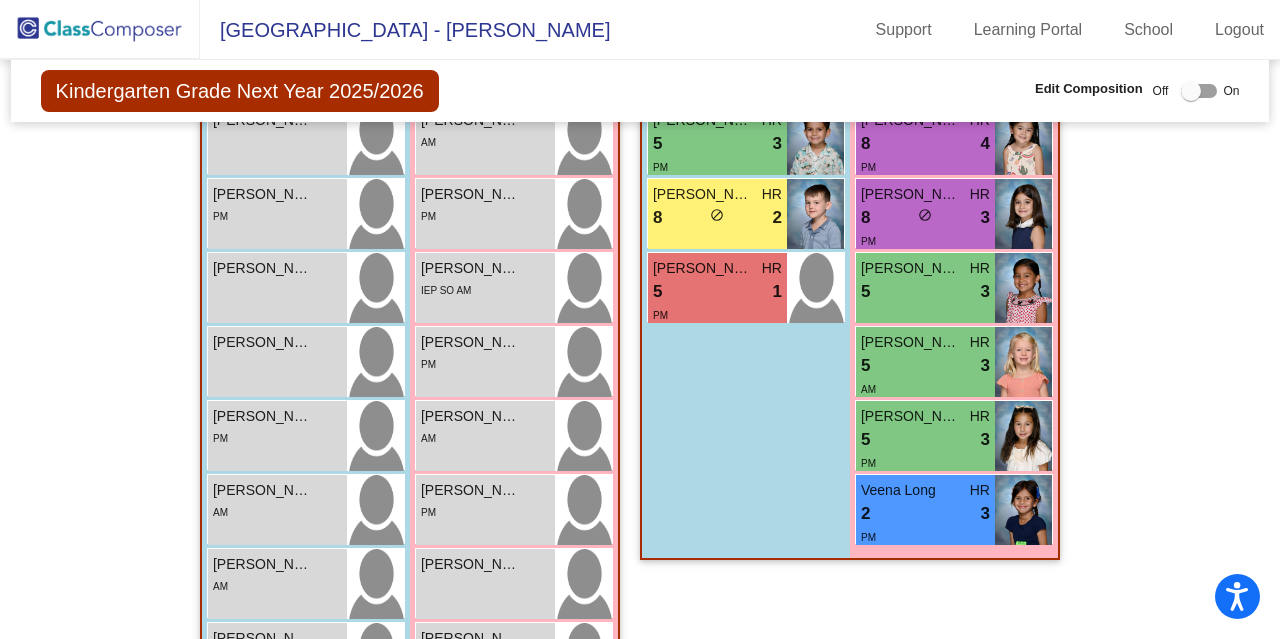 checkbox on "true" 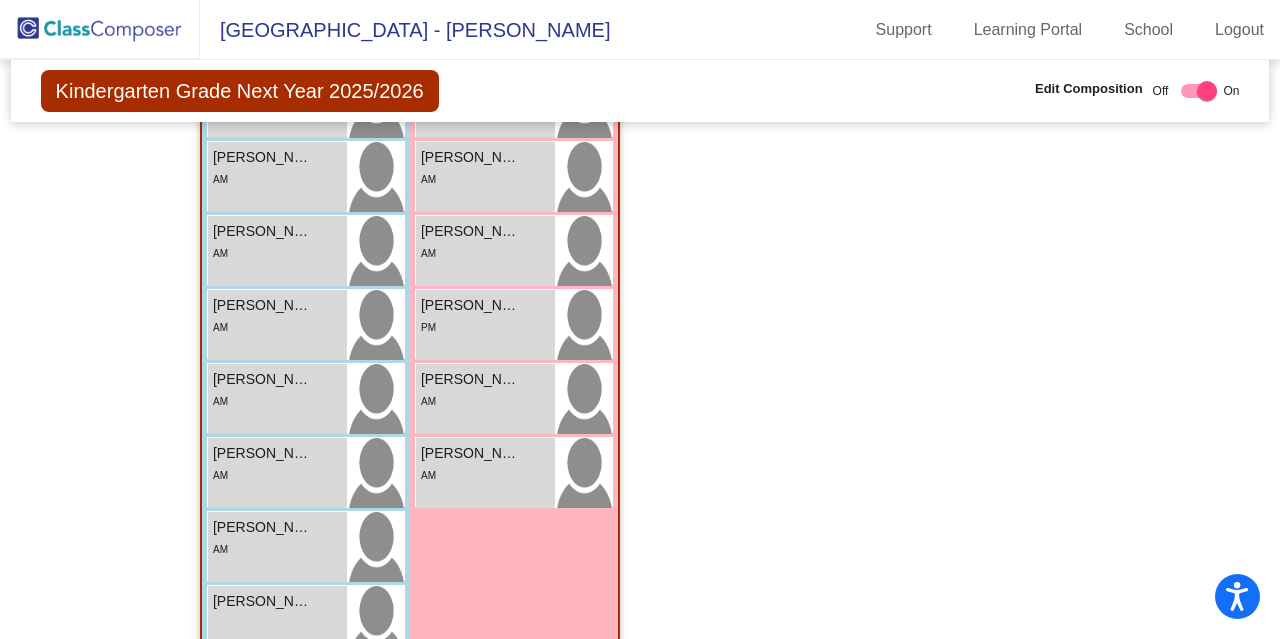 scroll, scrollTop: 1560, scrollLeft: 0, axis: vertical 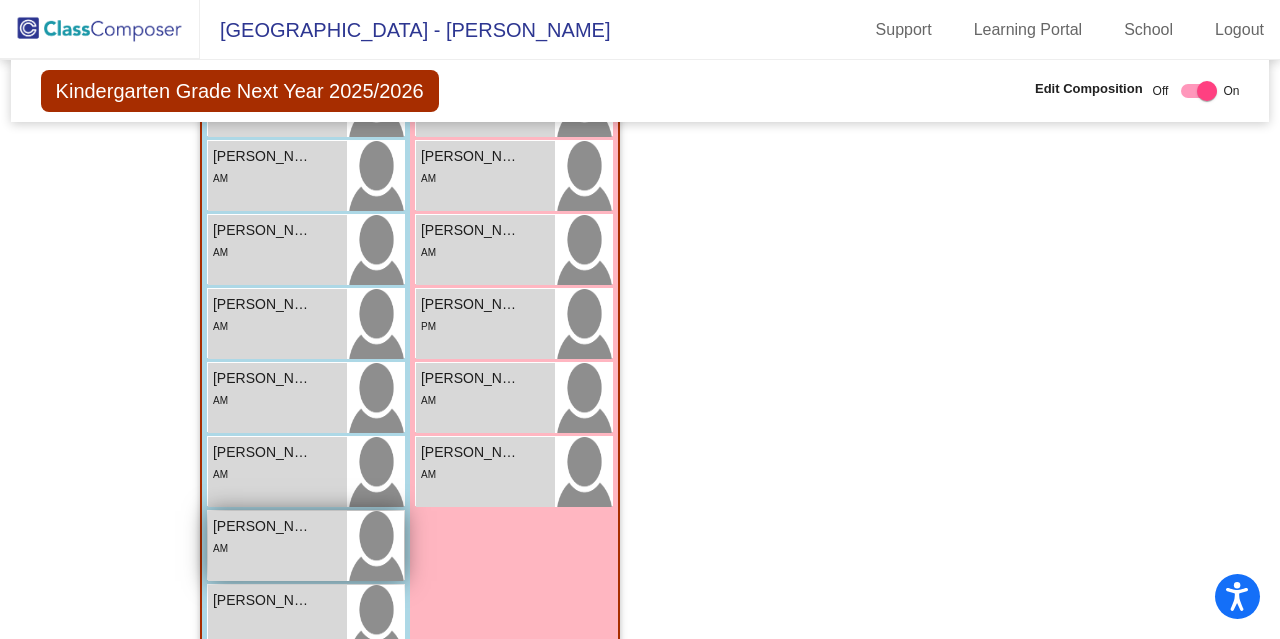 click on "Nathan Shwartz" at bounding box center (263, 526) 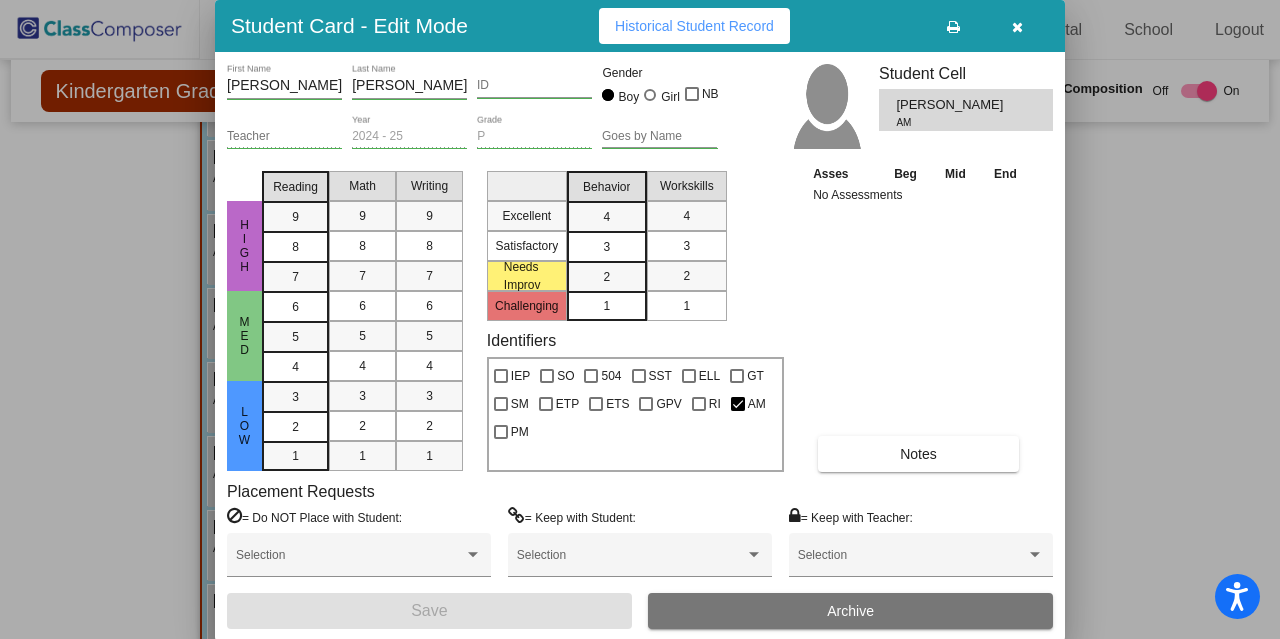click at bounding box center (1017, 27) 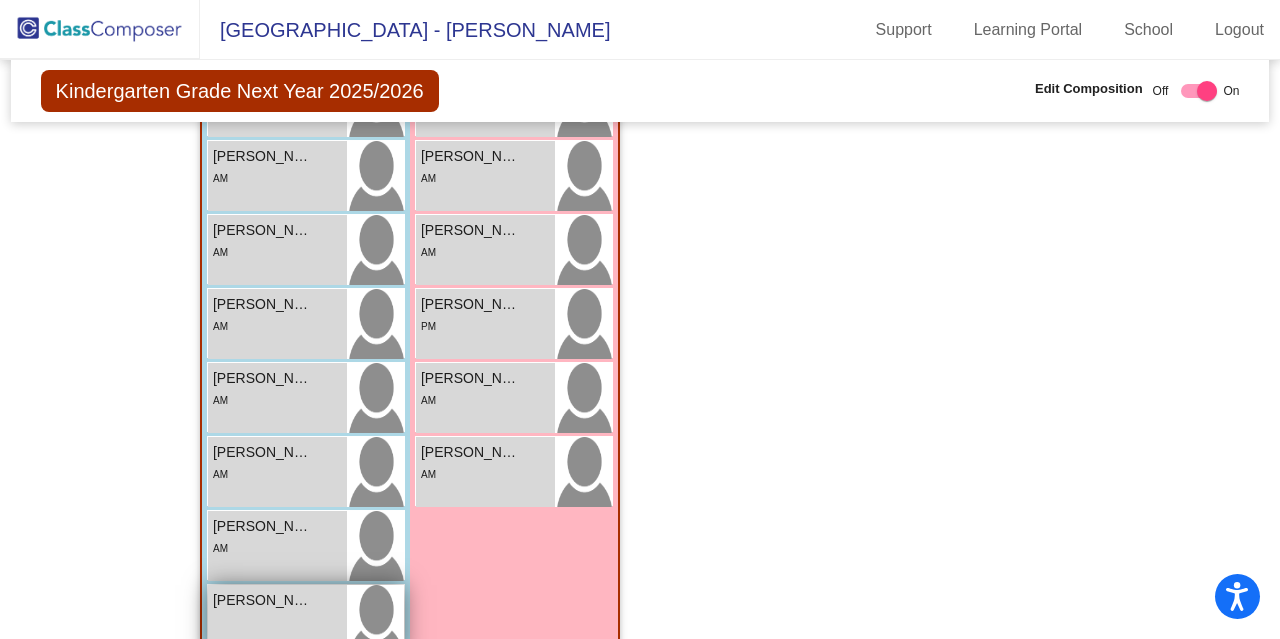 click on "Nathaniel MacKintosh lock do_not_disturb_alt" at bounding box center [277, 620] 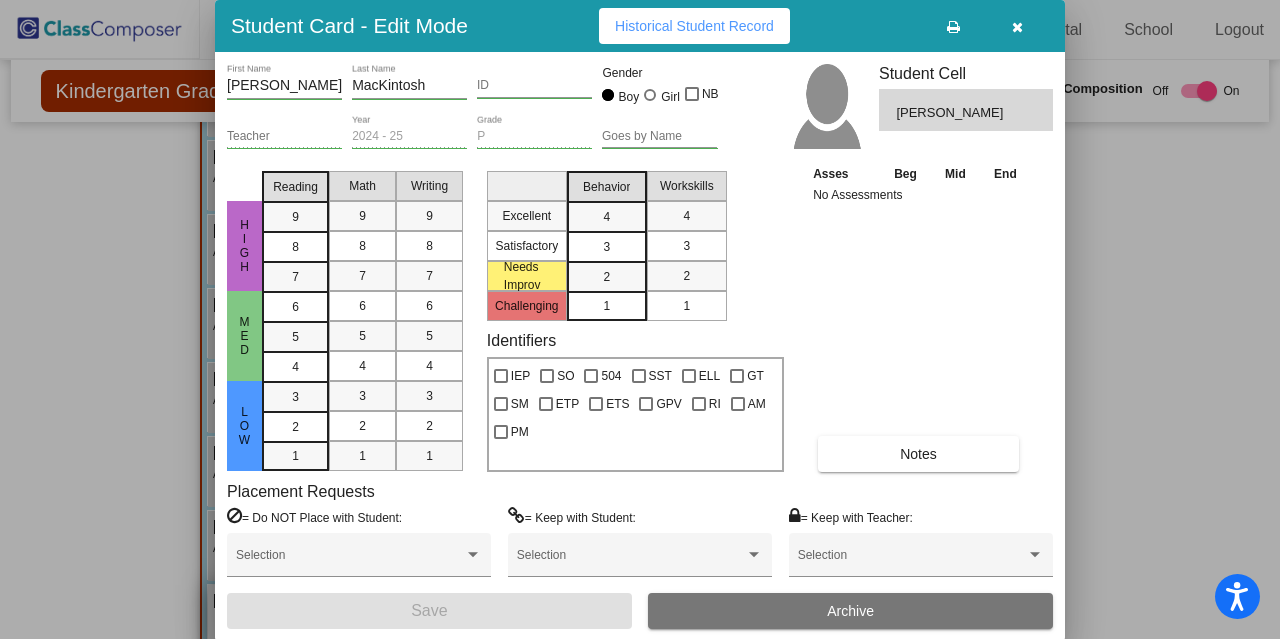 click at bounding box center (501, 432) 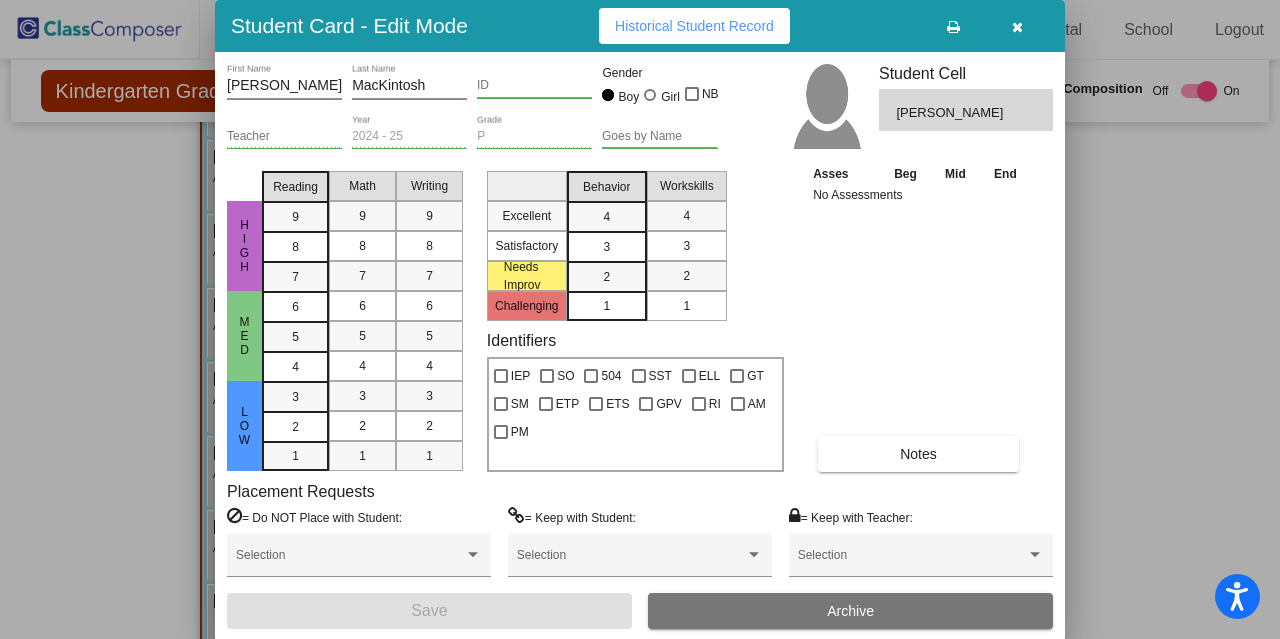 click on "PM" at bounding box center [500, 439] 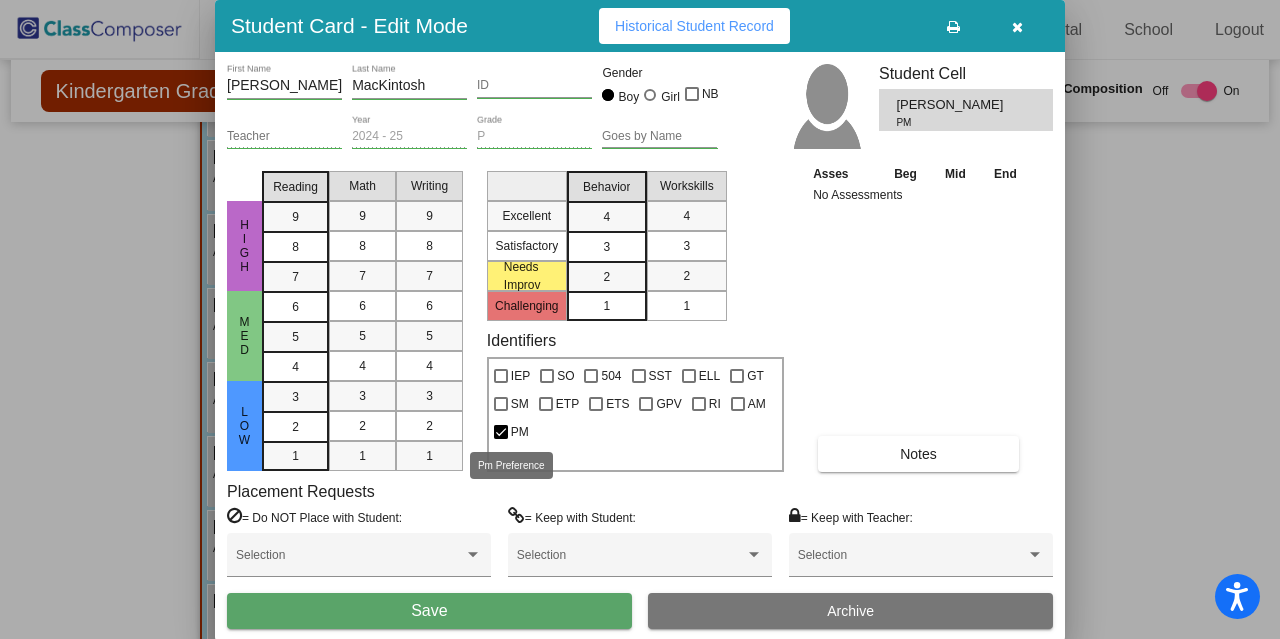 click on "Save" at bounding box center (429, 611) 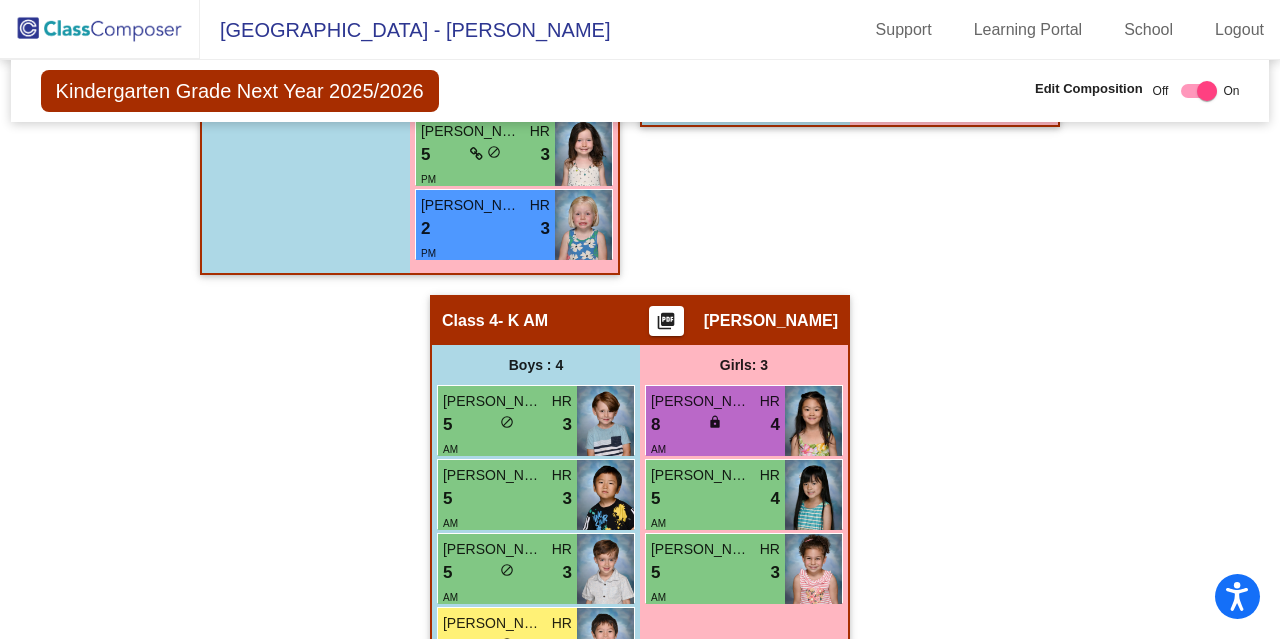 scroll, scrollTop: 2883, scrollLeft: 0, axis: vertical 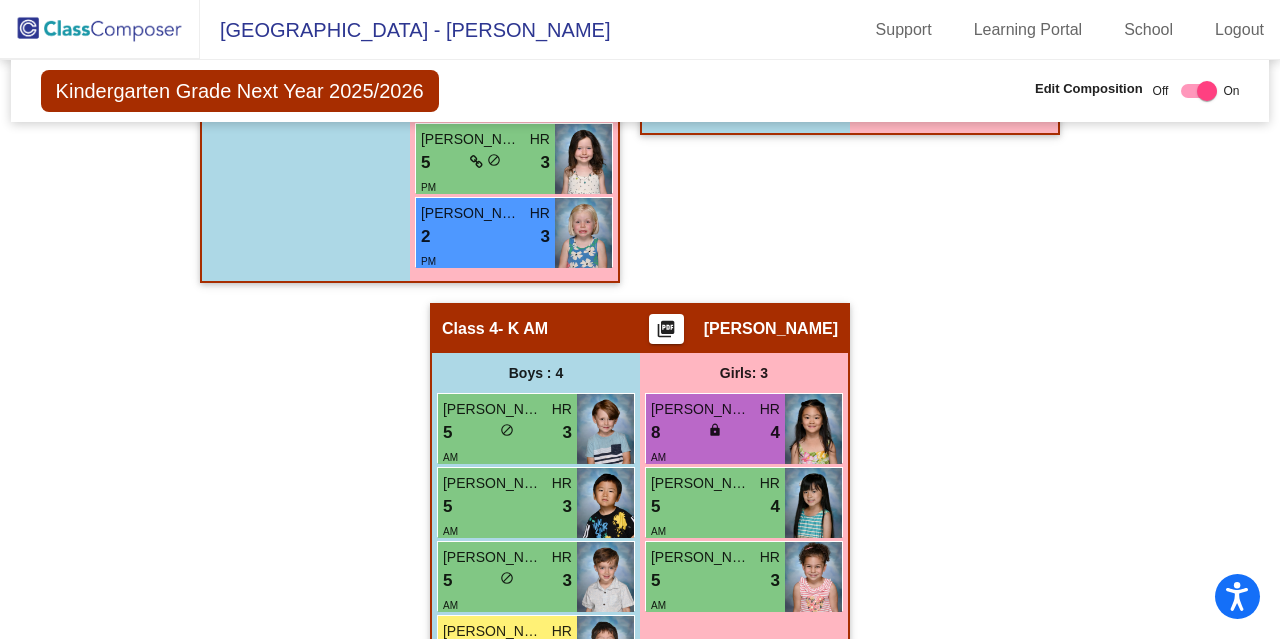 click on "Hallway   - Hallway Class  picture_as_pdf  Add Student  First Name Last Name Student Id  (Recommended)   Boy   Girl   Non Binary Add Close  Boys : 22  Aiden Pierce lock do_not_disturb_alt Andre Hudes lock do_not_disturb_alt PM Anthony  Nguyen lock do_not_disturb_alt Arden Choi lock do_not_disturb_alt Bennett Ohanian lock do_not_disturb_alt PM Cato Lester-Johns lock do_not_disturb_alt AM Dimitri Ghazikhanian lock do_not_disturb_alt AM Ellis Carter lock do_not_disturb_alt AM Gracen Redfield lock do_not_disturb_alt AM Jonathan Kang lock do_not_disturb_alt PM Joseph Truong-Cao lock do_not_disturb_alt AM Joshua Park lock do_not_disturb_alt AM Julian Gomes lock do_not_disturb_alt AM Luke McGuinness lock do_not_disturb_alt AM Mason Lee lock do_not_disturb_alt AM Nathan Shwartz lock do_not_disturb_alt AM Nathaniel MacKintosh lock do_not_disturb_alt PM Sebastian Kye lock do_not_disturb_alt PM Thiago De Leon lock do_not_disturb_alt PM Walter Grace lock do_not_disturb_alt AM Zachary Hwu lock do_not_disturb_alt AM AM" 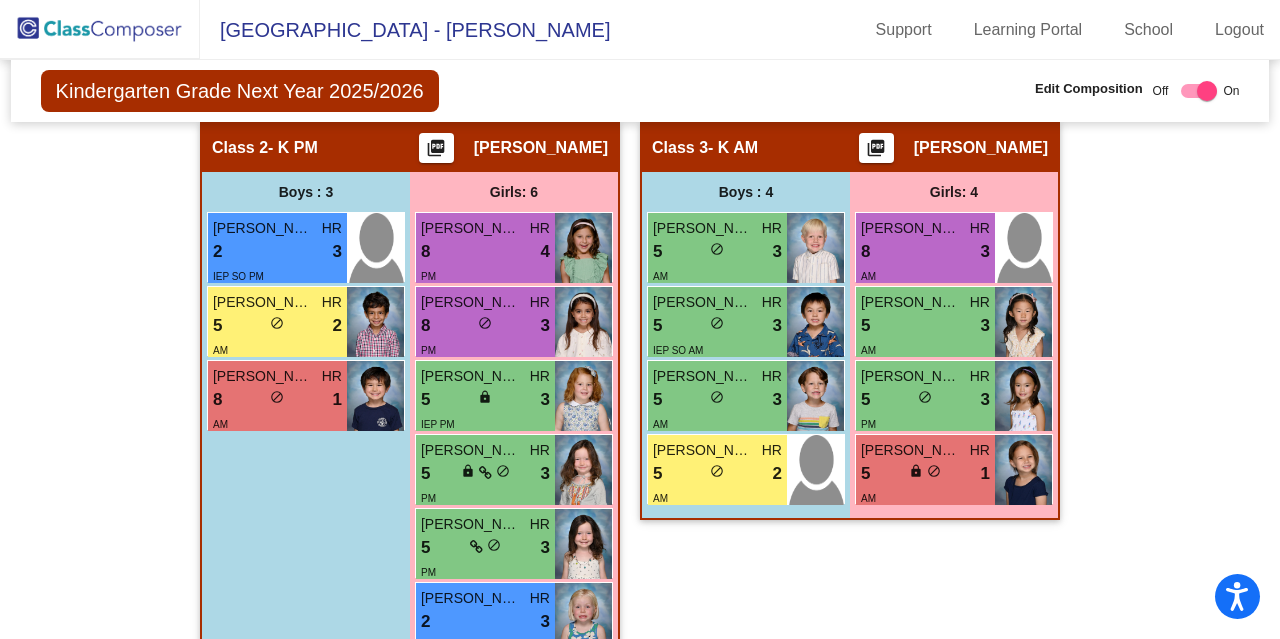 scroll, scrollTop: 2493, scrollLeft: 0, axis: vertical 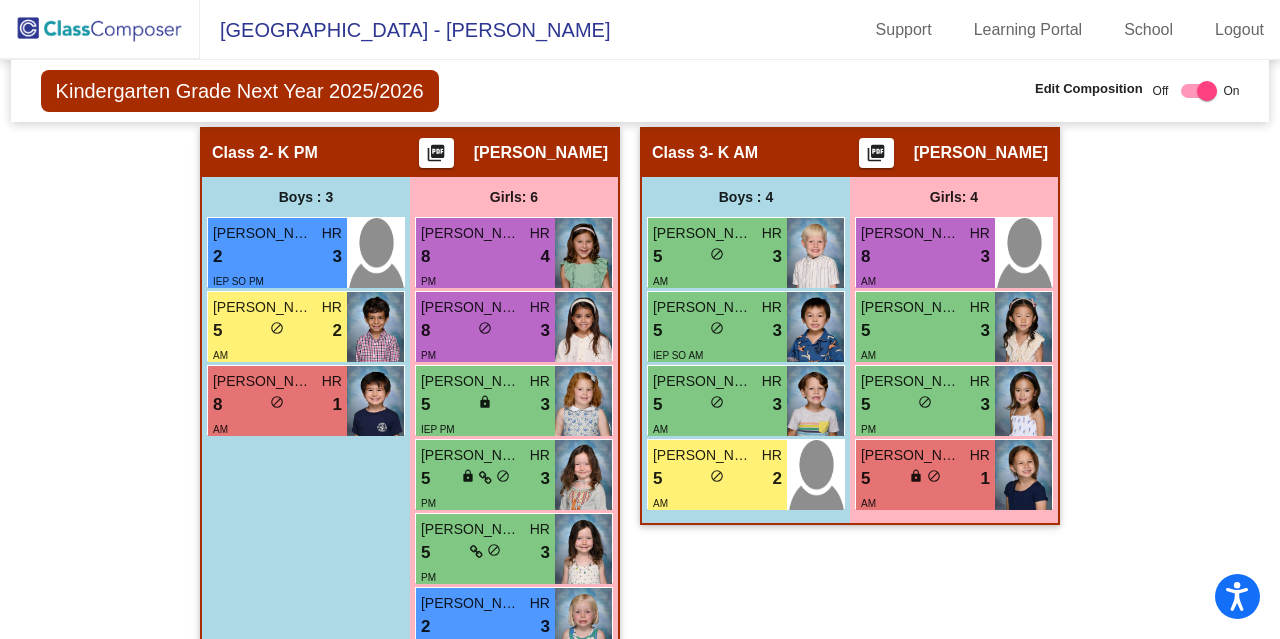 click on "Hallway   - Hallway Class  picture_as_pdf  Add Student  First Name Last Name Student Id  (Recommended)   Boy   Girl   Non Binary Add Close  Boys : 22  Aiden Pierce lock do_not_disturb_alt Andre Hudes lock do_not_disturb_alt PM Anthony  Nguyen lock do_not_disturb_alt Arden Choi lock do_not_disturb_alt Bennett Ohanian lock do_not_disturb_alt PM Cato Lester-Johns lock do_not_disturb_alt AM Dimitri Ghazikhanian lock do_not_disturb_alt AM Ellis Carter lock do_not_disturb_alt AM Gracen Redfield lock do_not_disturb_alt AM Jonathan Kang lock do_not_disturb_alt PM Joseph Truong-Cao lock do_not_disturb_alt AM Joshua Park lock do_not_disturb_alt AM Julian Gomes lock do_not_disturb_alt AM Luke McGuinness lock do_not_disturb_alt AM Mason Lee lock do_not_disturb_alt AM Nathan Shwartz lock do_not_disturb_alt AM Nathaniel MacKintosh lock do_not_disturb_alt PM Sebastian Kye lock do_not_disturb_alt PM Thiago De Leon lock do_not_disturb_alt PM Walter Grace lock do_not_disturb_alt AM Zachary Hwu lock do_not_disturb_alt AM AM" 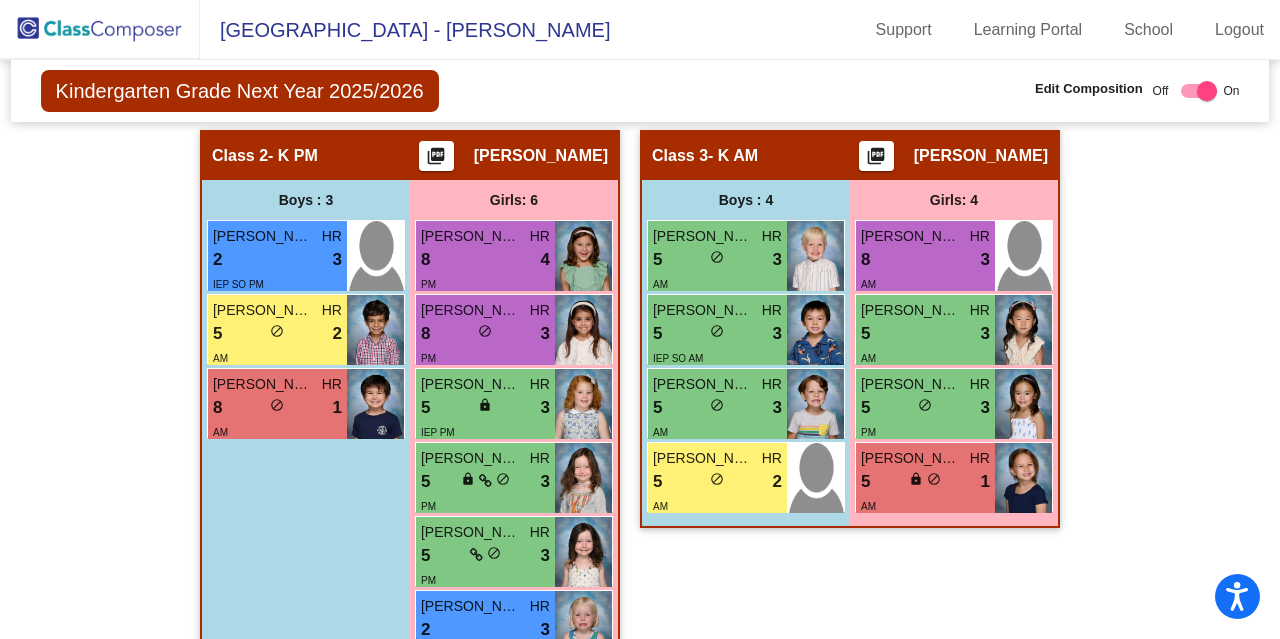 click on "Hallway   - Hallway Class  picture_as_pdf  Add Student  First Name Last Name Student Id  (Recommended)   Boy   Girl   Non Binary Add Close  Boys : 22  Aiden Pierce lock do_not_disturb_alt Andre Hudes lock do_not_disturb_alt PM Anthony  Nguyen lock do_not_disturb_alt Arden Choi lock do_not_disturb_alt Bennett Ohanian lock do_not_disturb_alt PM Cato Lester-Johns lock do_not_disturb_alt AM Dimitri Ghazikhanian lock do_not_disturb_alt AM Ellis Carter lock do_not_disturb_alt AM Gracen Redfield lock do_not_disturb_alt AM Jonathan Kang lock do_not_disturb_alt PM Joseph Truong-Cao lock do_not_disturb_alt AM Joshua Park lock do_not_disturb_alt AM Julian Gomes lock do_not_disturb_alt AM Luke McGuinness lock do_not_disturb_alt AM Mason Lee lock do_not_disturb_alt AM Nathan Shwartz lock do_not_disturb_alt AM Nathaniel MacKintosh lock do_not_disturb_alt PM Sebastian Kye lock do_not_disturb_alt PM Thiago De Leon lock do_not_disturb_alt PM Walter Grace lock do_not_disturb_alt AM Zachary Hwu lock do_not_disturb_alt AM AM" 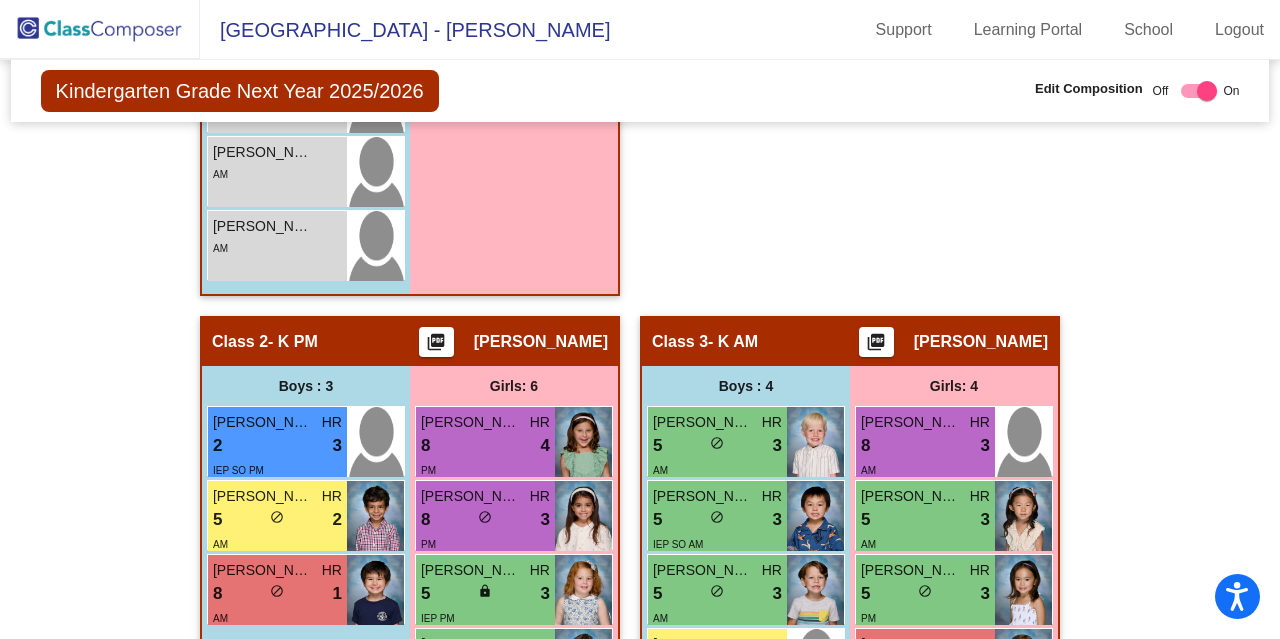scroll, scrollTop: 2298, scrollLeft: 0, axis: vertical 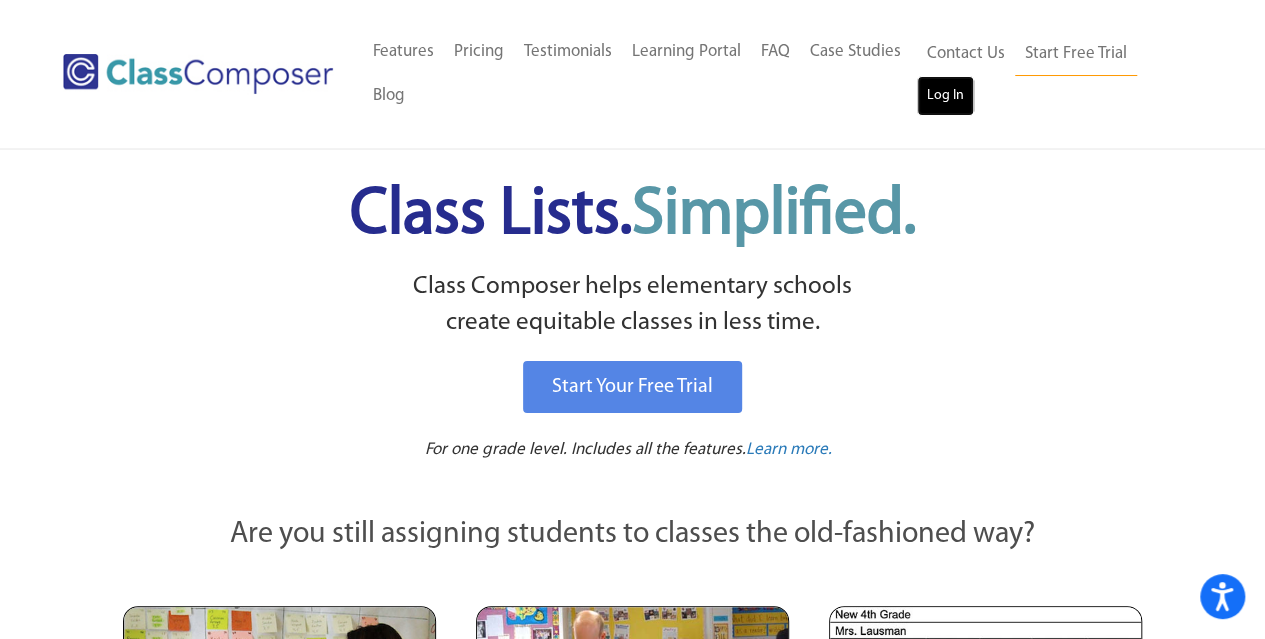 click on "Log In" at bounding box center [945, 96] 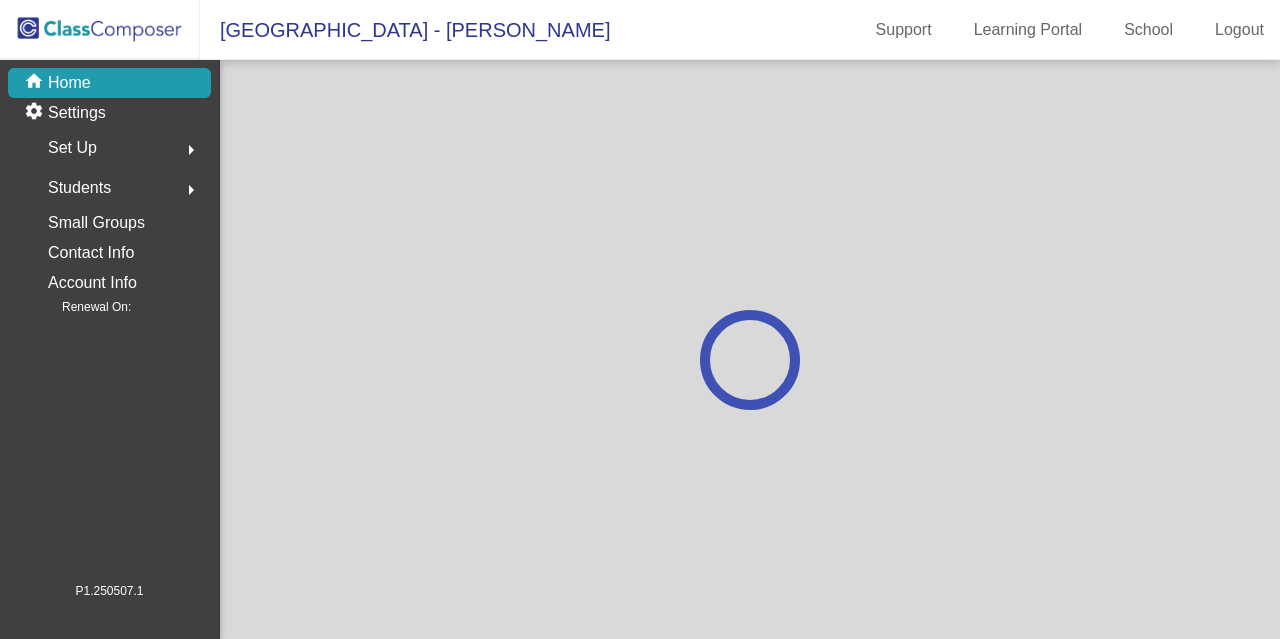 scroll, scrollTop: 0, scrollLeft: 0, axis: both 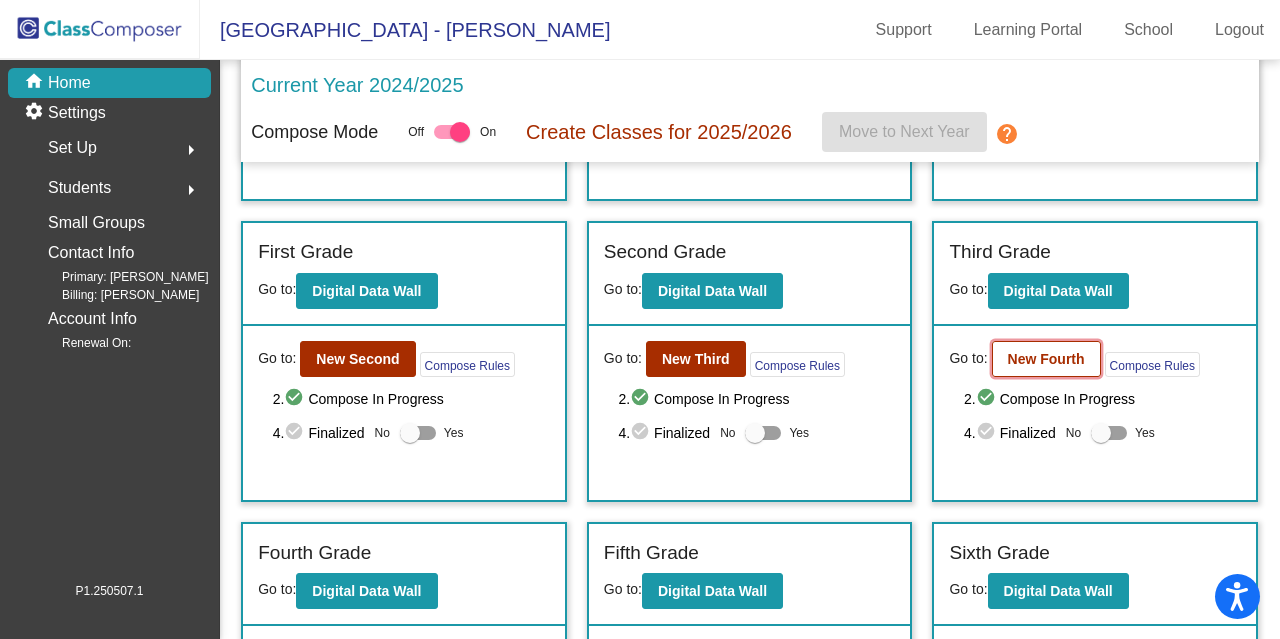 click on "New Fourth" 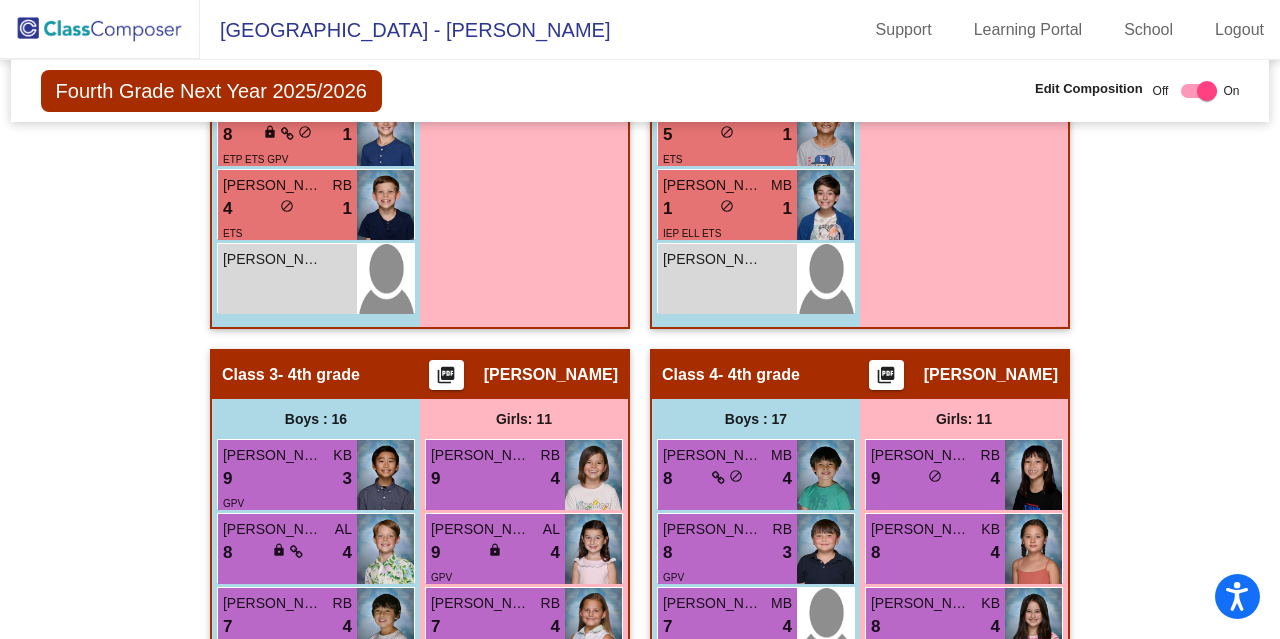scroll, scrollTop: 1572, scrollLeft: 0, axis: vertical 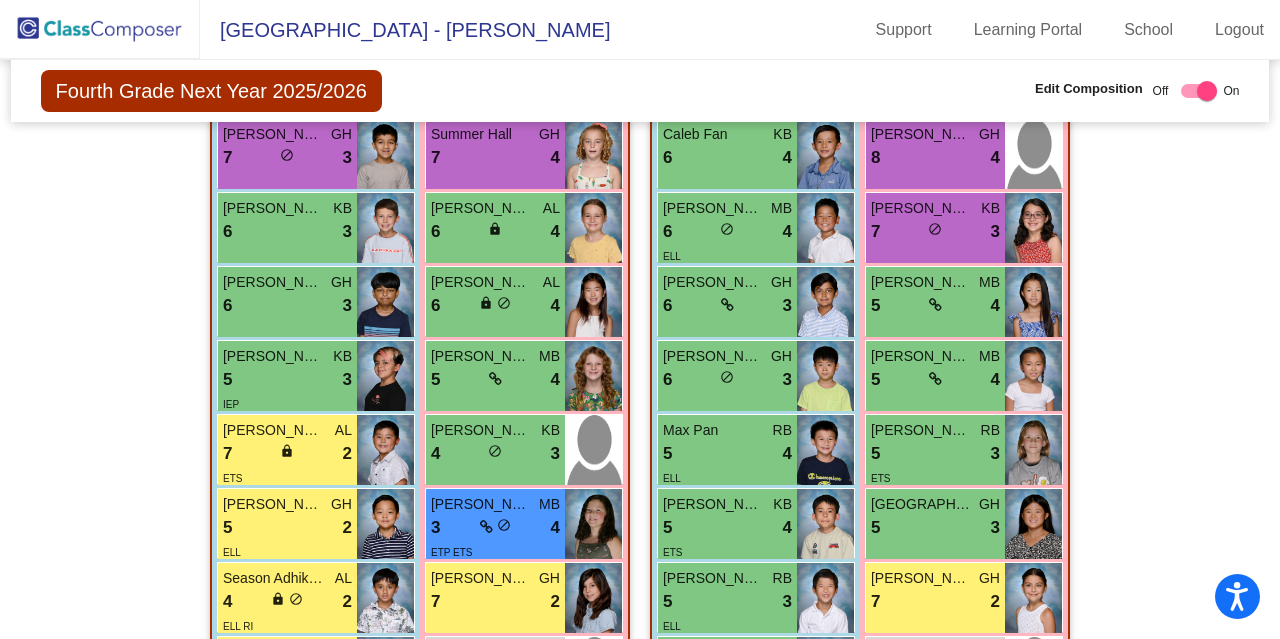 click on "Hallway   - Hallway Class  picture_as_pdf  Add Student  First Name Last Name Student Id  (Recommended)   Boy   Girl   [DEMOGRAPHIC_DATA] Add Close  Boys : 0    No Students   Girls: 0   No Students   Class 1   - 4th grade  picture_as_pdf [PERSON_NAME]  Add Student  First Name Last Name Student Id  (Recommended)   Boy   Girl   [DEMOGRAPHIC_DATA] Add Close  Boys : 16  [PERSON_NAME] KB 8 lock do_not_disturb_alt 4 [PERSON_NAME] KB 8 lock do_not_disturb_alt 4 GPV [PERSON_NAME] AL 8 lock do_not_disturb_alt 3 [PERSON_NAME] AL 7 lock do_not_disturb_alt 4 SM ETS [PERSON_NAME] GH 7 lock do_not_disturb_alt 3 [PERSON_NAME] GH 6 lock do_not_disturb_alt 3 [PERSON_NAME] AL 6 lock do_not_disturb_alt 3 504 [PERSON_NAME] MB 4 lock do_not_disturb_alt 4 [PERSON_NAME] KB 4 lock do_not_disturb_alt 3 IEP ETS [PERSON_NAME] AL 9 lock do_not_disturb_alt 2 GPV [PERSON_NAME] GH 7 lock do_not_disturb_alt 2 [PERSON_NAME] RB 5 lock do_not_disturb_alt 2 ETS [PERSON_NAME] AL 3 lock do_not_disturb_alt 2 SST ETS RI [PERSON_NAME] [PERSON_NAME] AL 8 lock do_not_disturb_alt 1 ETP ETS GPV" 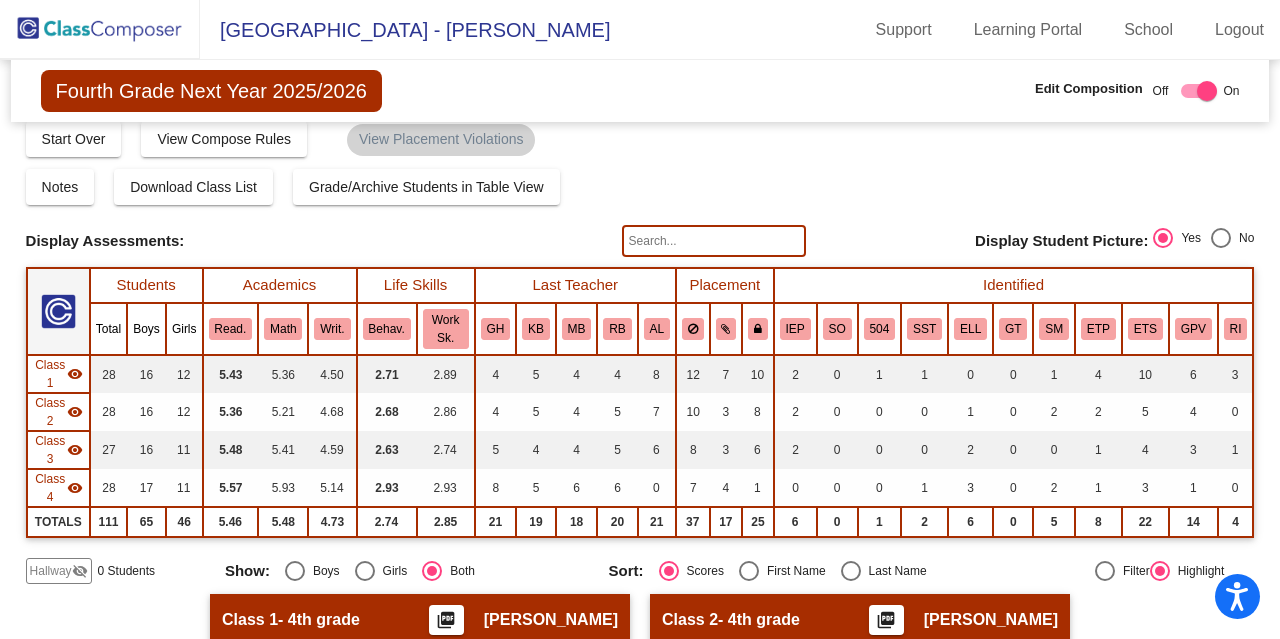 scroll, scrollTop: 0, scrollLeft: 0, axis: both 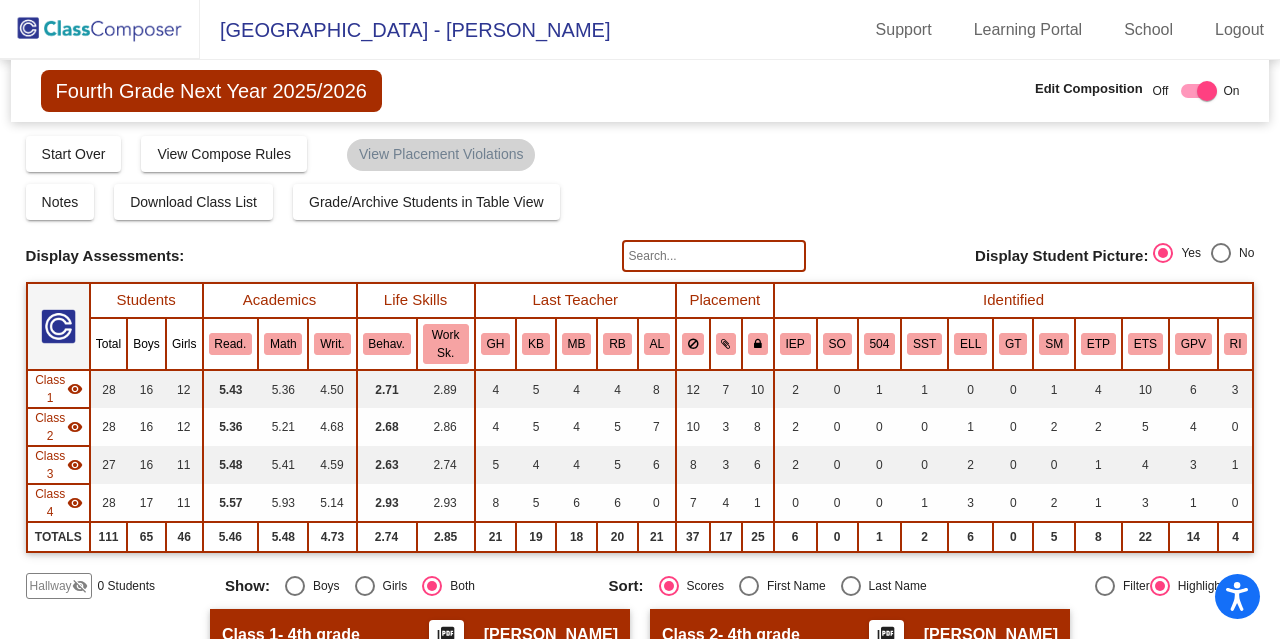 click on "Hallway" 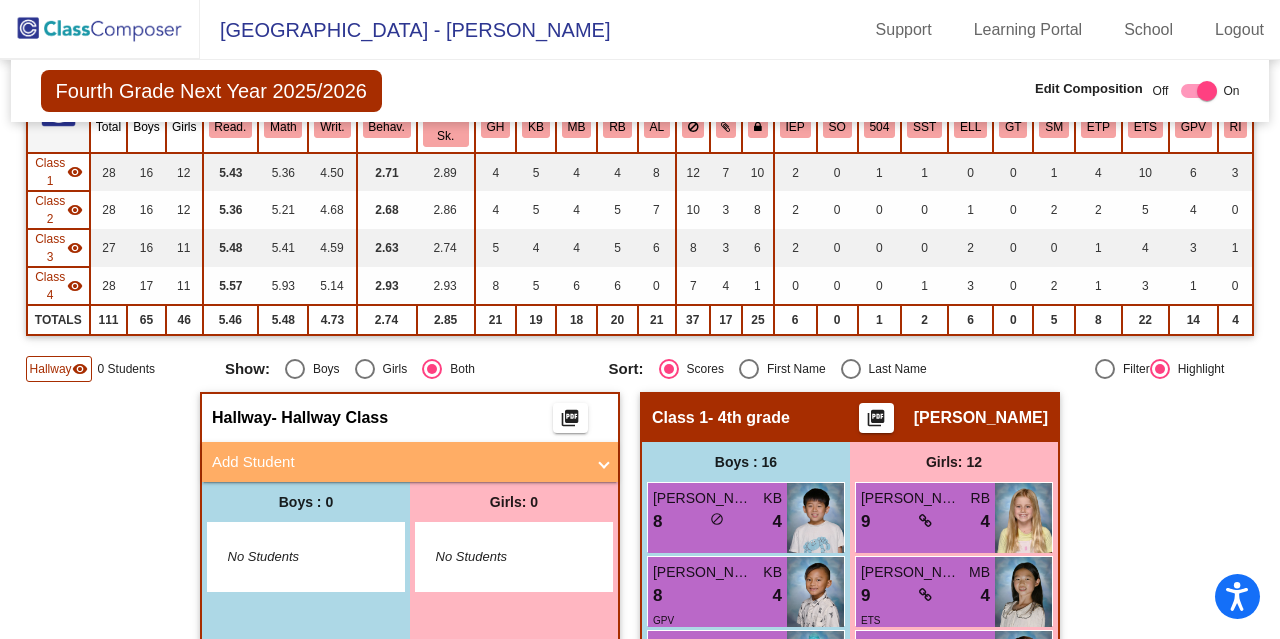 scroll, scrollTop: 219, scrollLeft: 0, axis: vertical 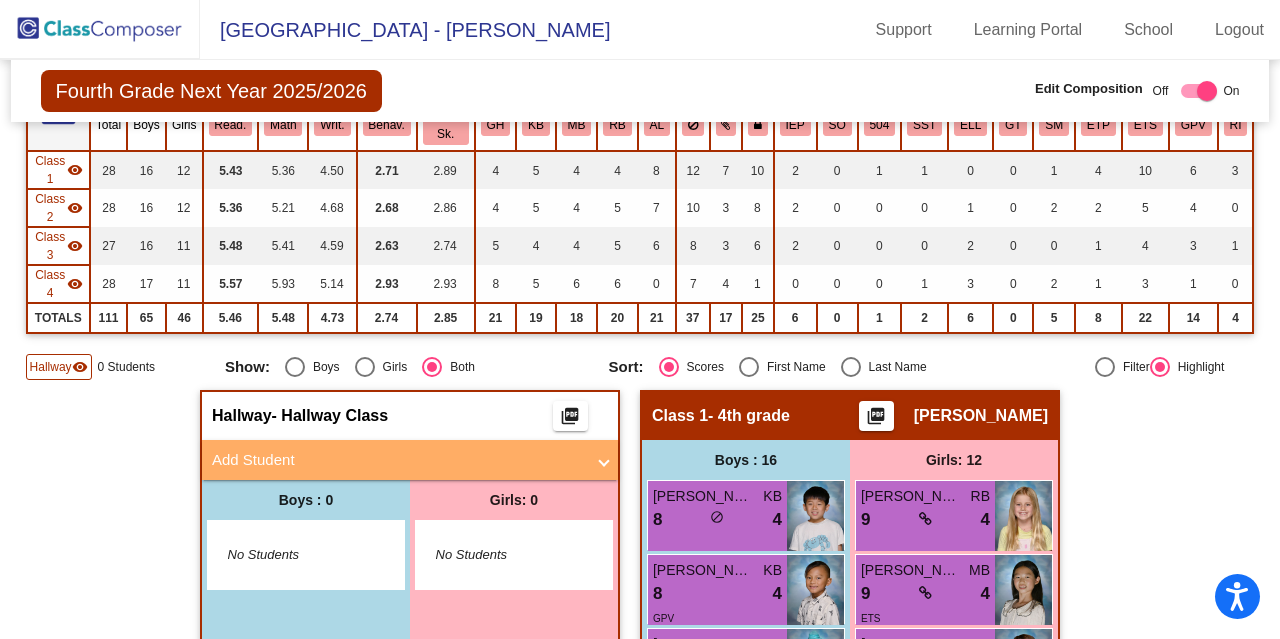 click on "Add Student" at bounding box center [398, 460] 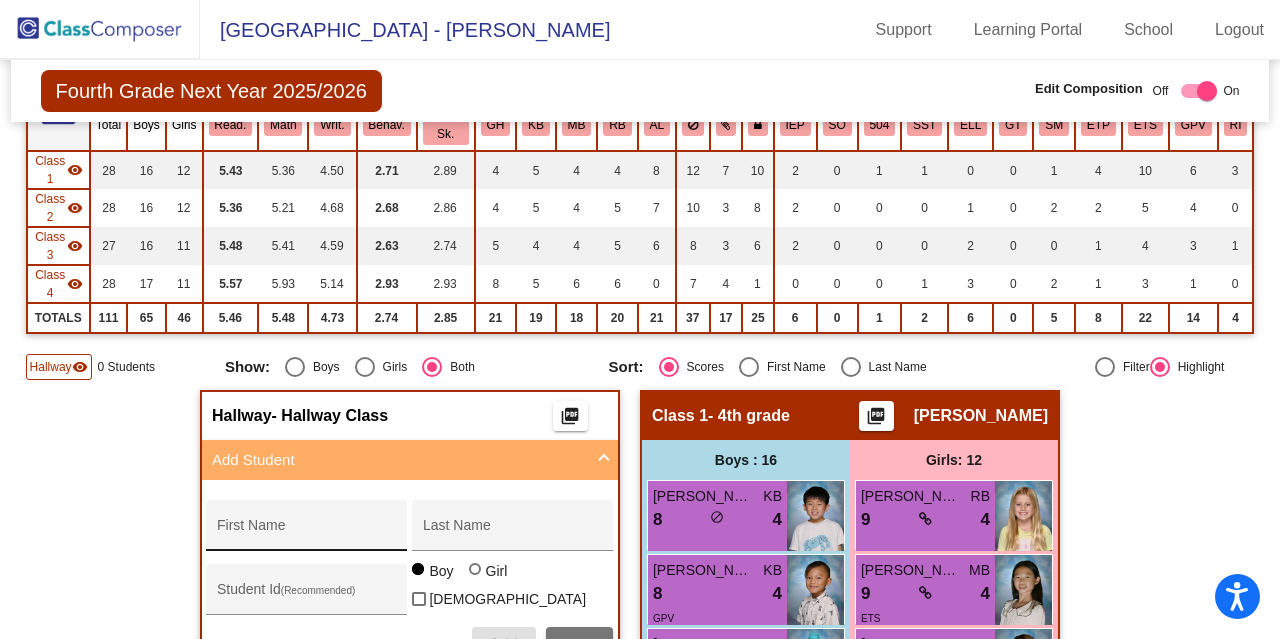 click on "First Name" at bounding box center [307, 533] 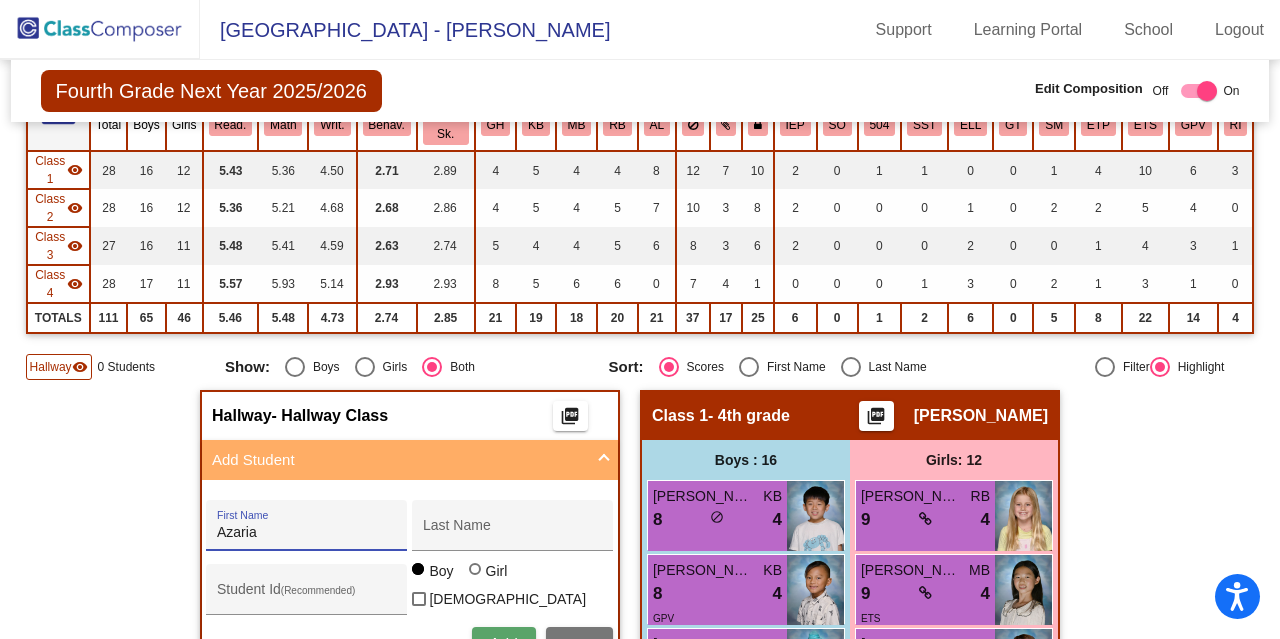type on "Azaria" 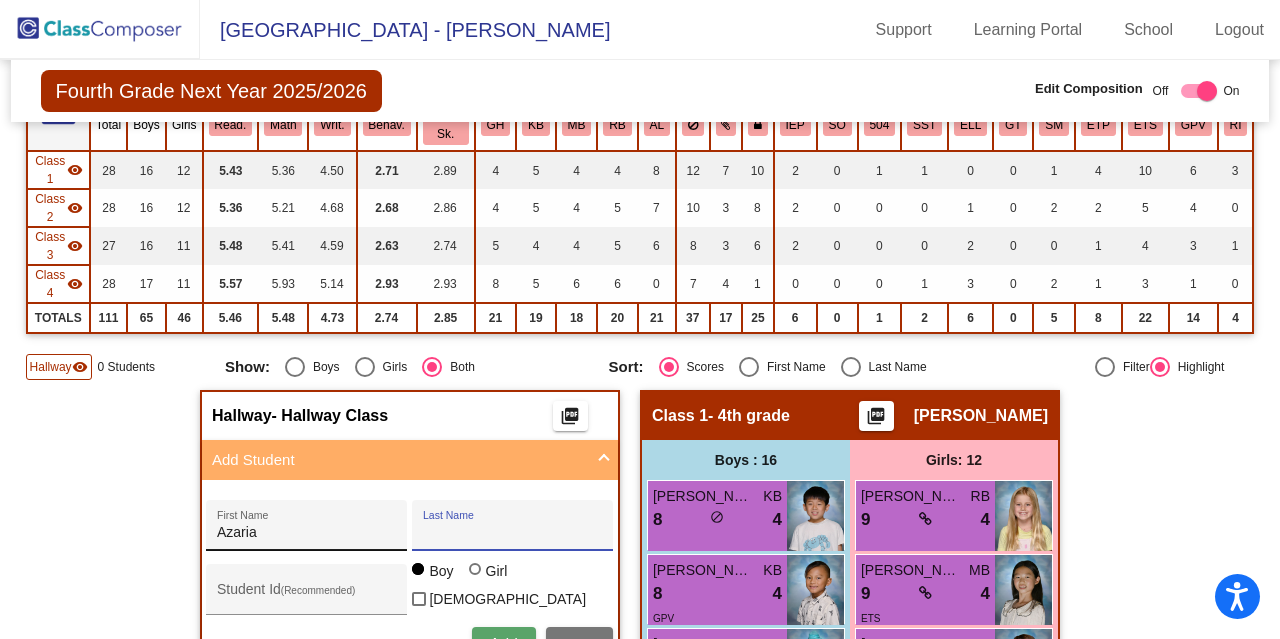 paste on "MacKintosh" 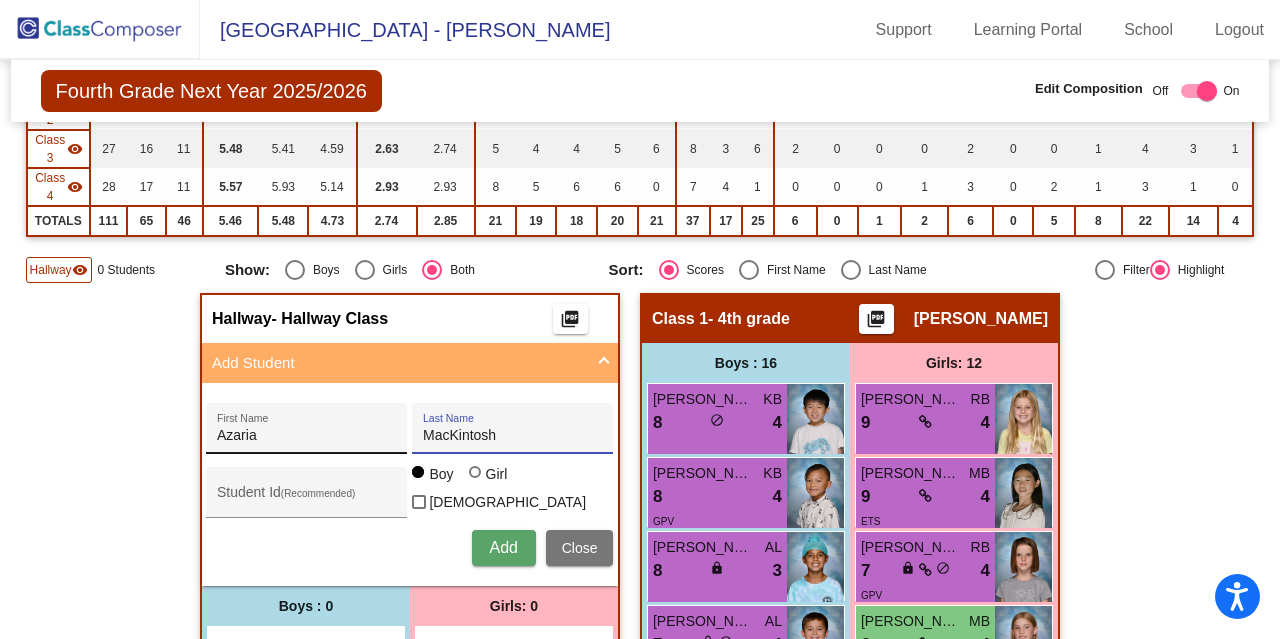 scroll, scrollTop: 317, scrollLeft: 0, axis: vertical 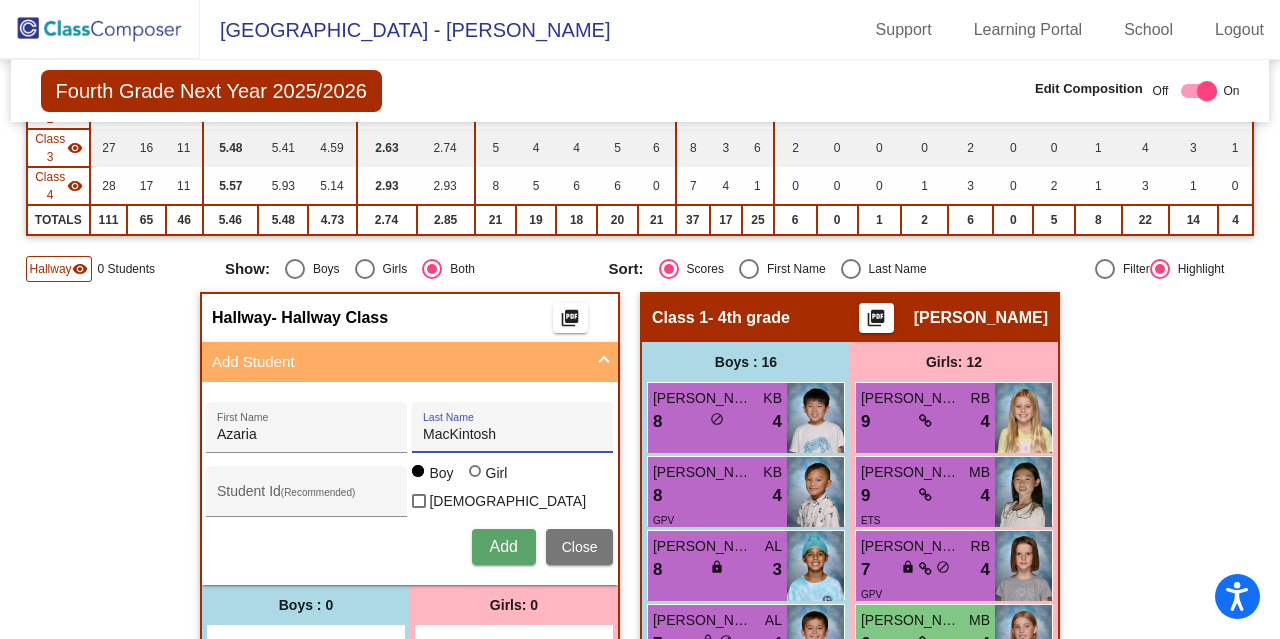 type on "MacKintosh" 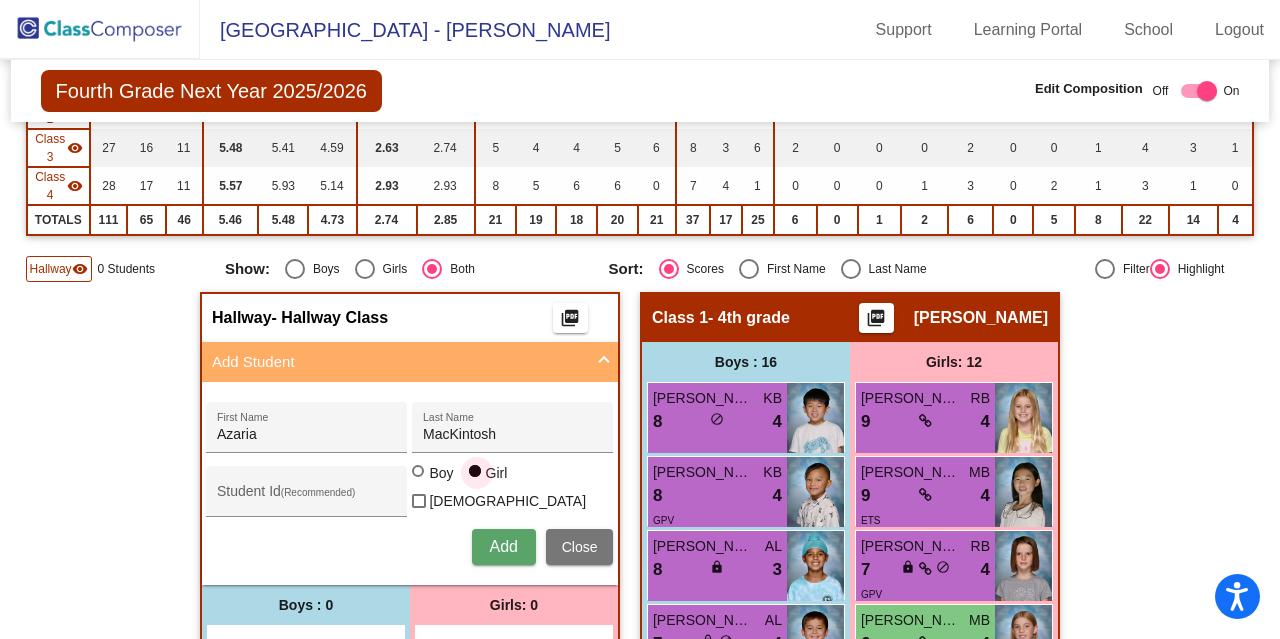 click on "Add" at bounding box center [503, 546] 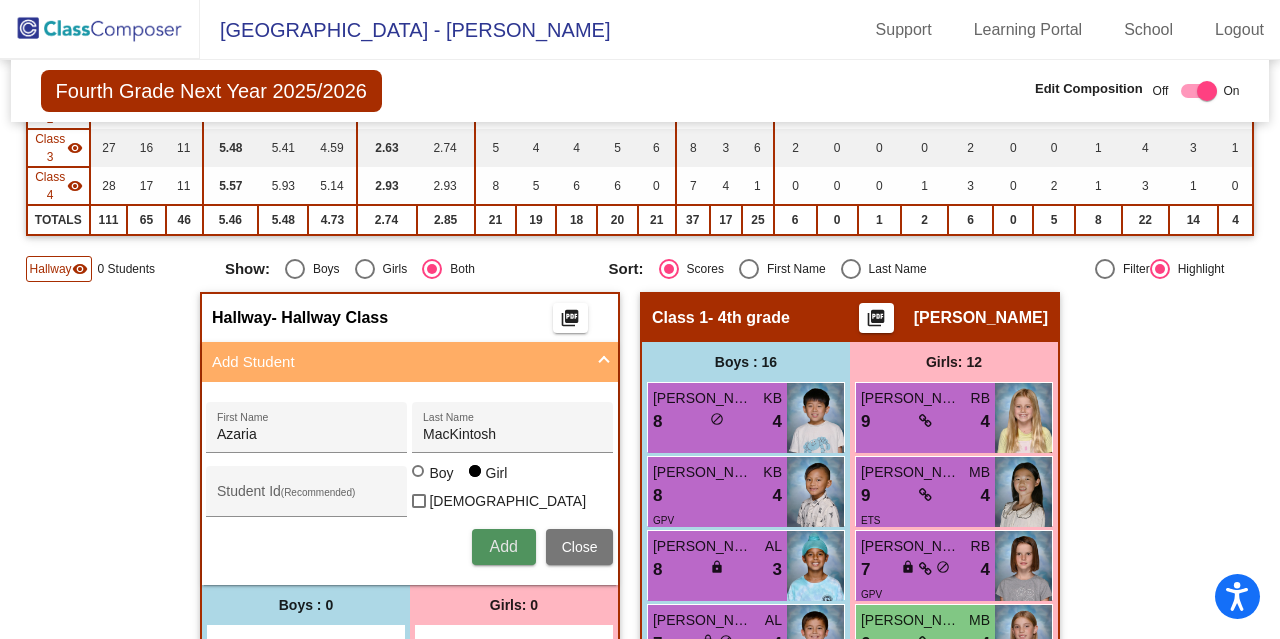 type 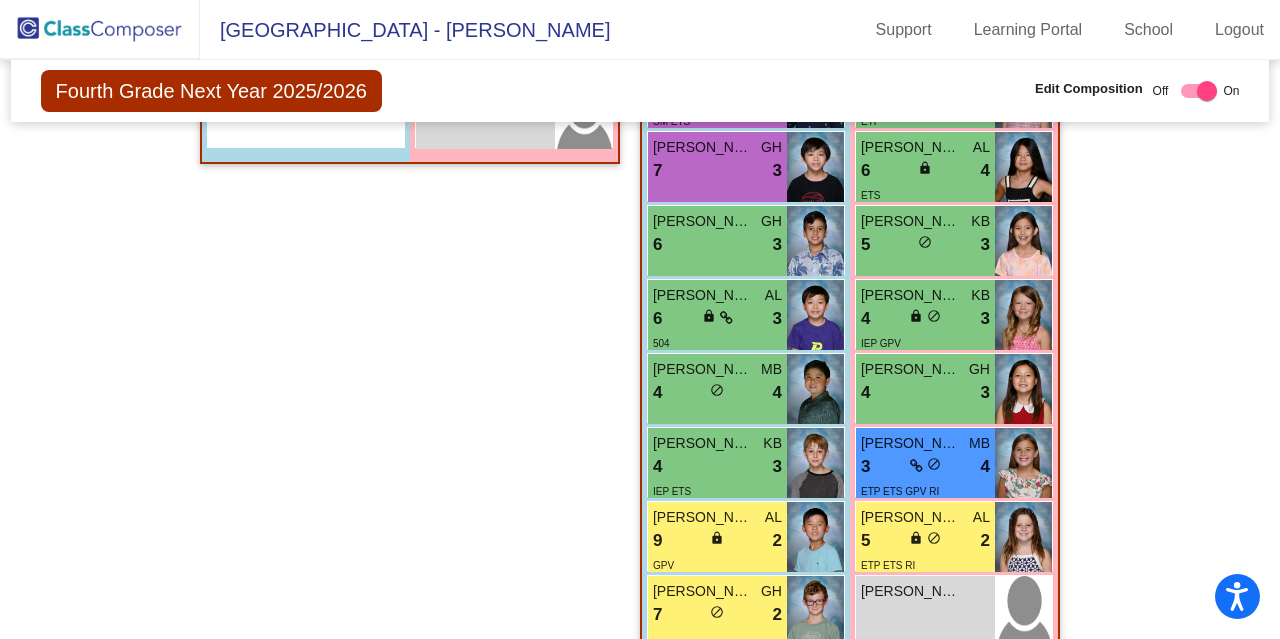 scroll, scrollTop: 864, scrollLeft: 0, axis: vertical 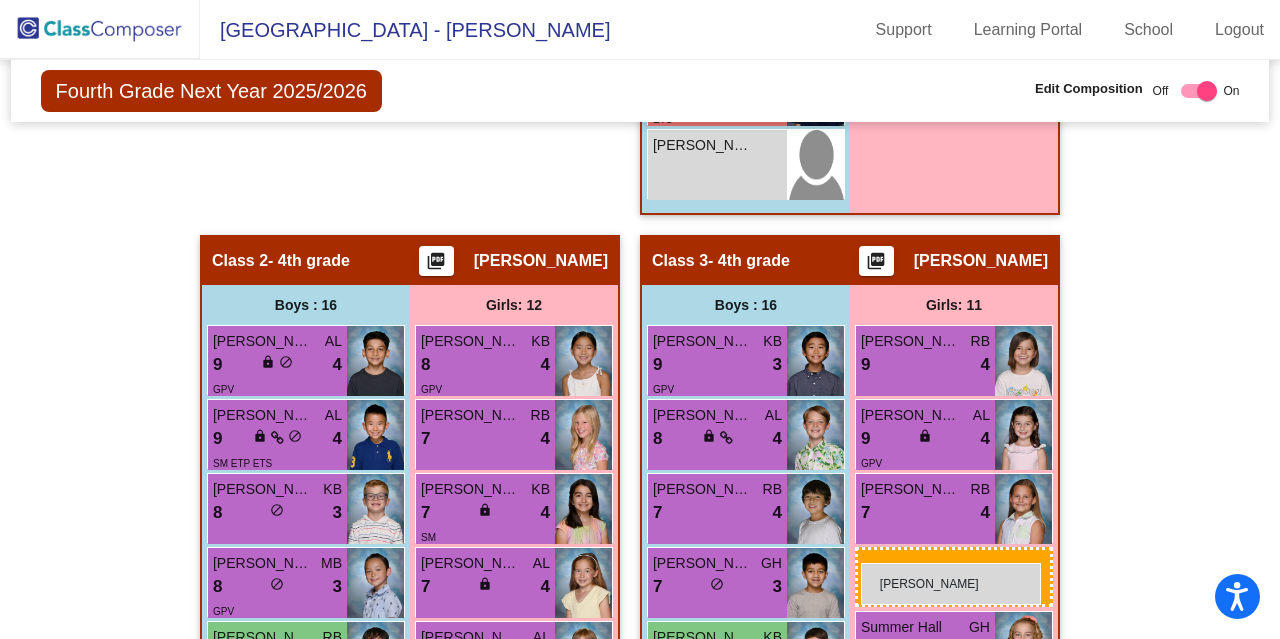 drag, startPoint x: 490, startPoint y: 129, endPoint x: 861, endPoint y: 563, distance: 570.9615 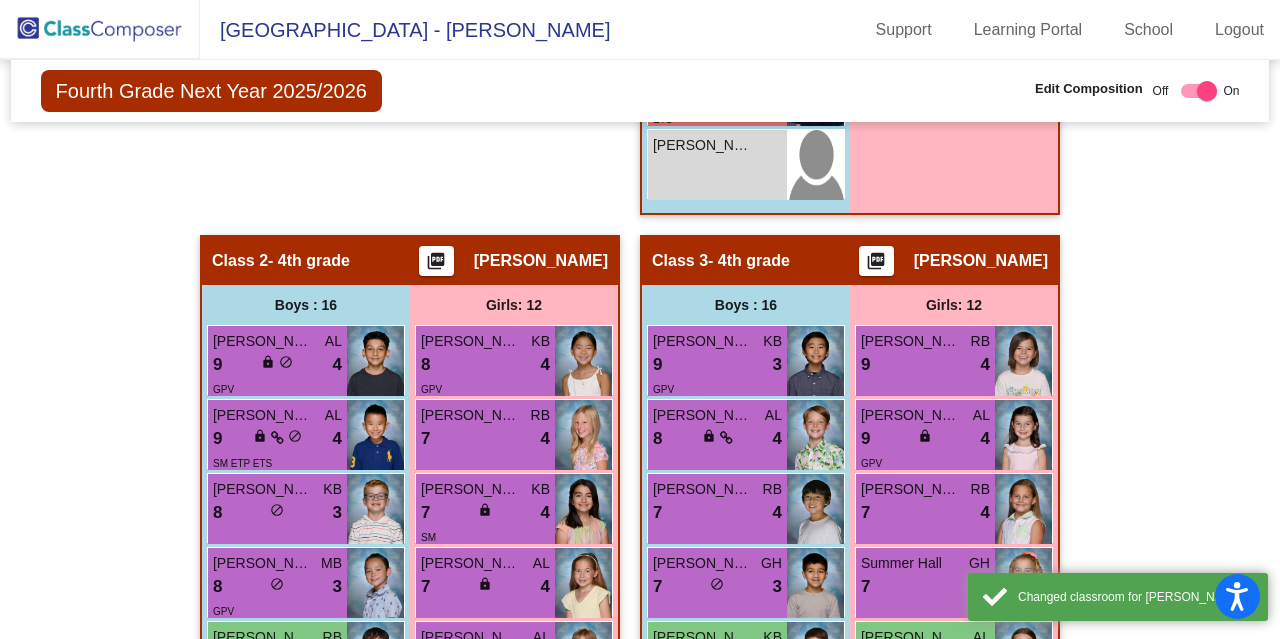 click on "Hallway   - Hallway Class  picture_as_pdf  Add Student  First Name Last Name Student Id  (Recommended)   Boy   Girl   Non Binary Add Close  Boys : 0    No Students   Girls: 0   No Students   Class 1   - 4th grade  picture_as_pdf Danna Lesko  Add Student  First Name Last Name Student Id  (Recommended)   Boy   Girl   Non Binary Add Close  Boys : 16  Jay Sok KB 8 lock do_not_disturb_alt 4 Jaxon Seth KB 8 lock do_not_disturb_alt 4 GPV Bibek Malik AL 8 lock do_not_disturb_alt 3 Cameron Humphreys AL 7 lock do_not_disturb_alt 4 SM ETS Avery Chan GH 7 lock do_not_disturb_alt 3 Tyler Stubbs GH 6 lock do_not_disturb_alt 3 Noah Wong AL 6 lock do_not_disturb_alt 3 504 William Yim MB 4 lock do_not_disturb_alt 4 James Contes KB 4 lock do_not_disturb_alt 3 IEP ETS Brandon Lee AL 9 lock do_not_disturb_alt 2 GPV Reem Schattner GH 7 lock do_not_disturb_alt 2 Wesley Gaudino RB 5 lock do_not_disturb_alt 2 ETS Carter Farrel AL 3 lock do_not_disturb_alt 2 SST ETS RI Cooper Cosgrove AL 8 lock do_not_disturb_alt 1 ETP ETS GPV" 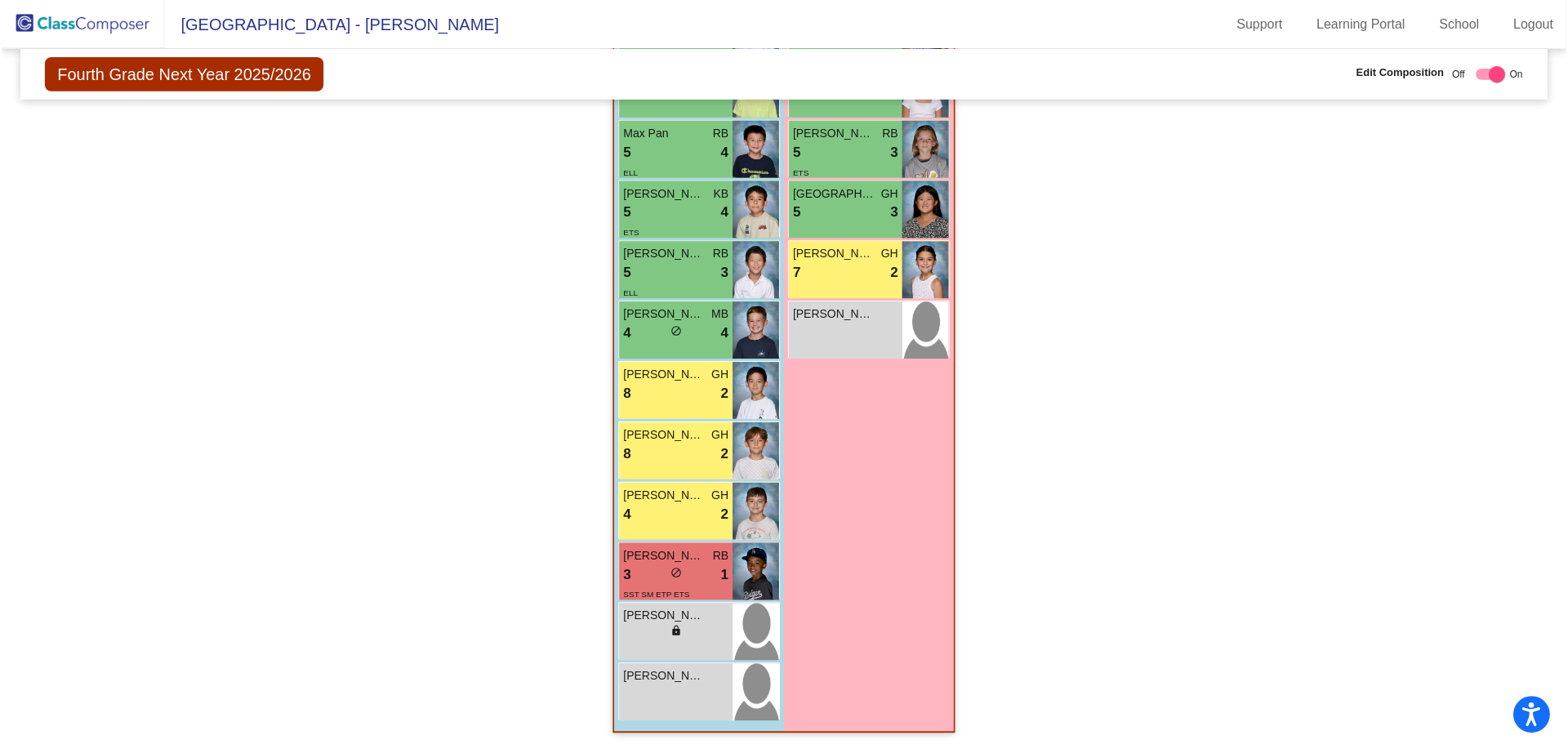 scroll, scrollTop: 1900, scrollLeft: 0, axis: vertical 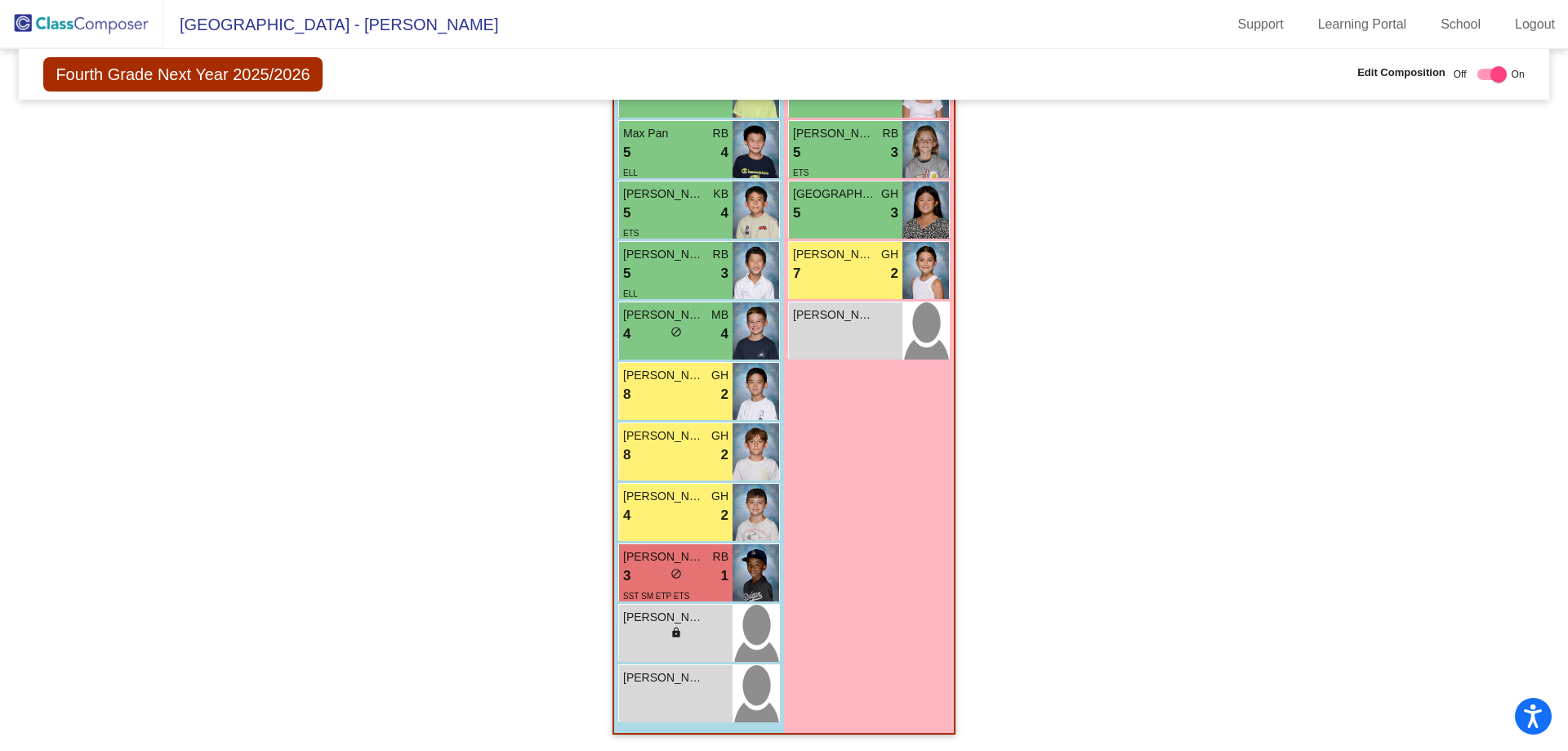 click on "Stella  Kline  lock do_not_disturb_alt" at bounding box center (869, 330) 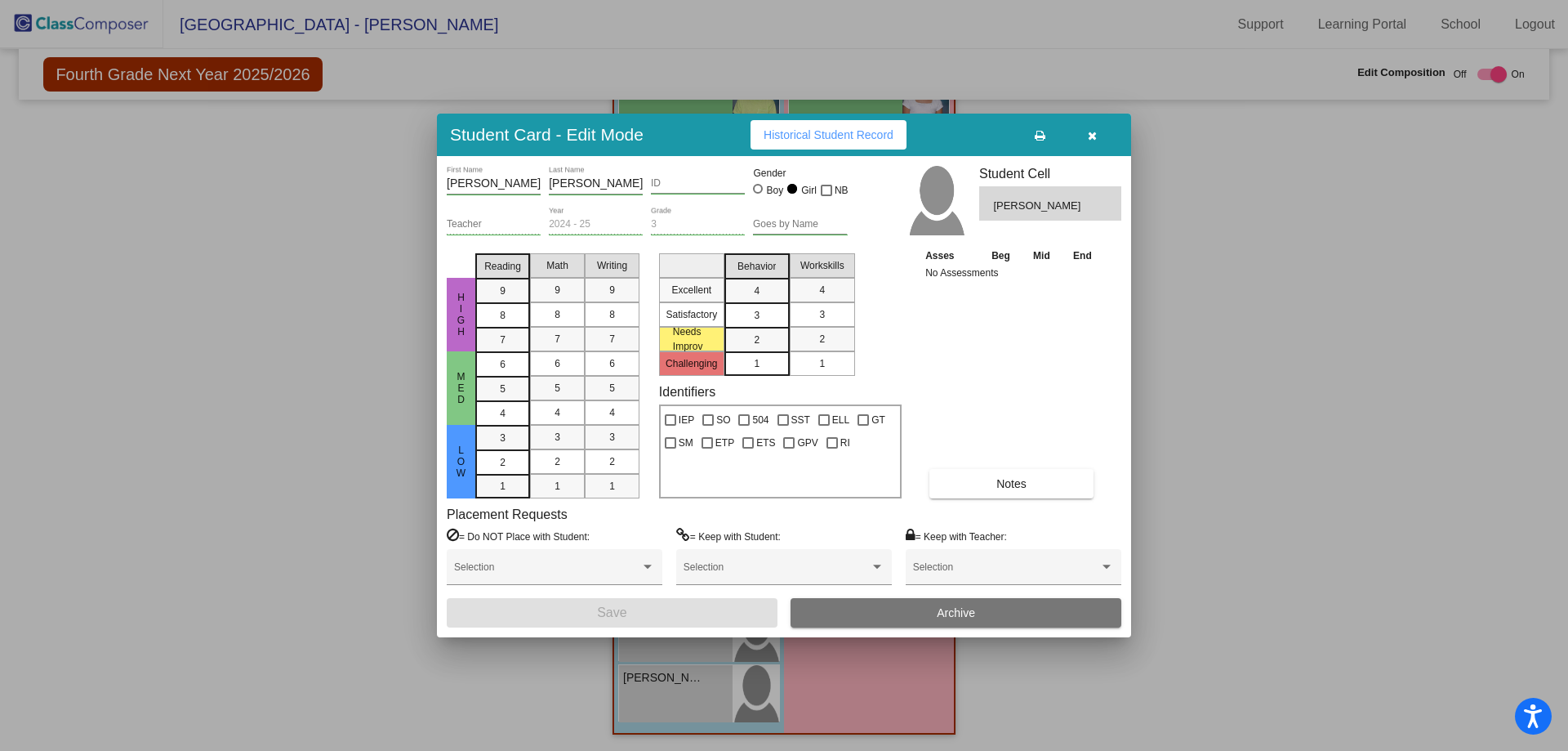click at bounding box center [784, 375] 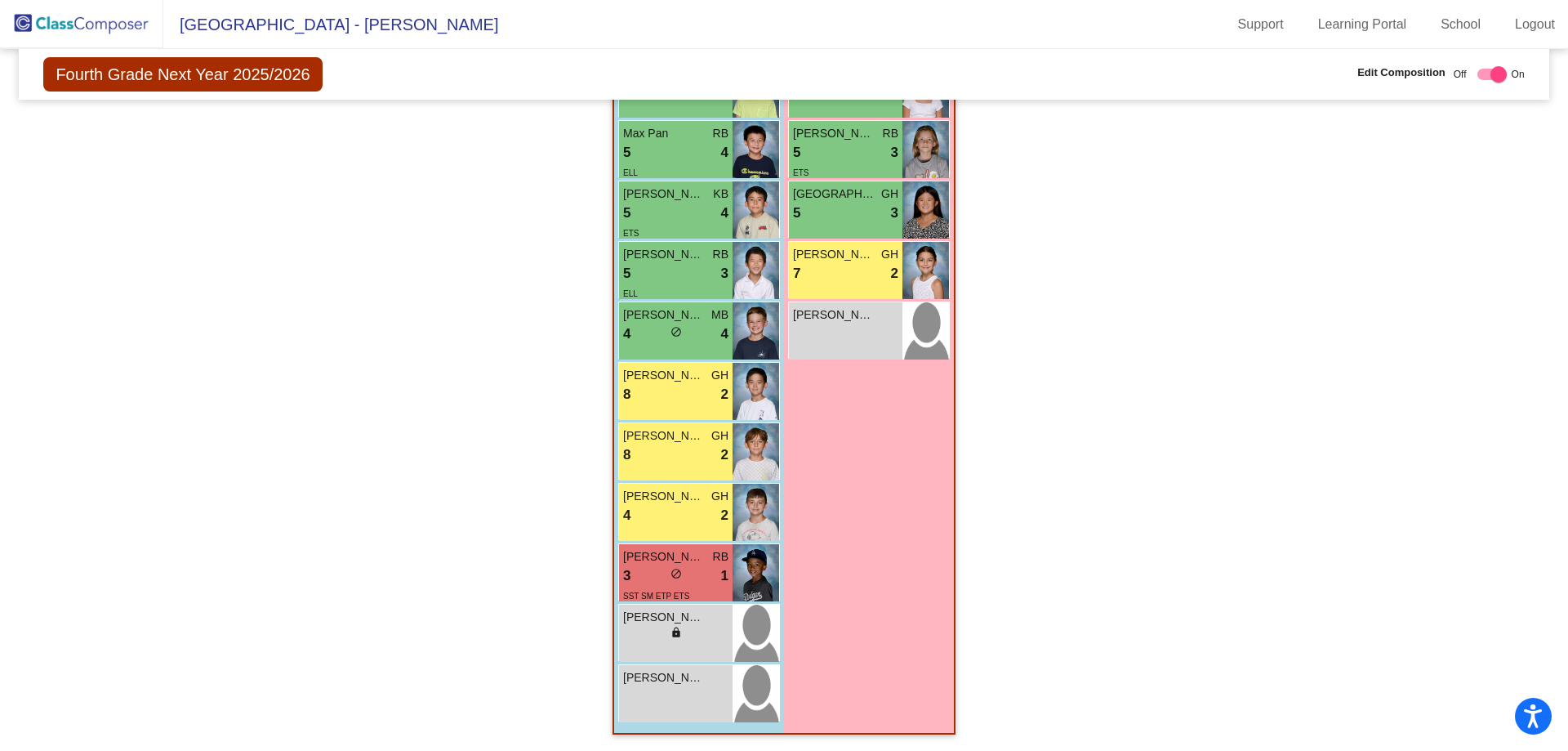 click on "Fourth Grade Next Year 2025/2026  Edit Composition Off   On  Incoming   Digital Data Wall    Display Scores for Years:   2023 - 2024   2024 - 2025  Grade/Archive Students in Table View   Download   New Small Group   Saved Small Group   Compose   Start Over   Submit Classes  Compose has been submitted  Check for Incomplete Scores  View Compose Rules   View Placement Violations  Notes   Download Class List   Import Students   Grade/Archive Students in Table View   New Small Group   Saved Small Group  Display Scores for Years:   2023 - 2024   2024 - 2025 Display Assessments: Display Student Picture:    Yes     No  Students Academics Life Skills  Last Teacher  Placement  Identified  Total Boys Girls  Read.   Math   Writ.   Behav.   Work Sk.   GH   KB   MB   RB   AL   IEP   SO   504   SST   ELL   GT   SM   ETP   ETS   GPV   RI  Hallway  visibility  0 0 0                 0   0   0   0   0   0   0   0   0   0   0   0   0   0   0   0   0   0   0  Class 1  visibility  28 16 12  5.43   5.36   4.50   2.71   4" 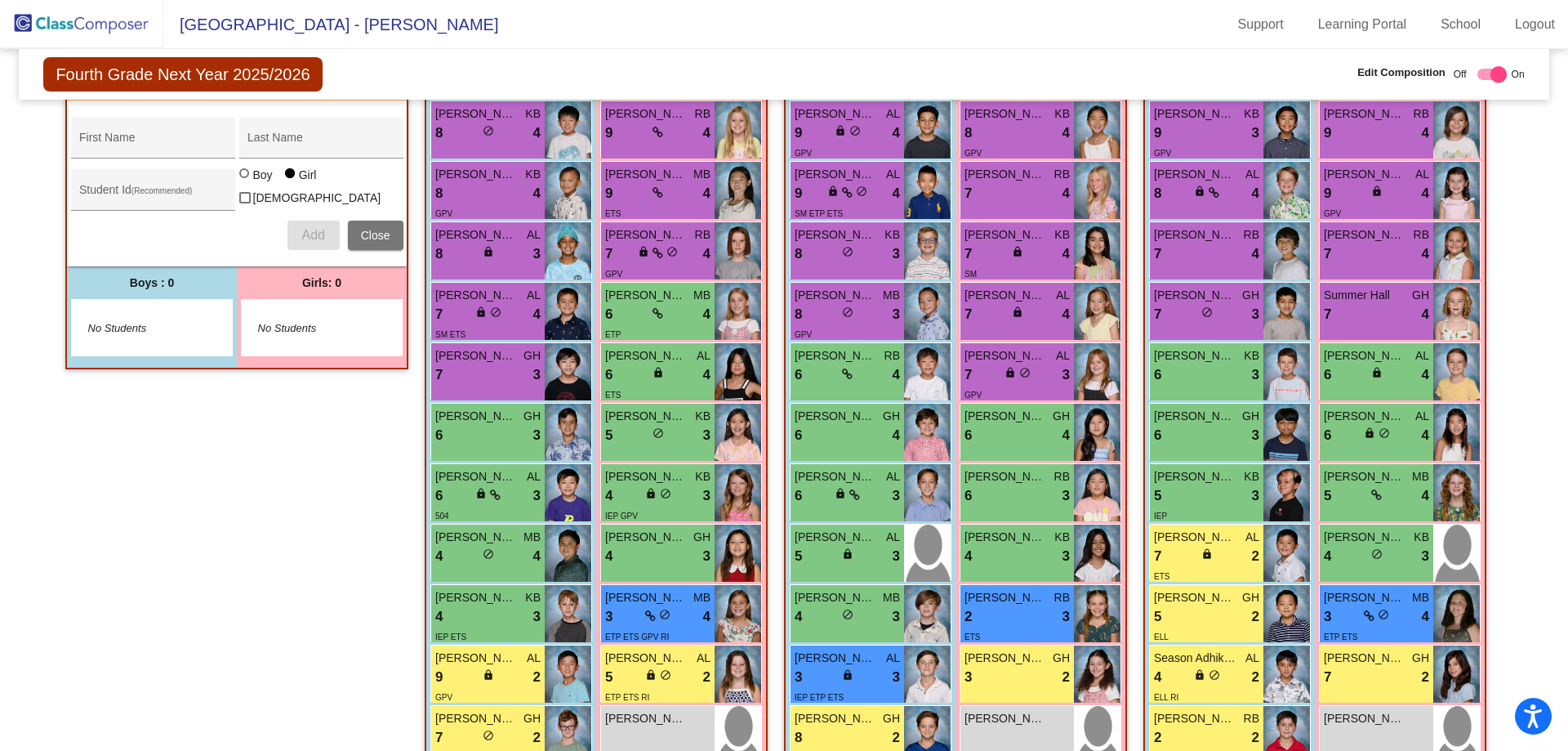 scroll, scrollTop: 348, scrollLeft: 0, axis: vertical 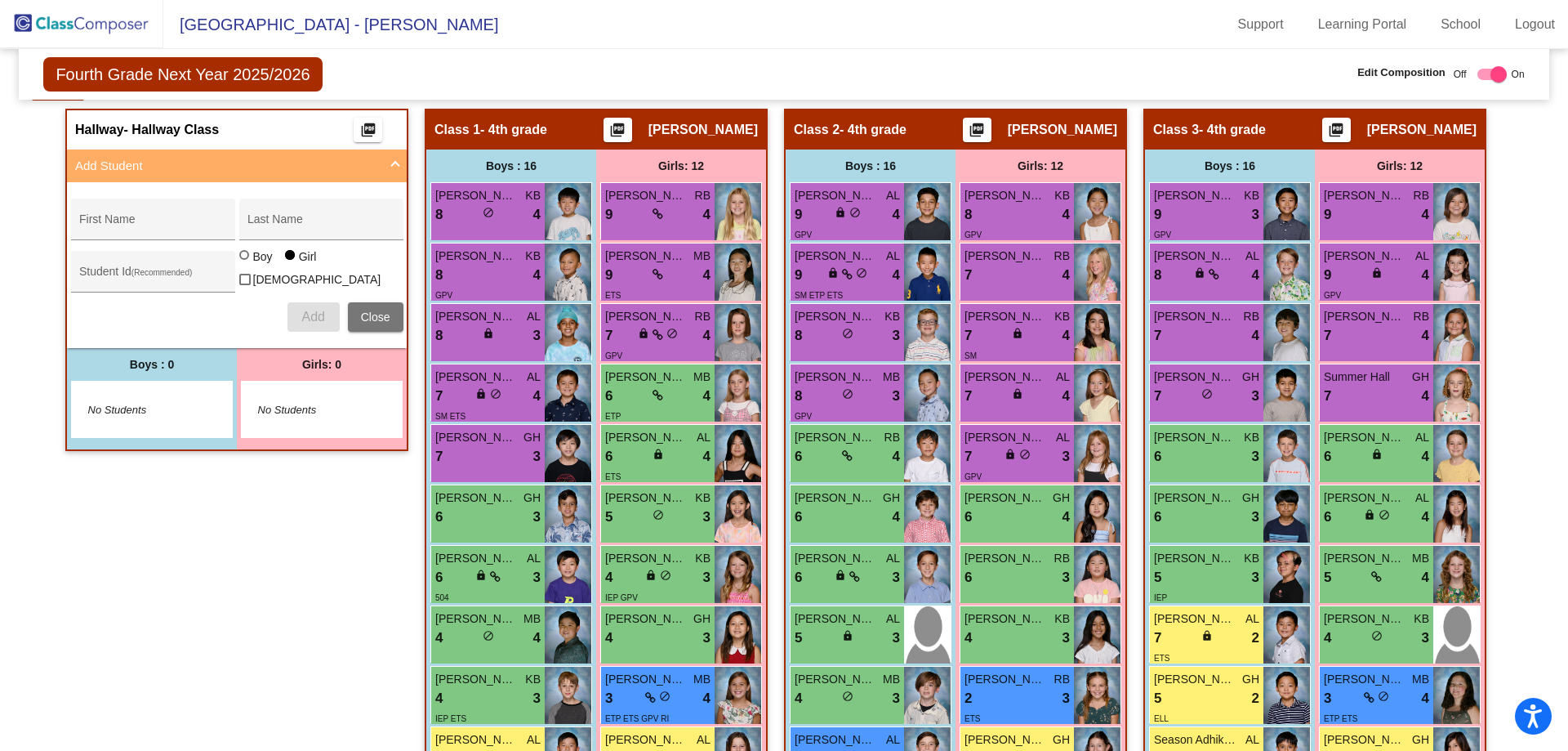drag, startPoint x: 78, startPoint y: 12, endPoint x: 80, endPoint y: 2, distance: 10.198039 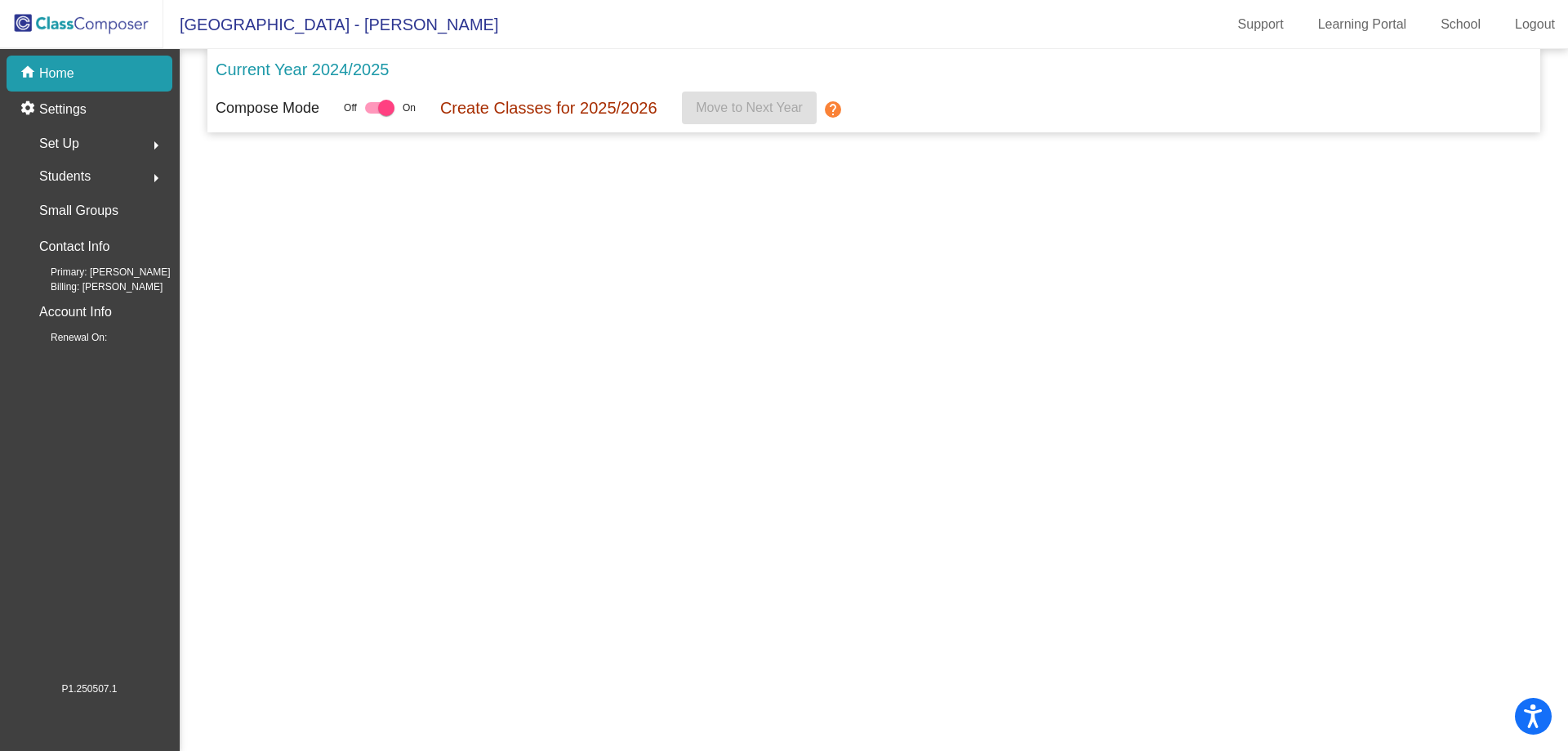 scroll, scrollTop: 0, scrollLeft: 0, axis: both 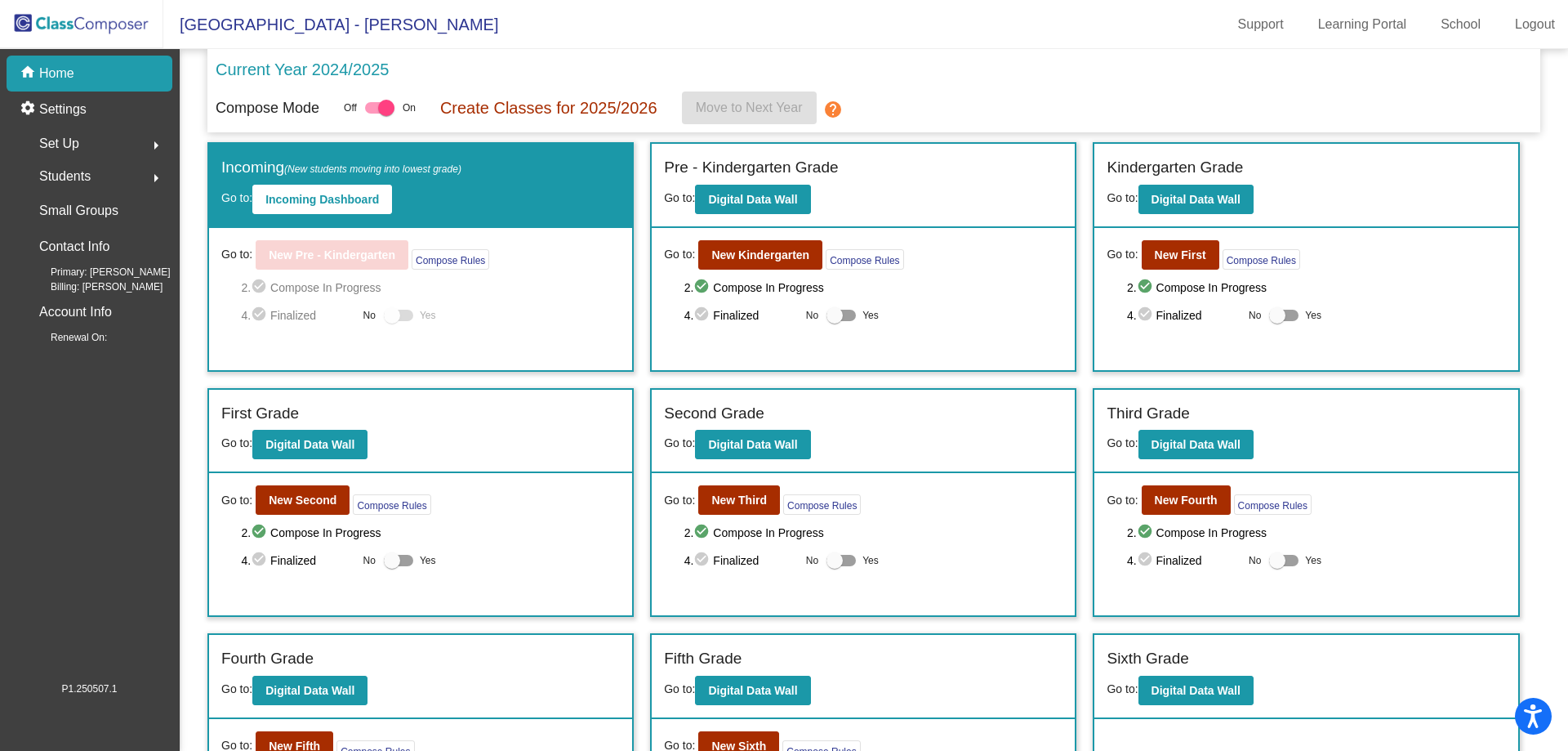 click 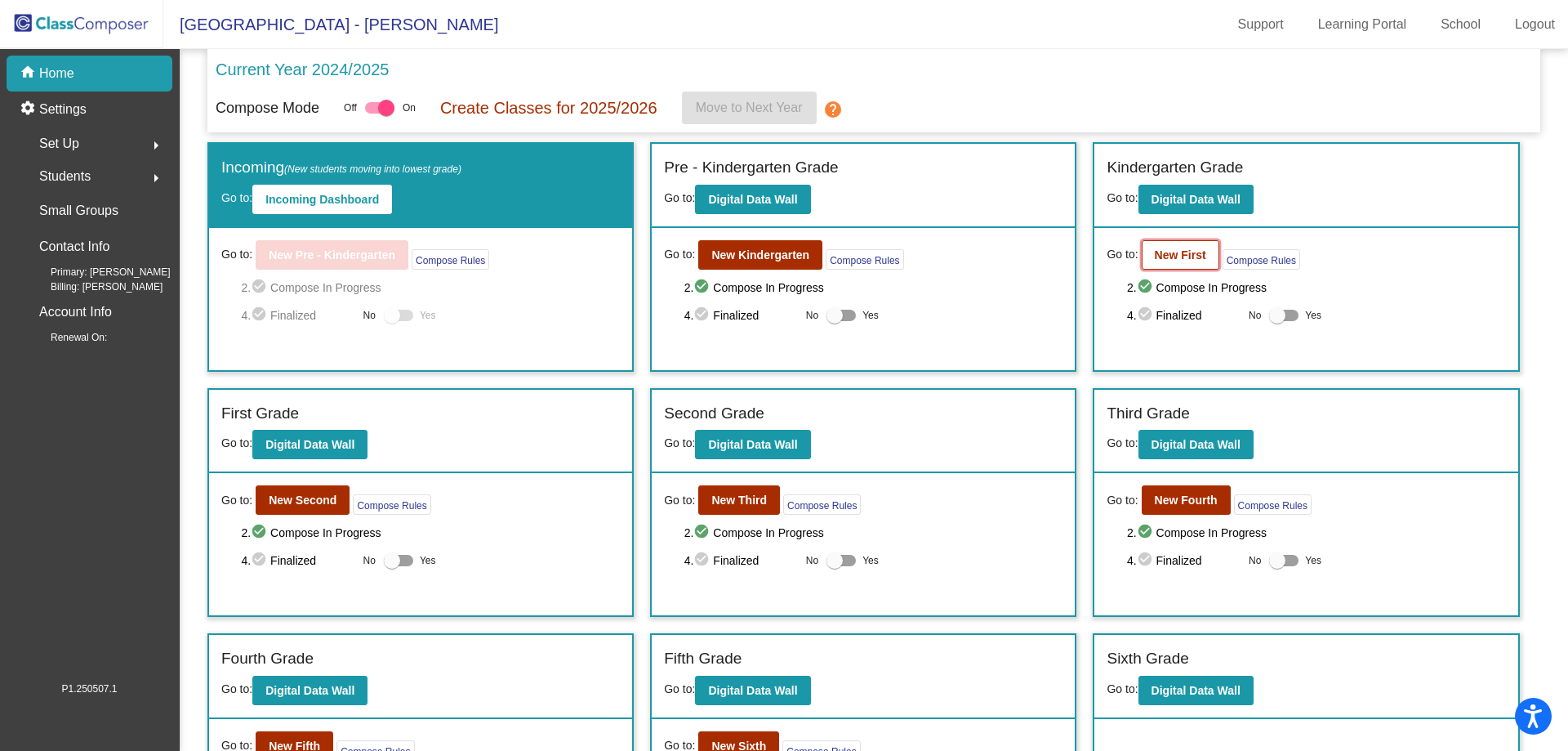 click on "New First" 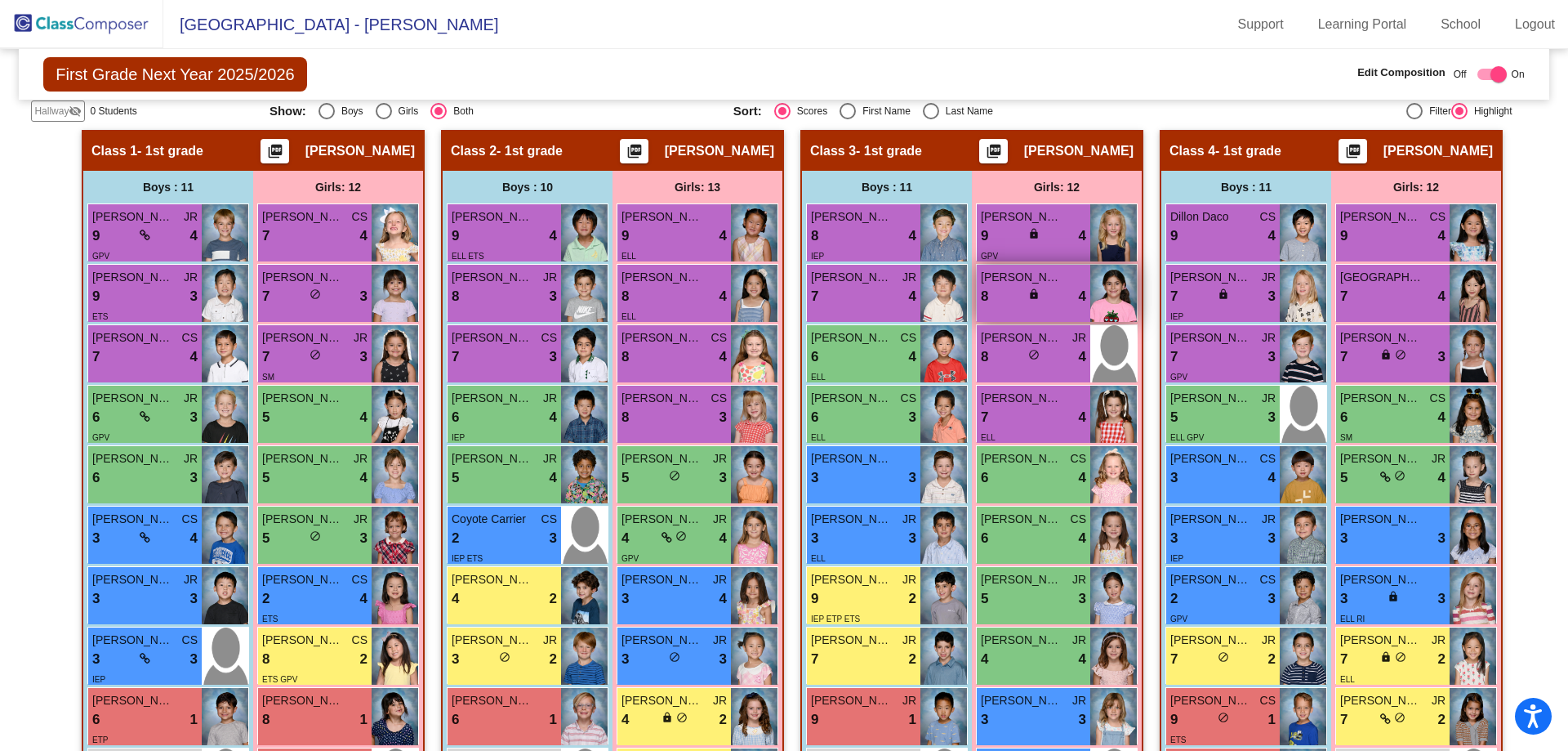 scroll, scrollTop: 82, scrollLeft: 0, axis: vertical 